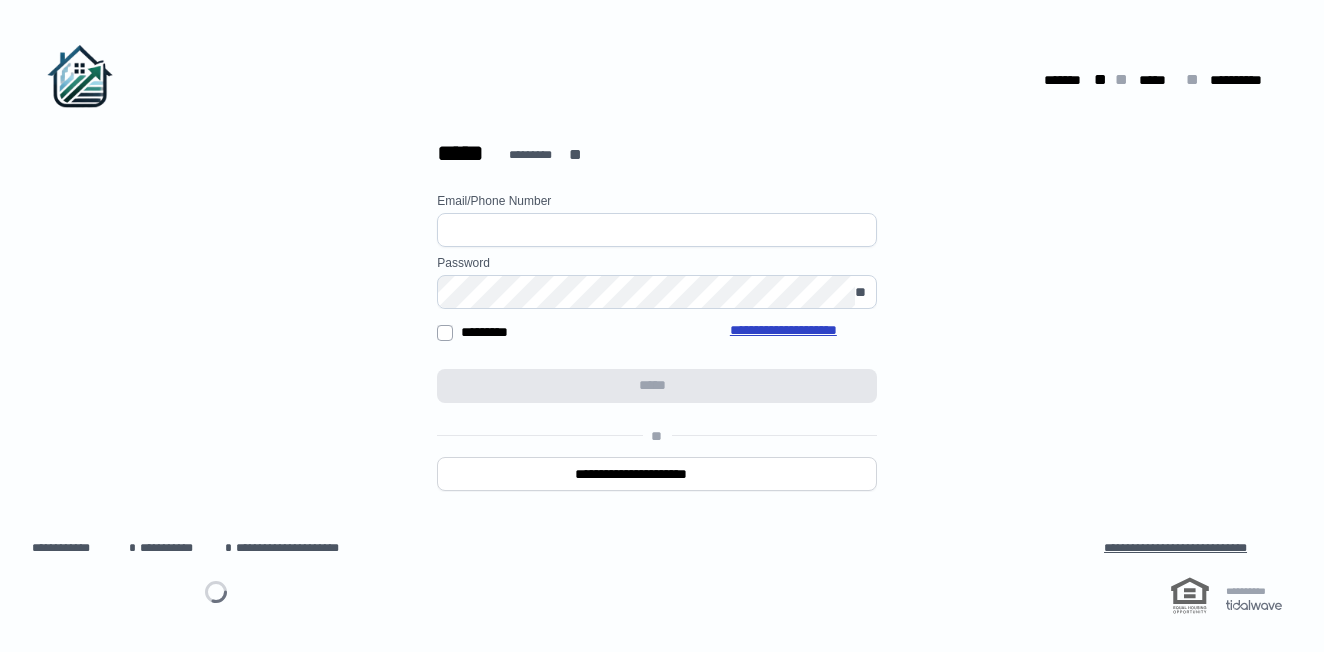 scroll, scrollTop: 0, scrollLeft: 0, axis: both 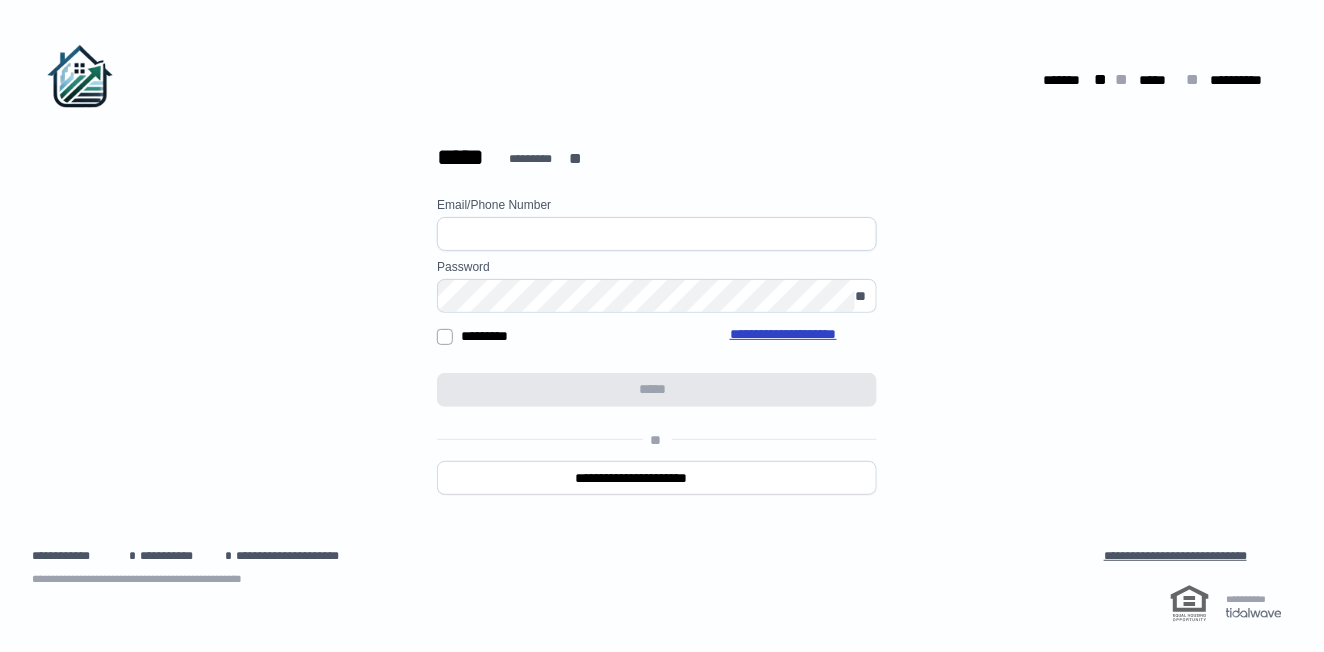 click at bounding box center [657, 234] 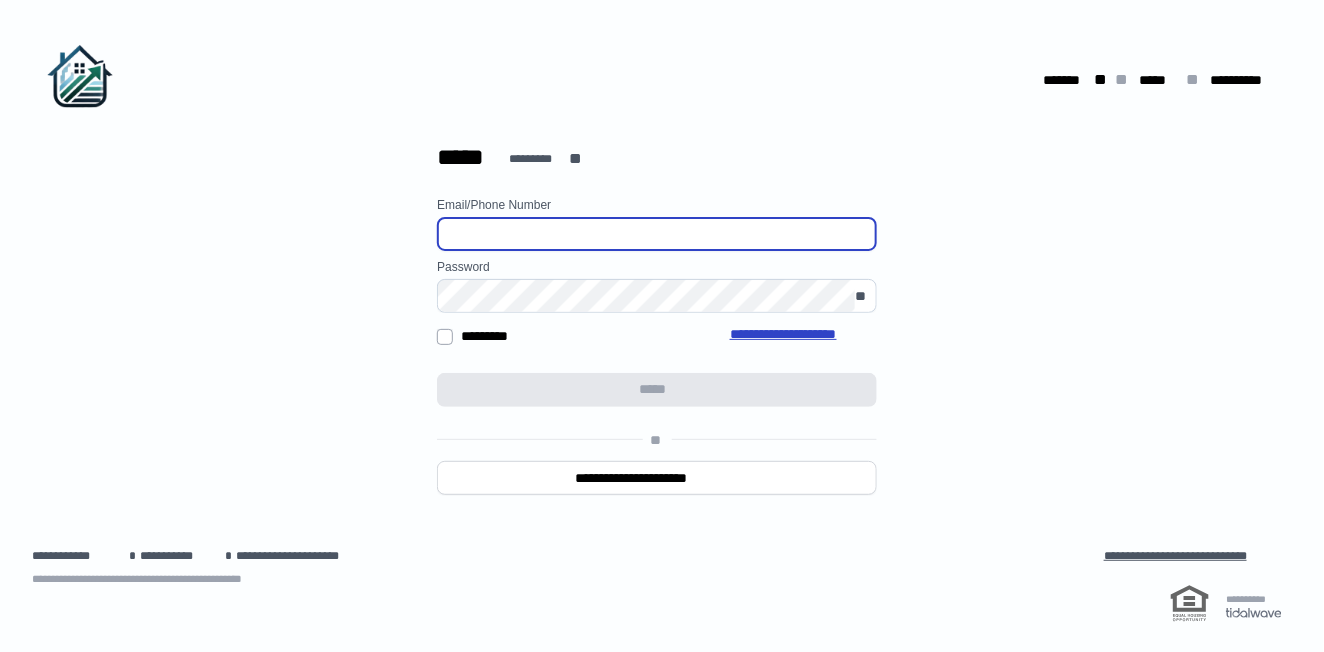 paste on "**********" 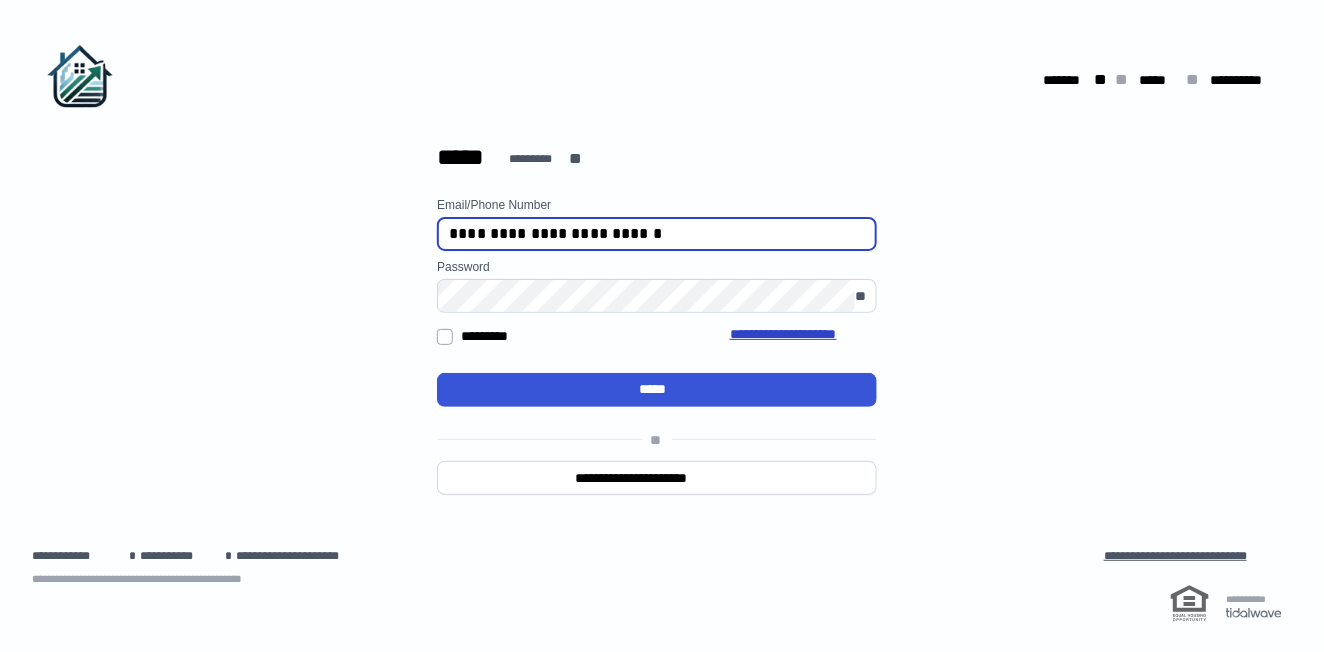 type on "**********" 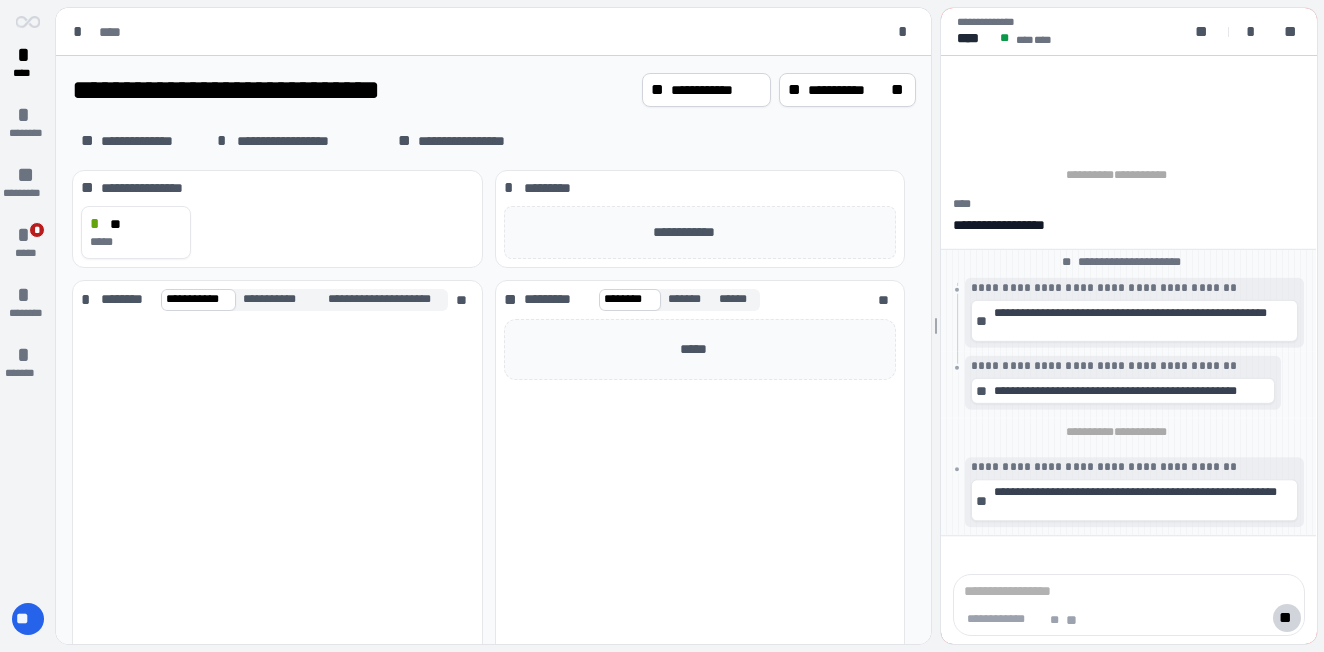 scroll, scrollTop: 0, scrollLeft: 0, axis: both 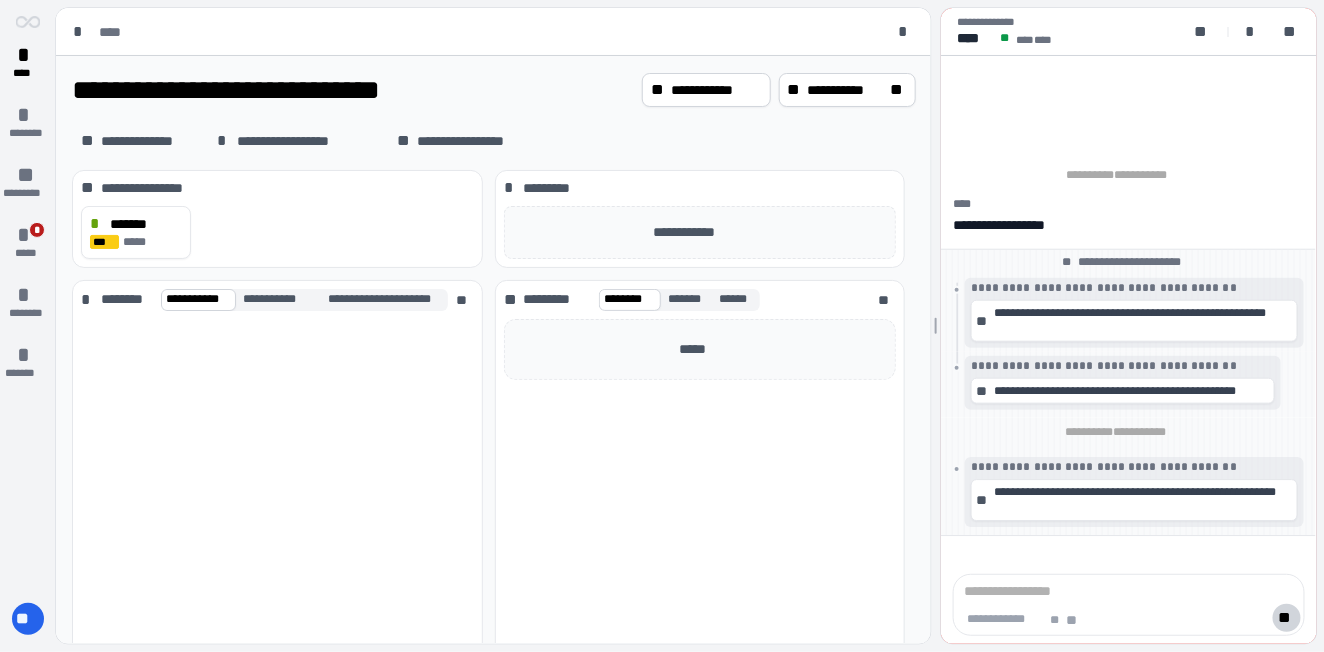 click on "**********" at bounding box center [488, 141] 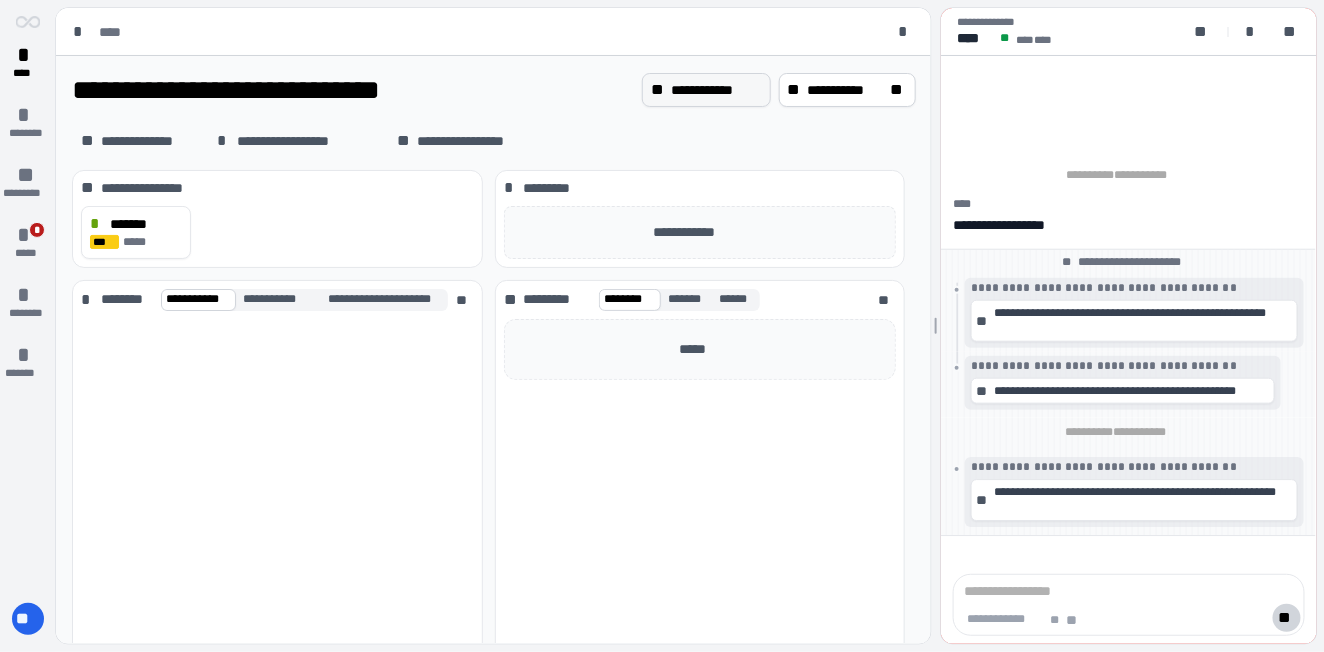 click on "**********" at bounding box center [716, 90] 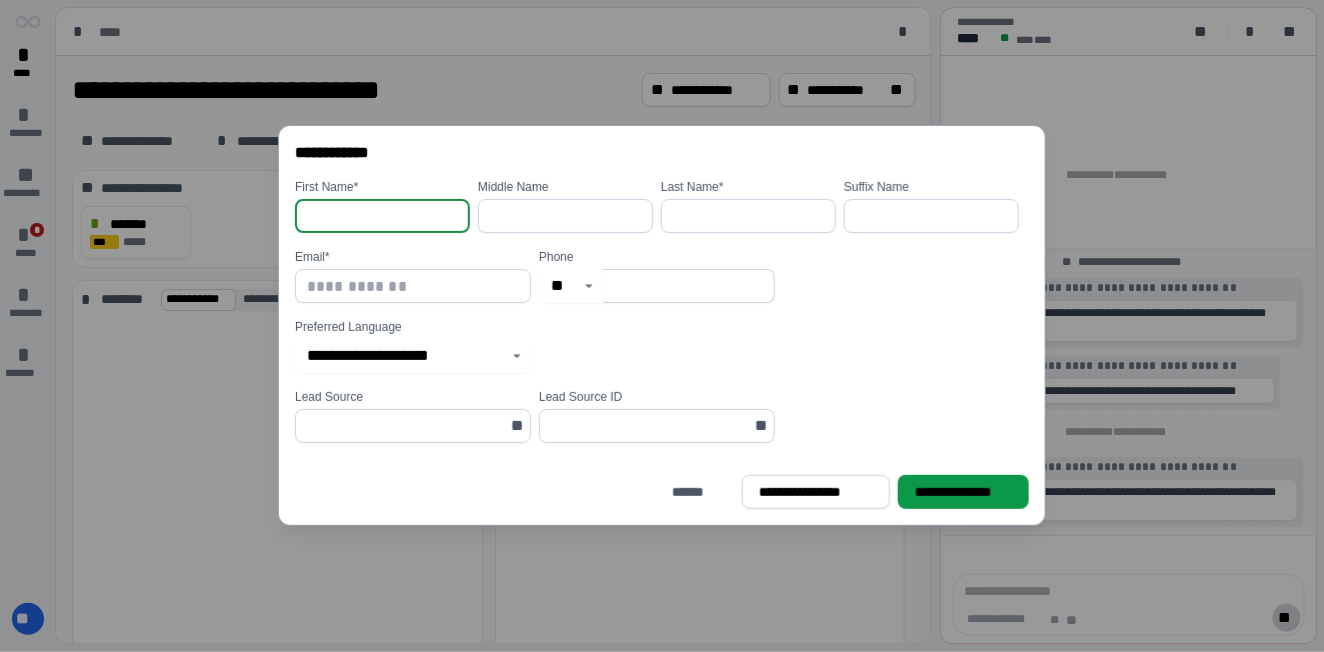 click on "**********" at bounding box center [657, 319] 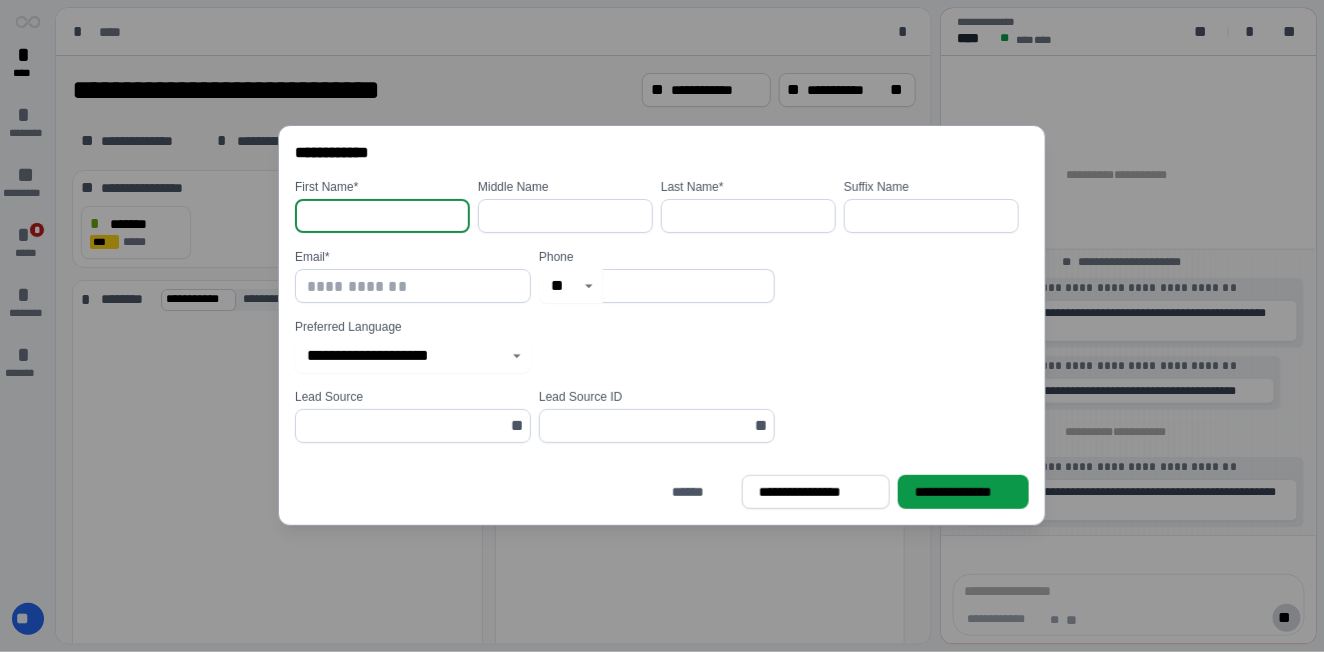 click at bounding box center (382, 216) 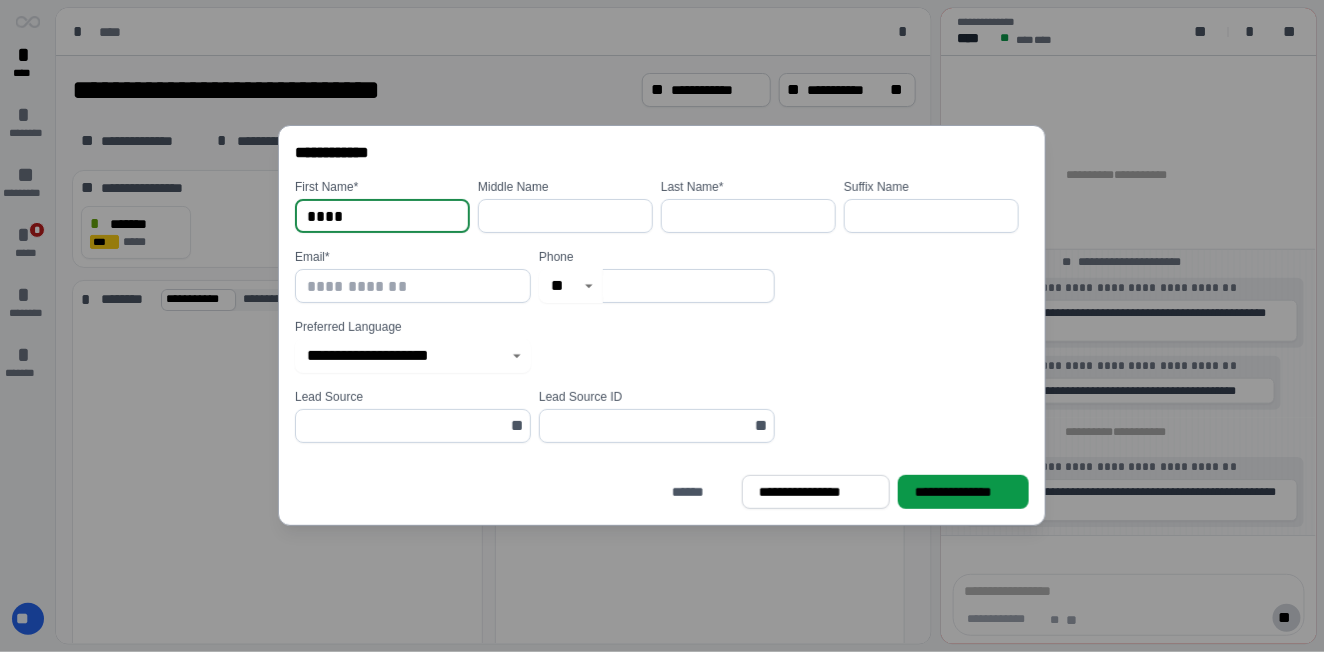 type on "****" 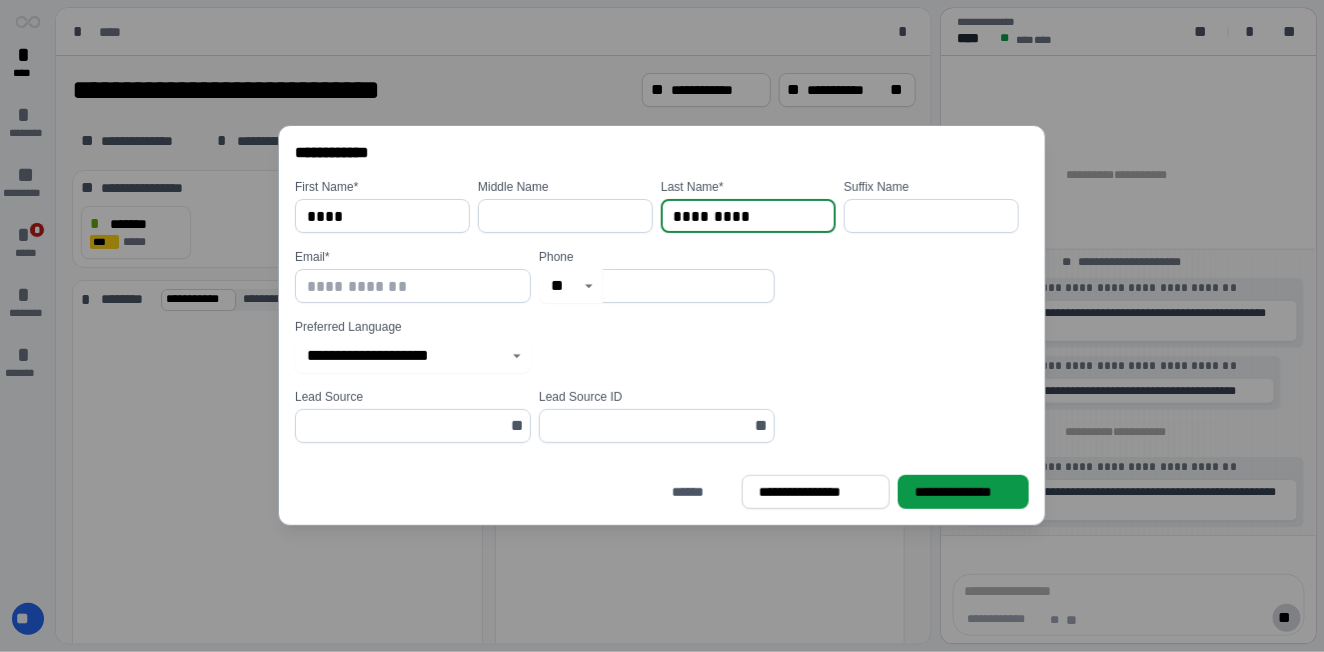 type on "*********" 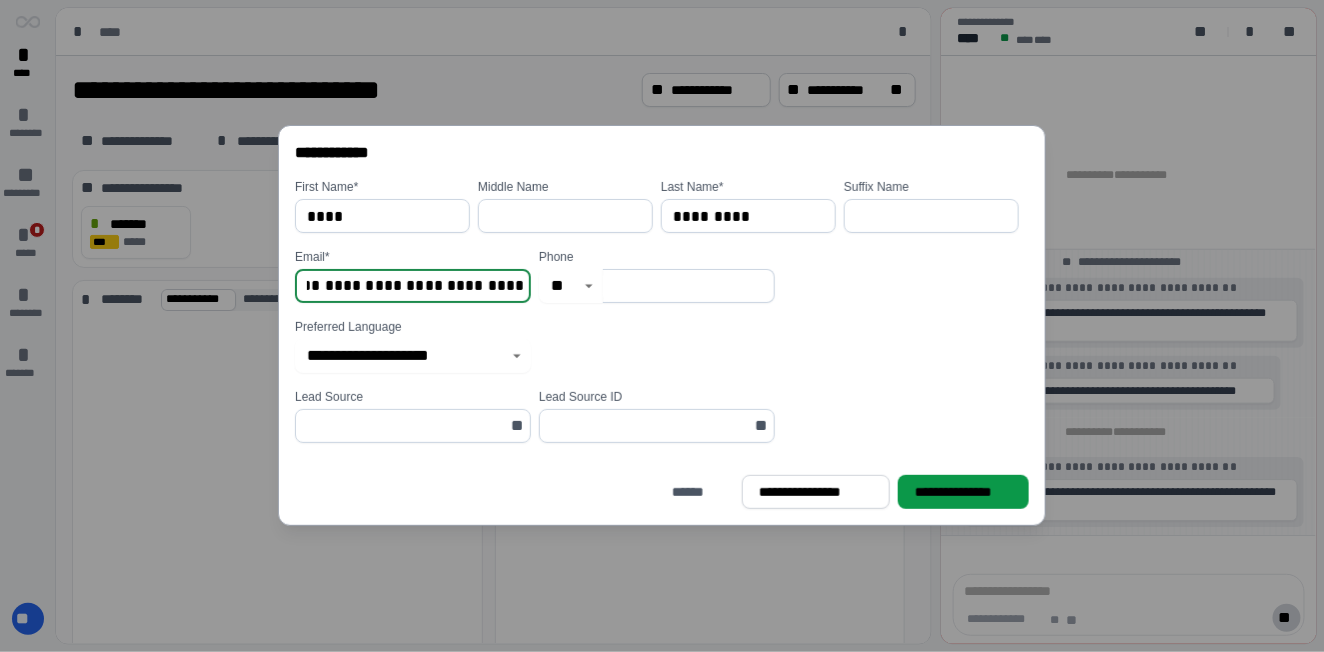 scroll, scrollTop: 0, scrollLeft: 46, axis: horizontal 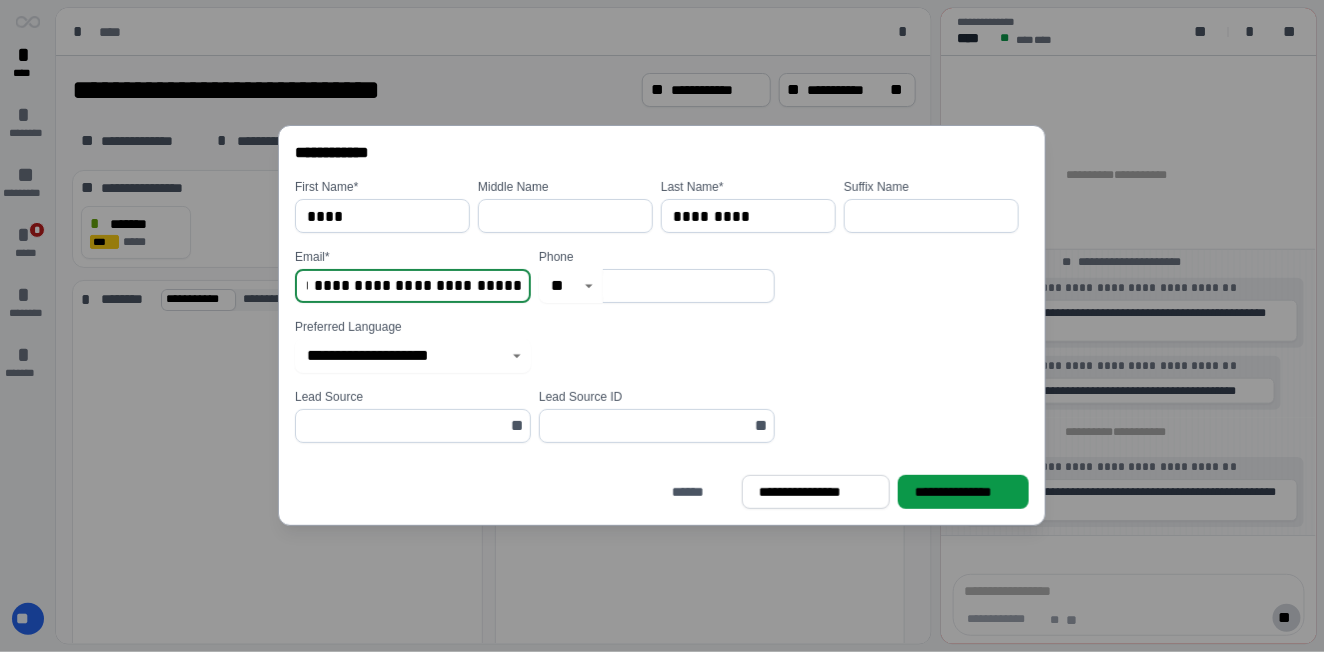 type on "**********" 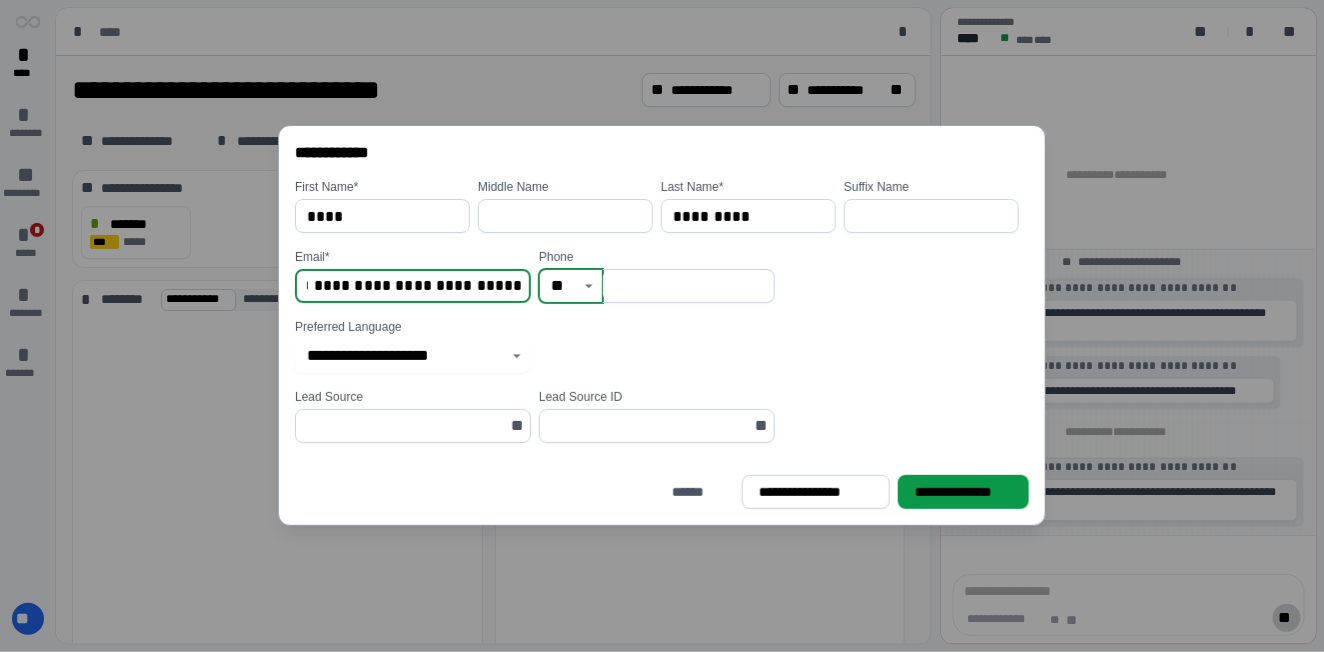 scroll, scrollTop: 0, scrollLeft: 0, axis: both 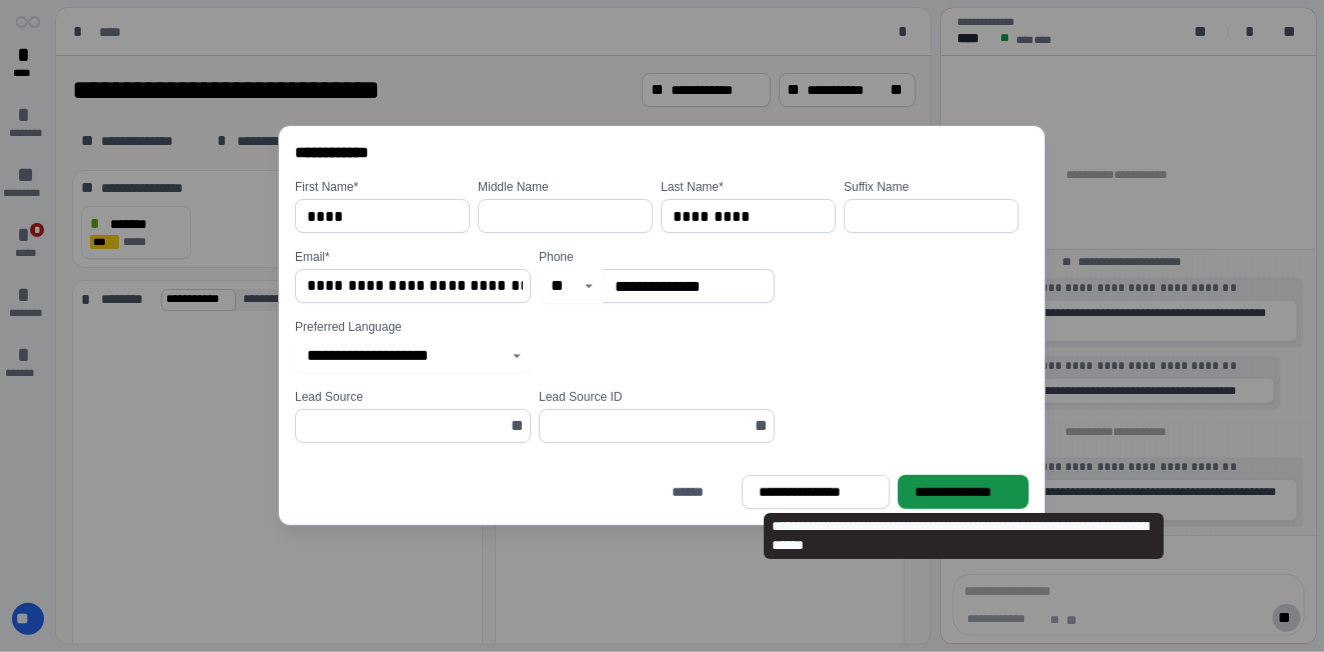 type on "**********" 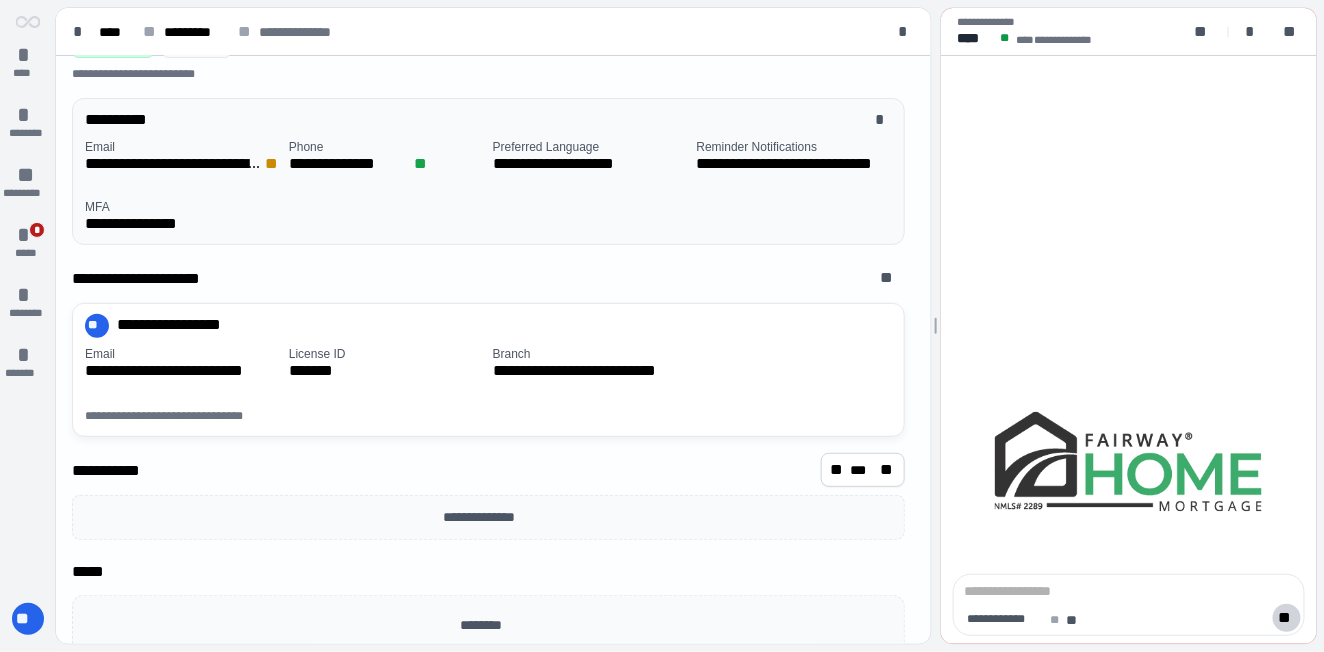 scroll, scrollTop: 122, scrollLeft: 0, axis: vertical 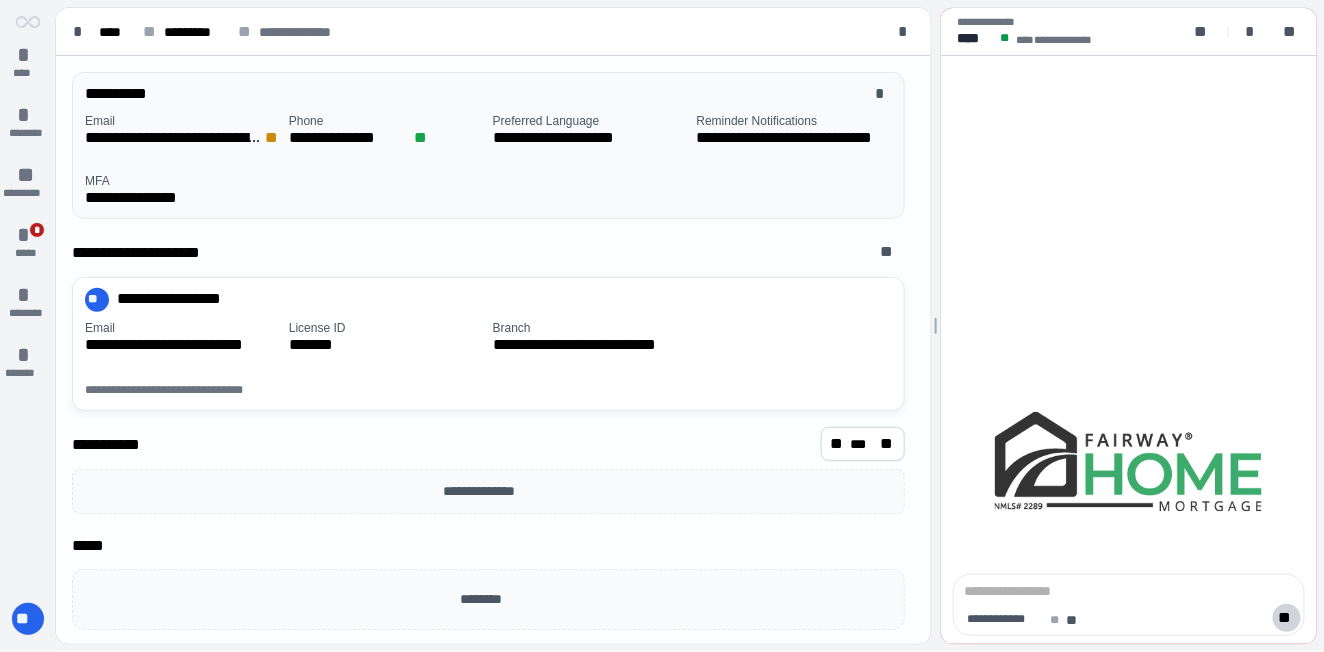 click on "**" at bounding box center (28, 619) 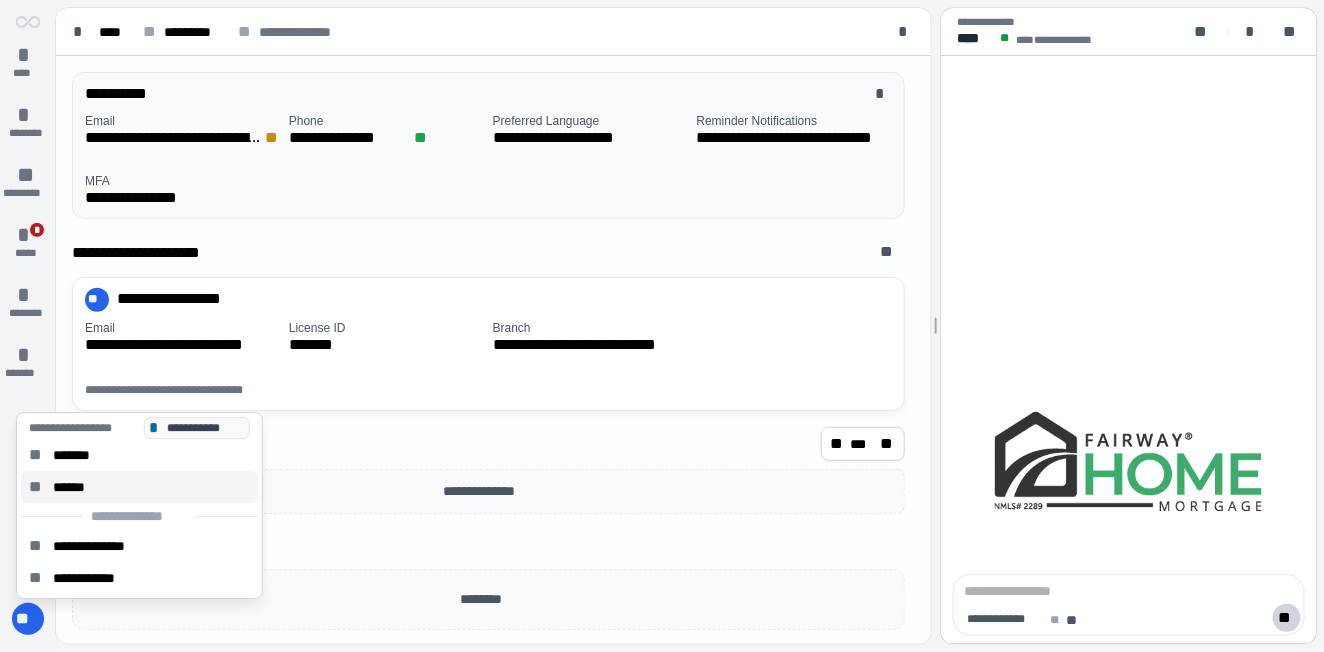 click on "** ******" at bounding box center (139, 487) 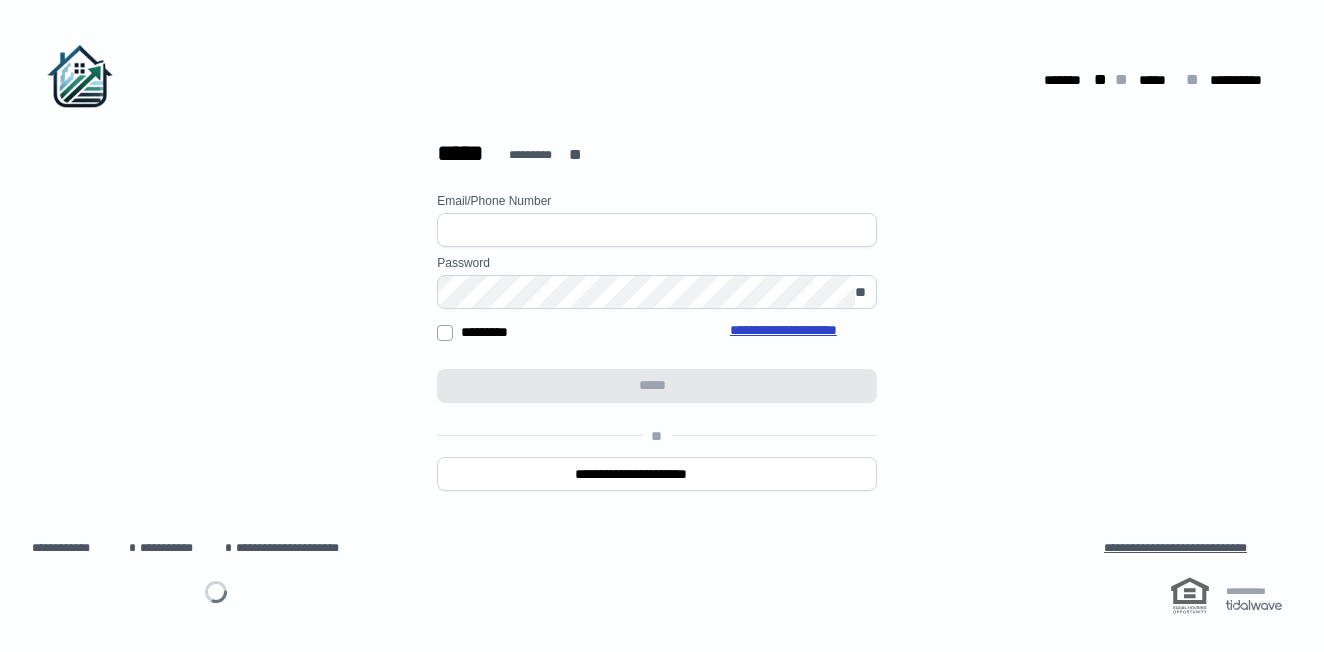 scroll, scrollTop: 0, scrollLeft: 0, axis: both 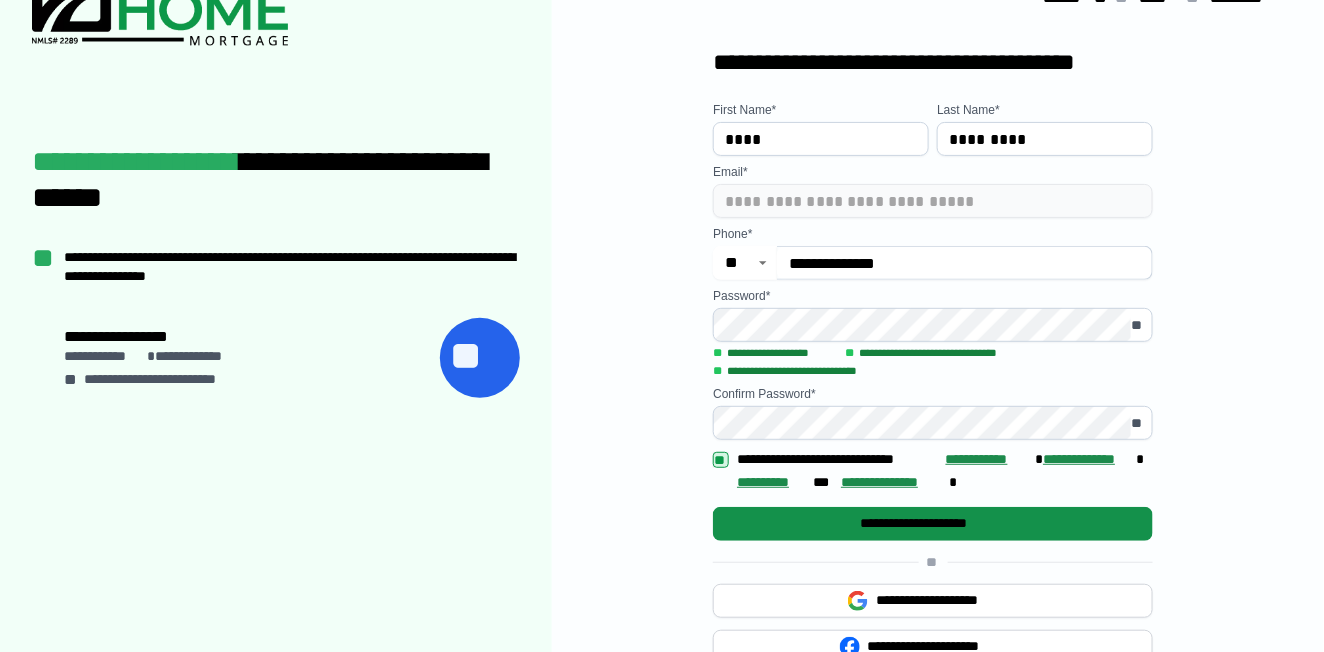 click on "**********" at bounding box center [933, 523] 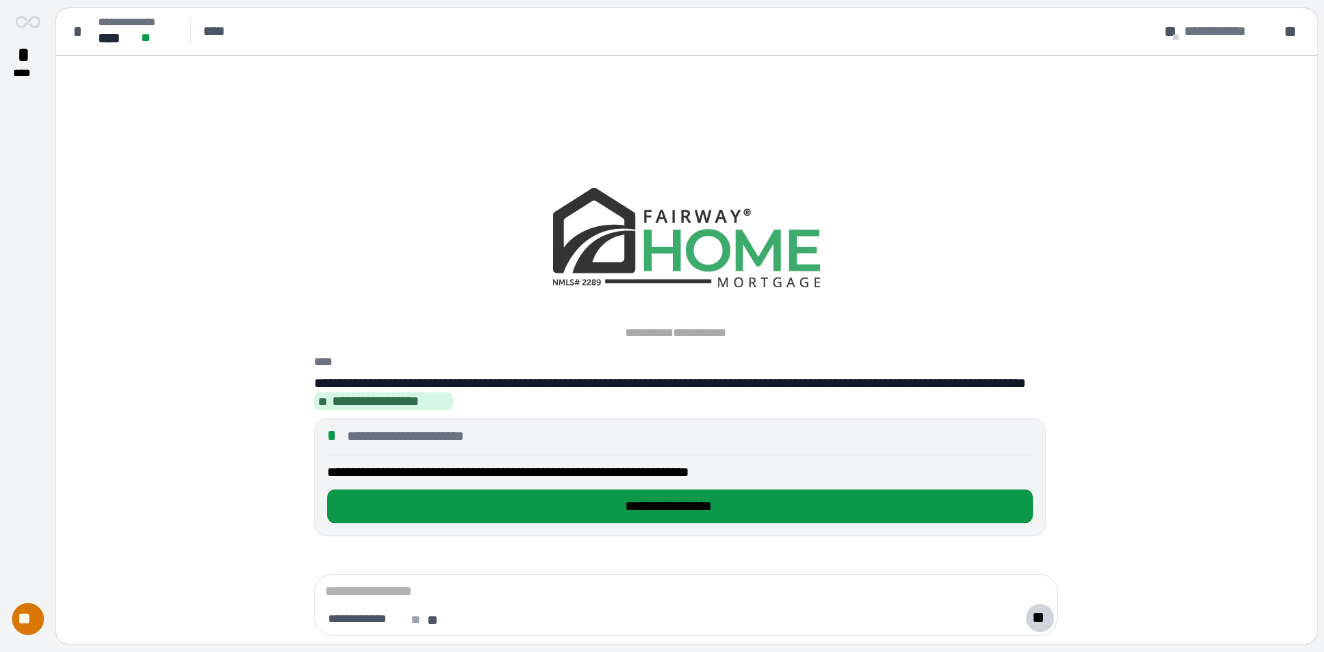 scroll, scrollTop: 0, scrollLeft: 0, axis: both 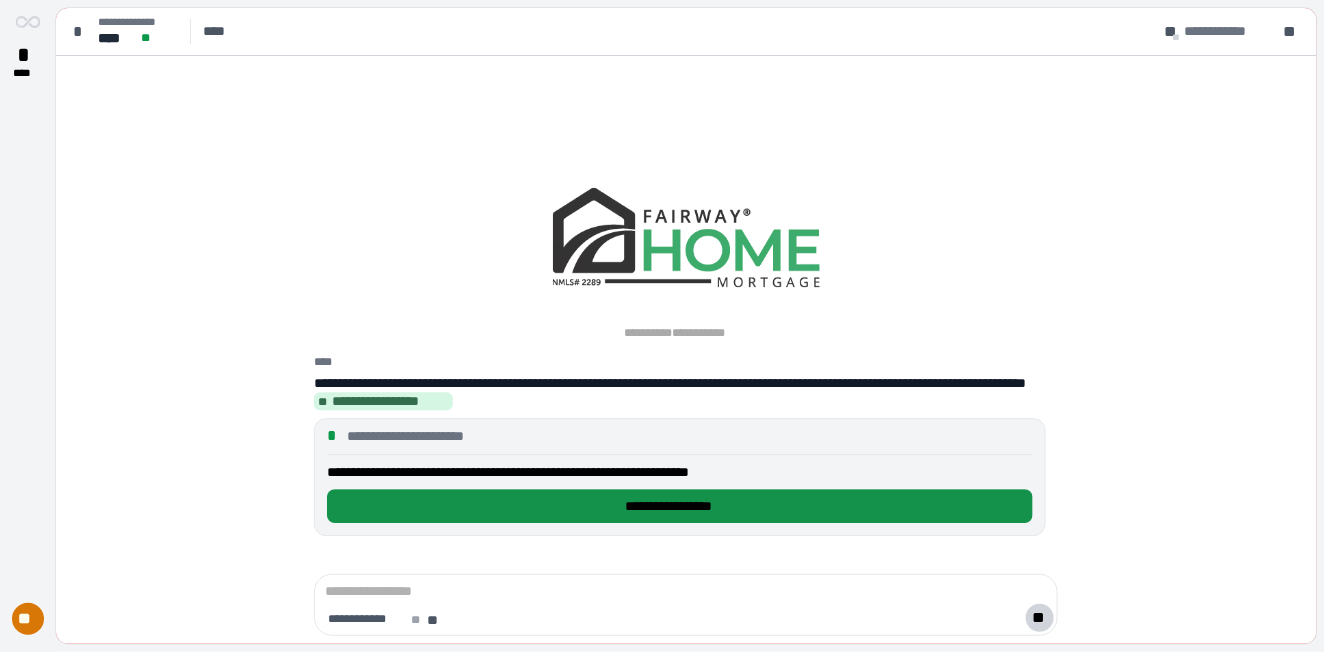 click on "**********" at bounding box center [680, 506] 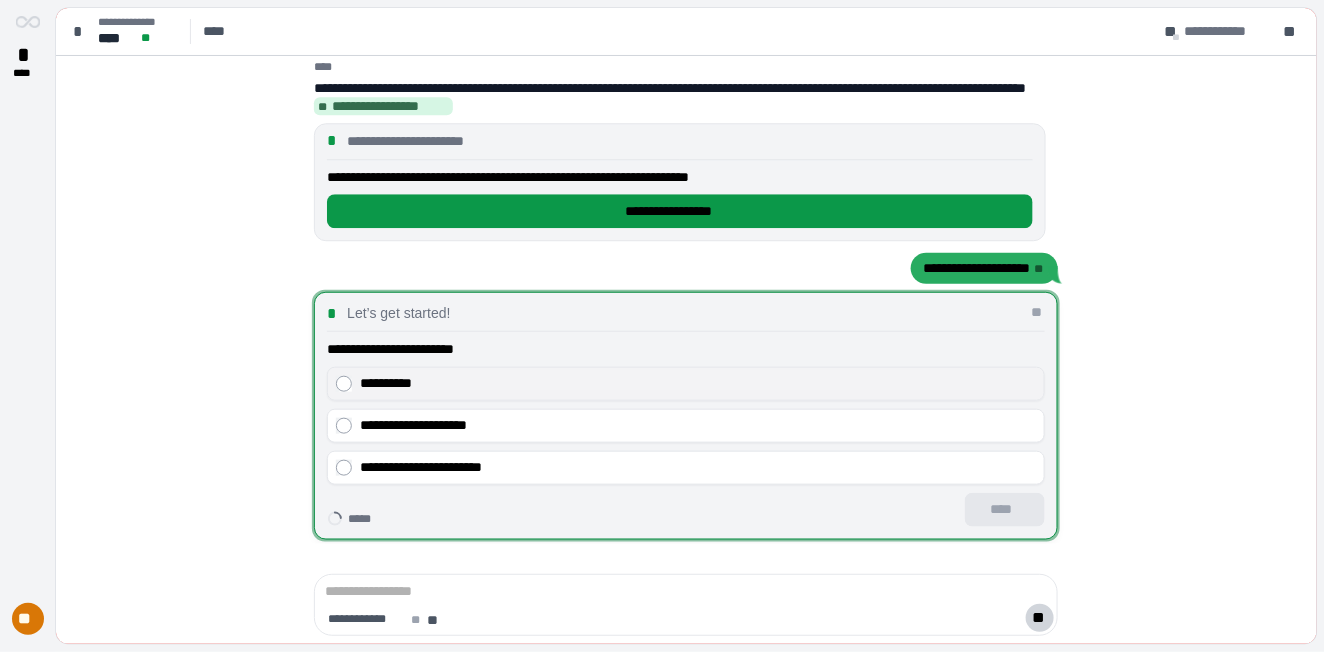 click on "**********" at bounding box center (698, 383) 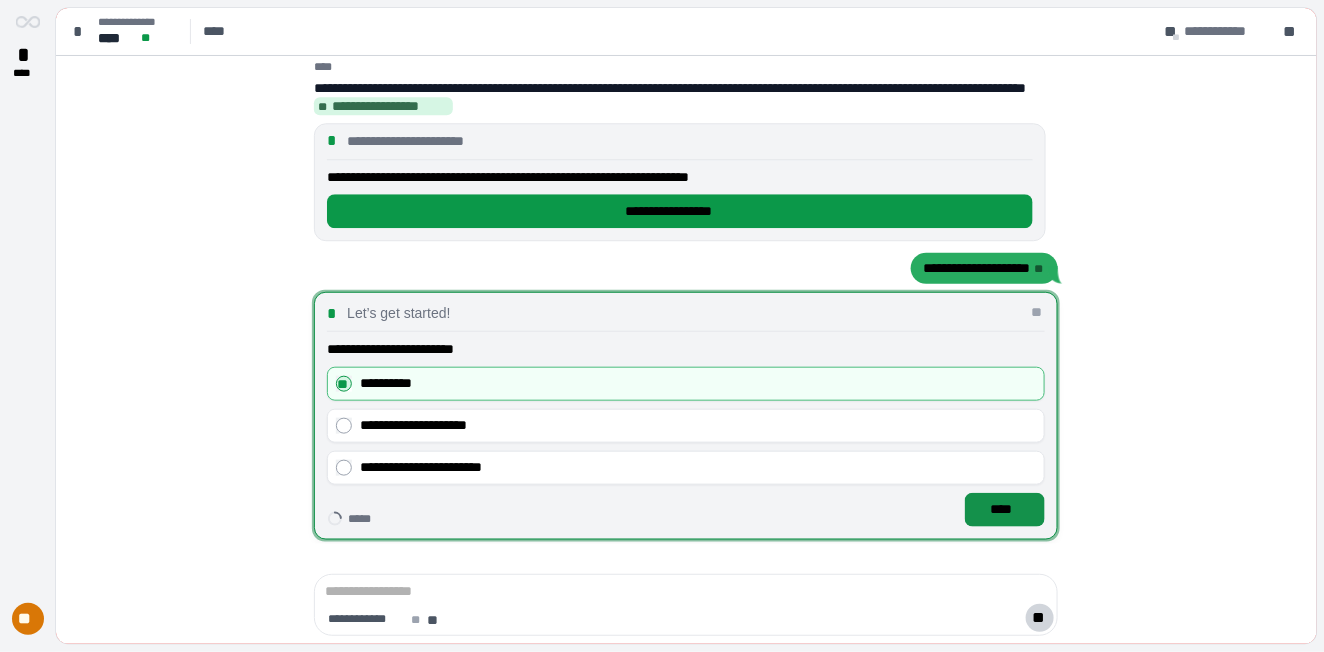 click on "****" at bounding box center [1005, 509] 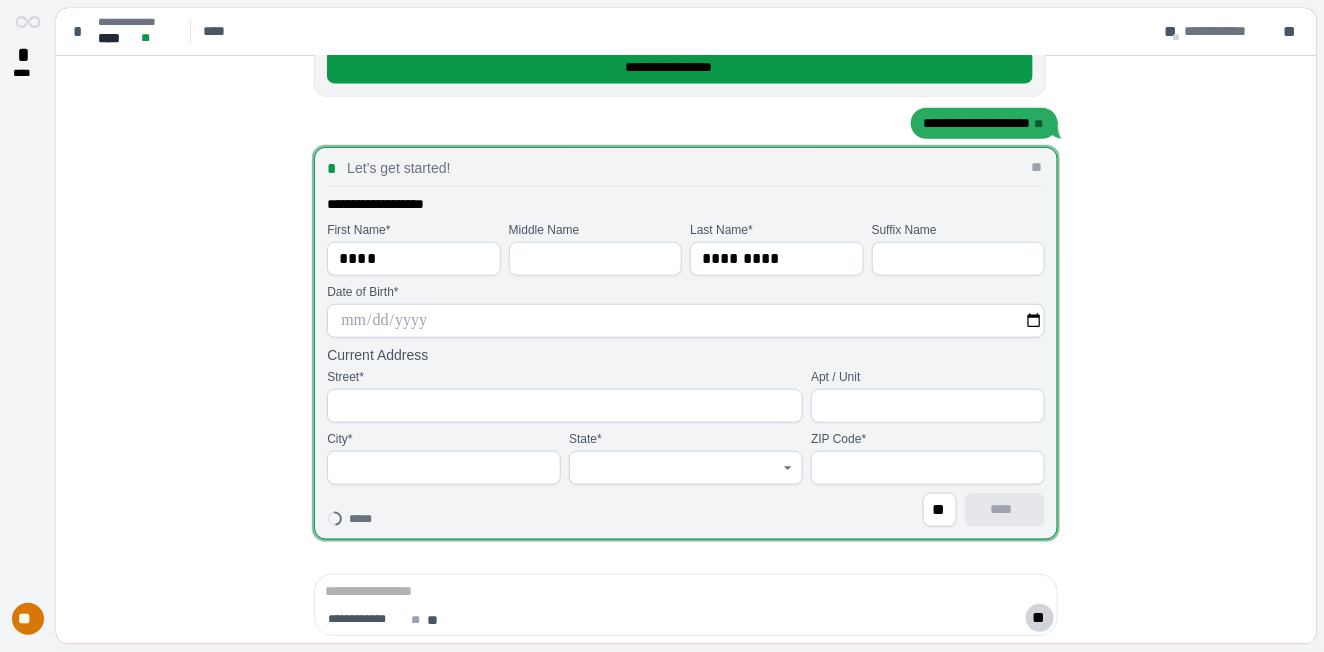 click at bounding box center [686, 321] 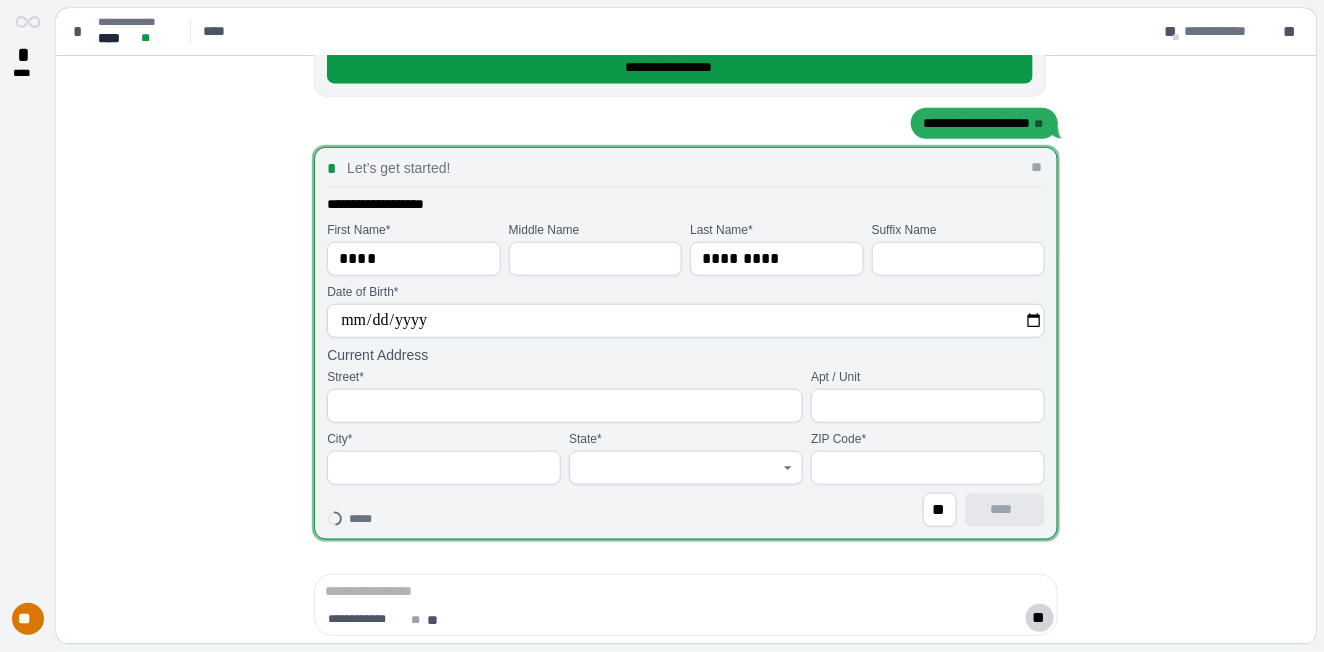type on "**********" 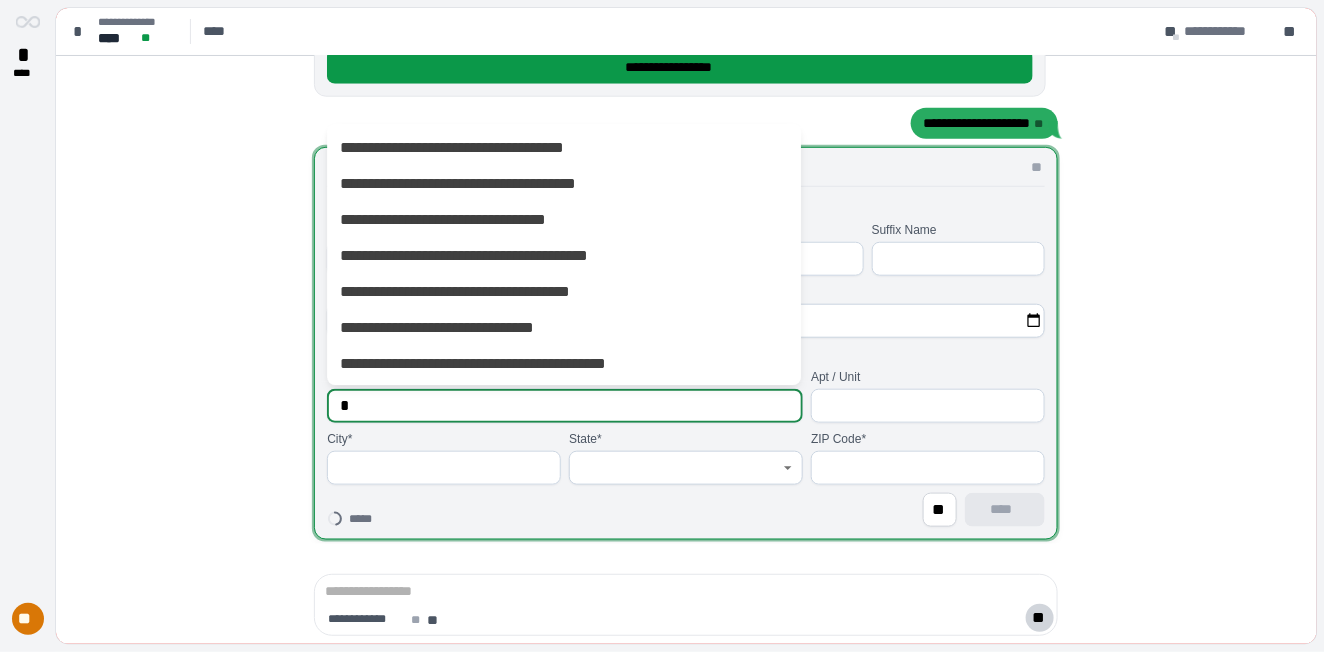 type on "**********" 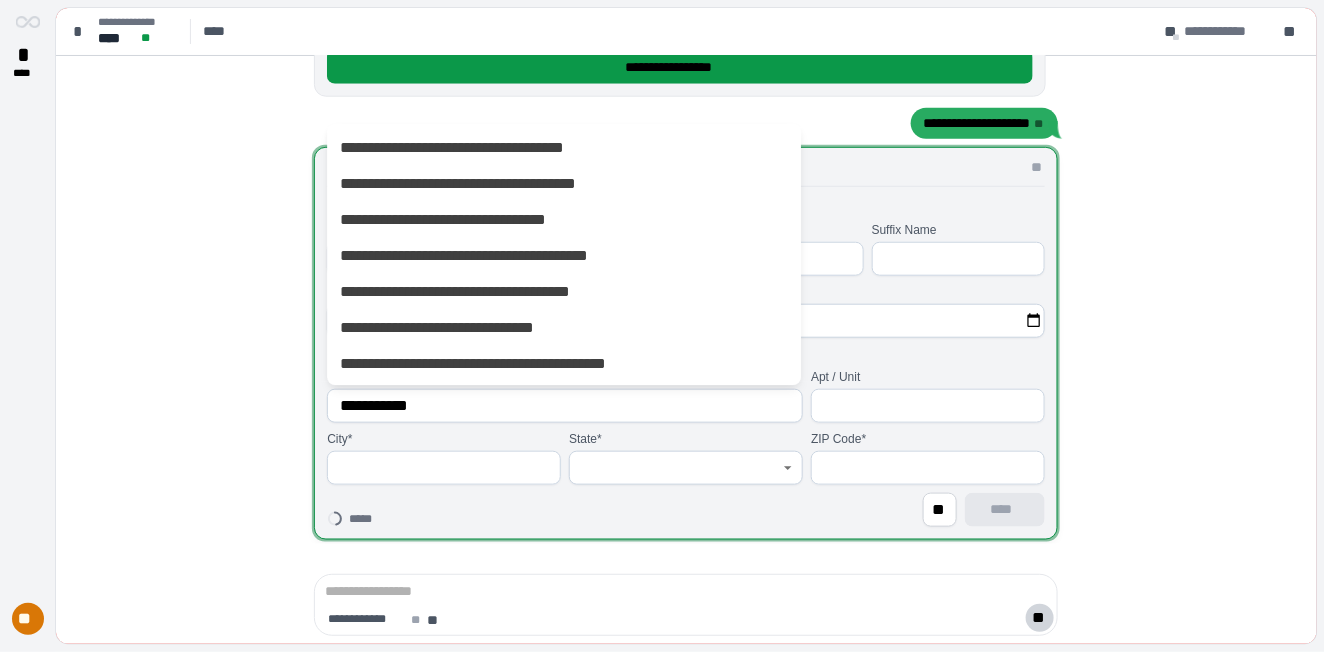type on "**********" 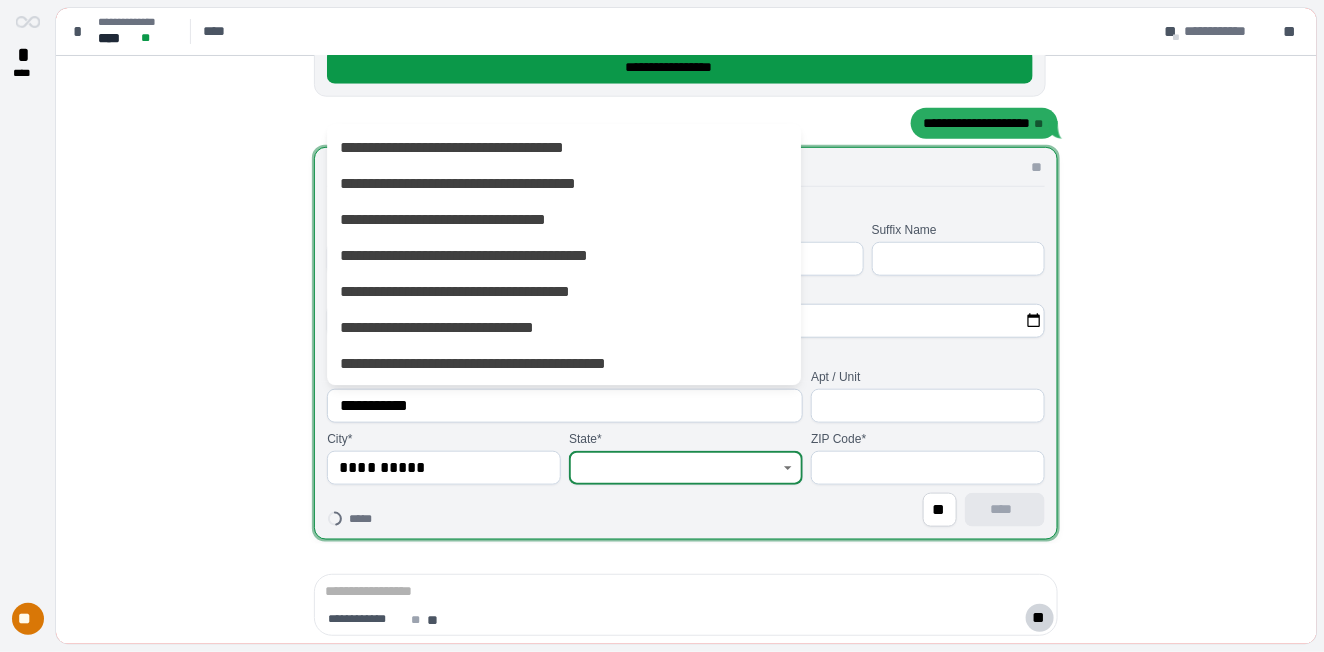 type on "**********" 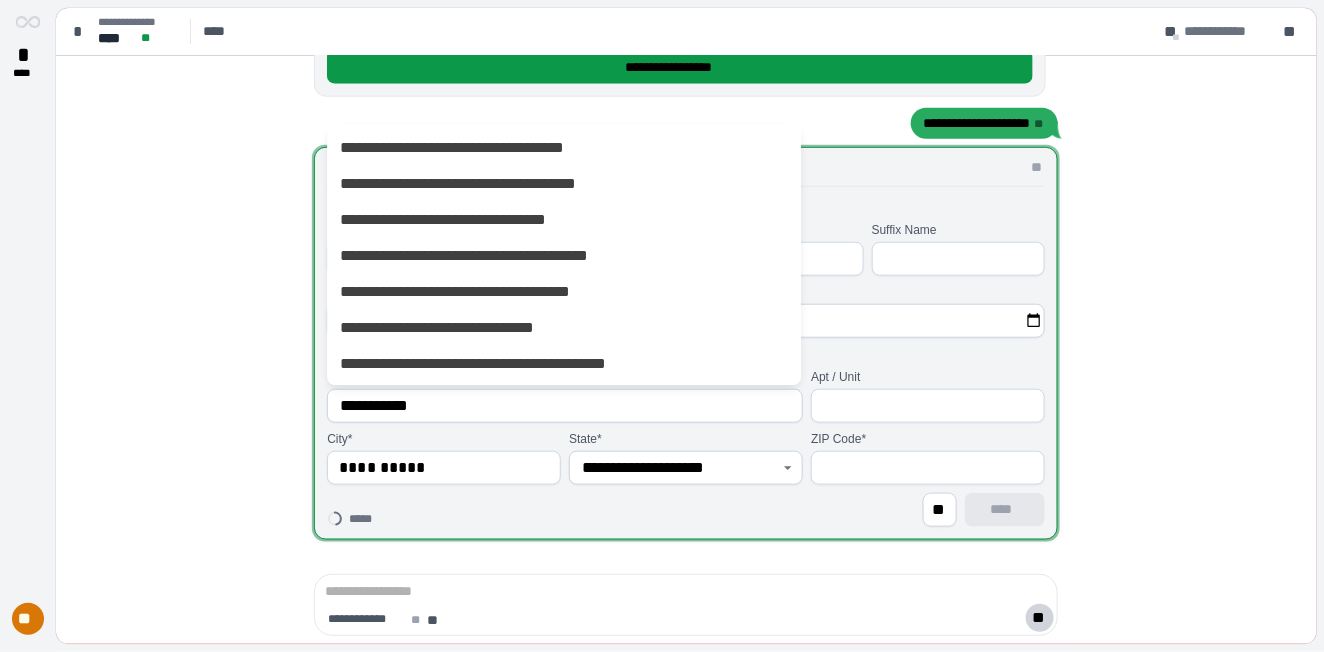 type on "*****" 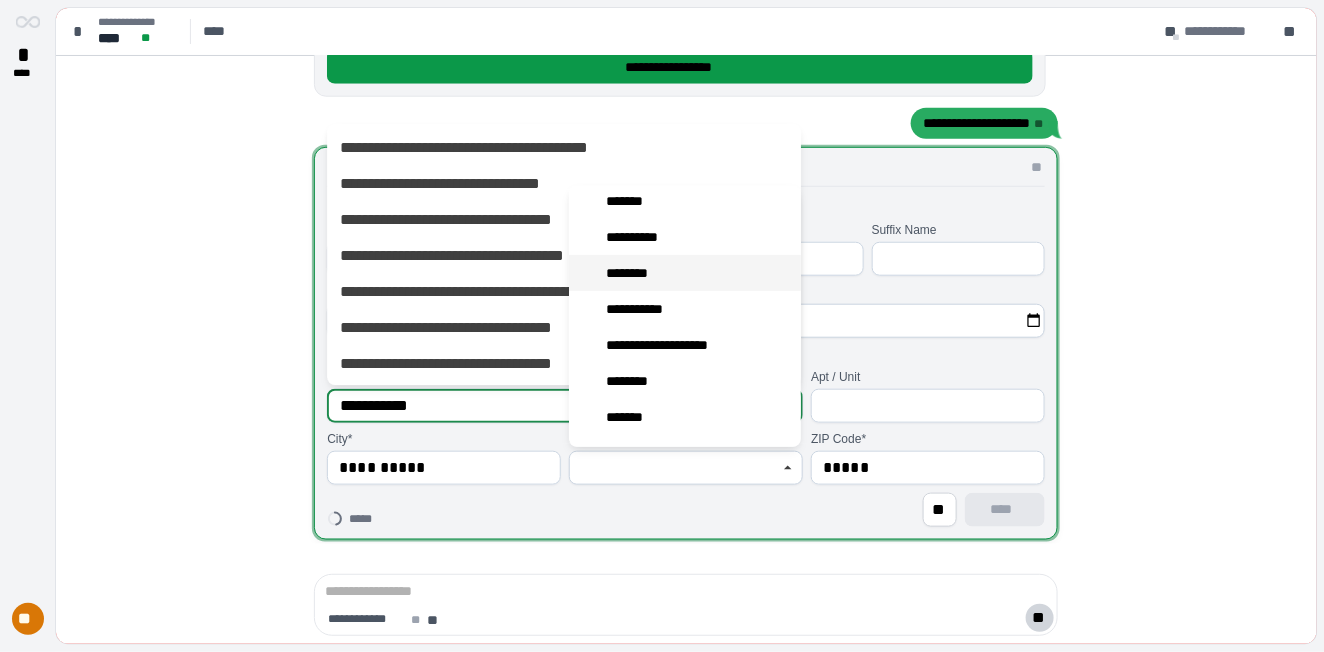 scroll, scrollTop: 154, scrollLeft: 0, axis: vertical 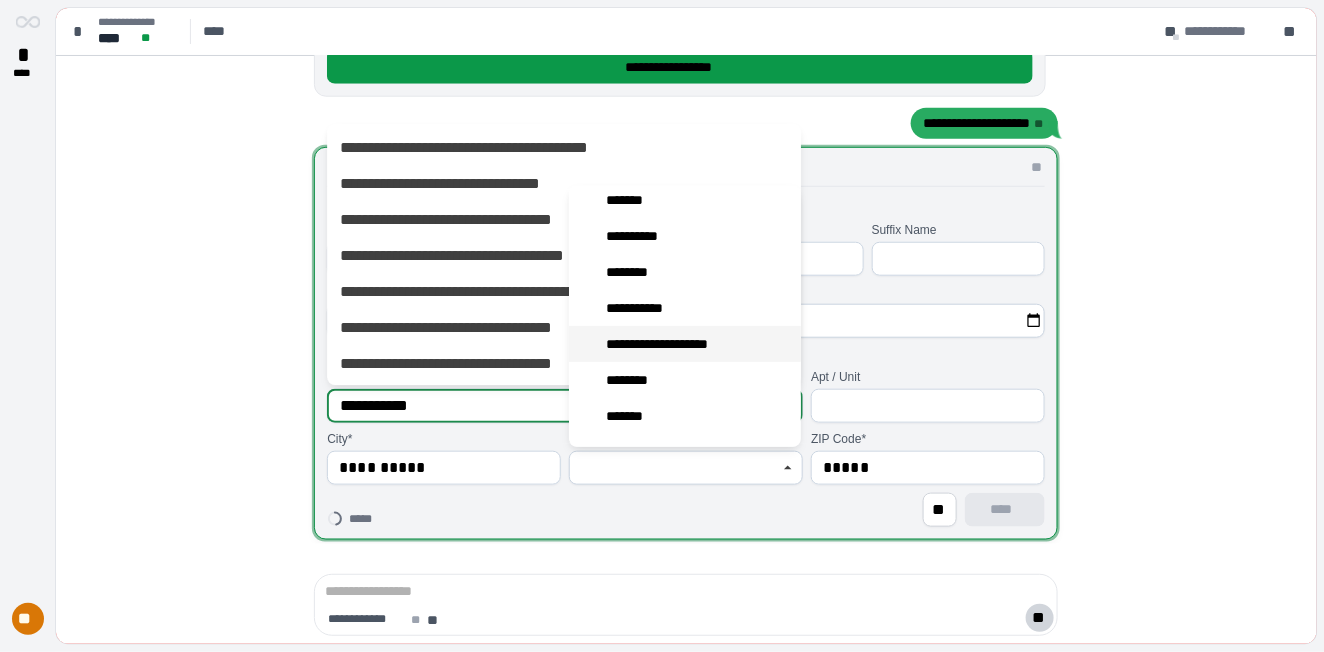 click on "**********" at bounding box center (670, 344) 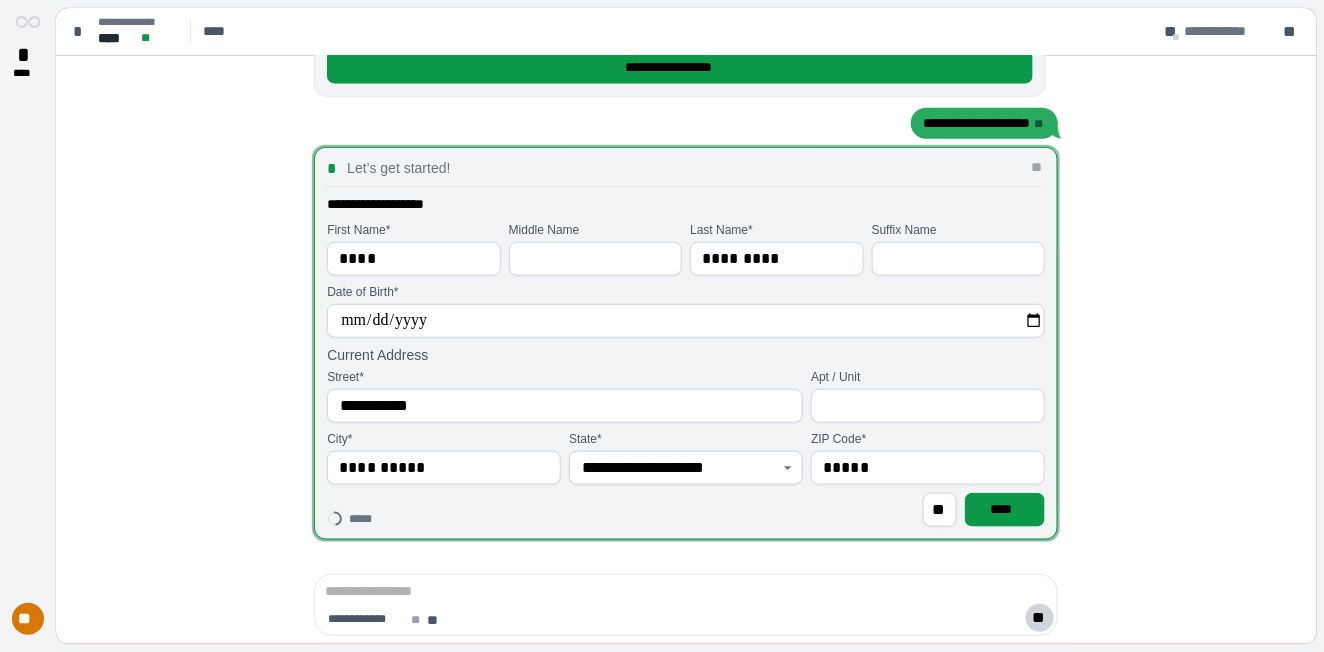 click on "**********" at bounding box center [686, 415] 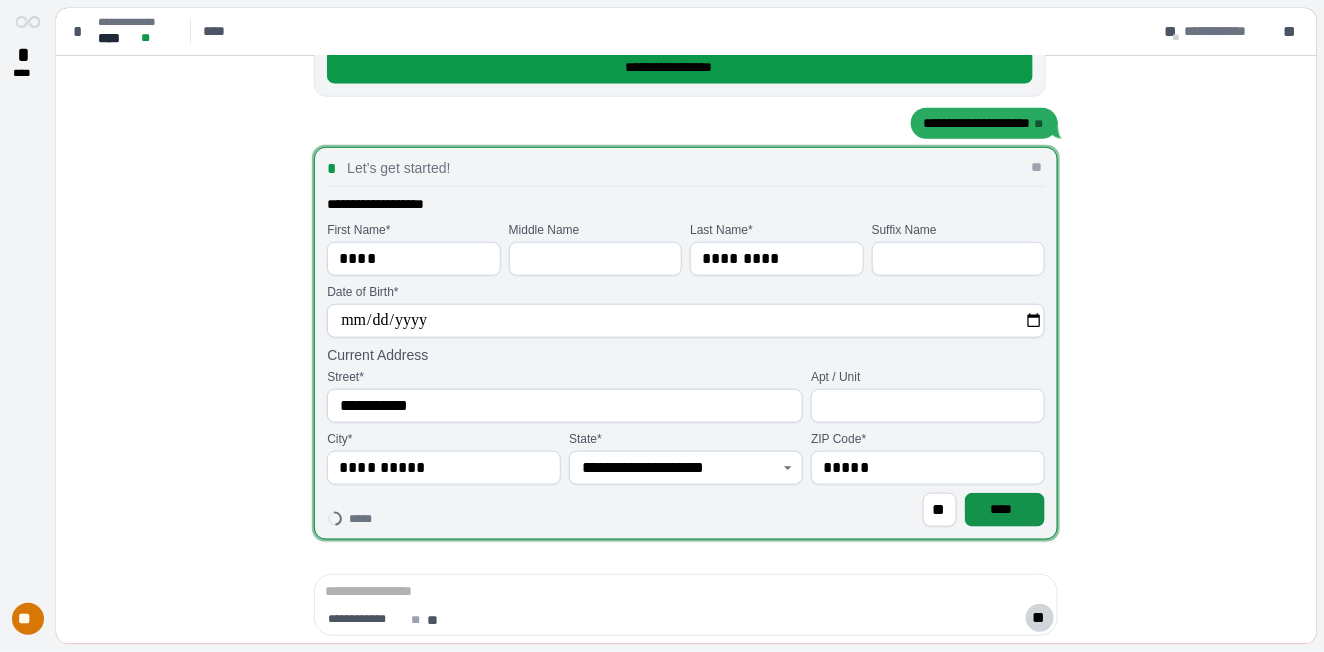 click on "****" at bounding box center [1005, 509] 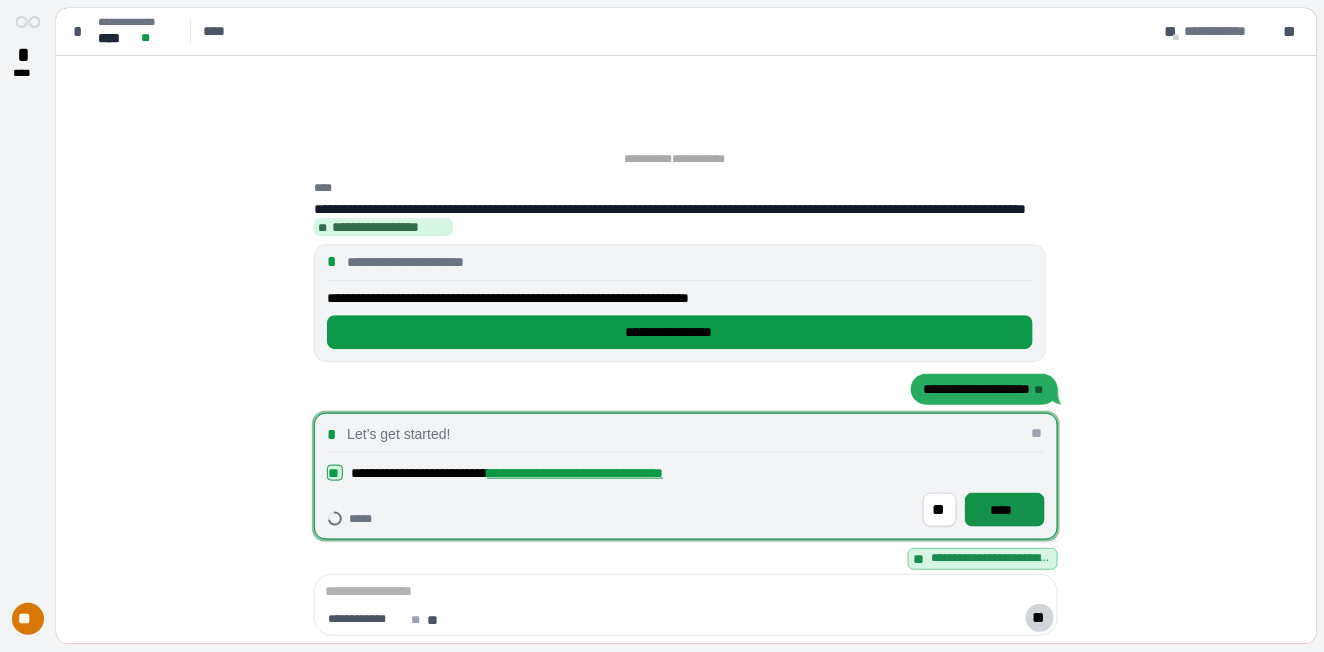 click on "****" at bounding box center (1005, 510) 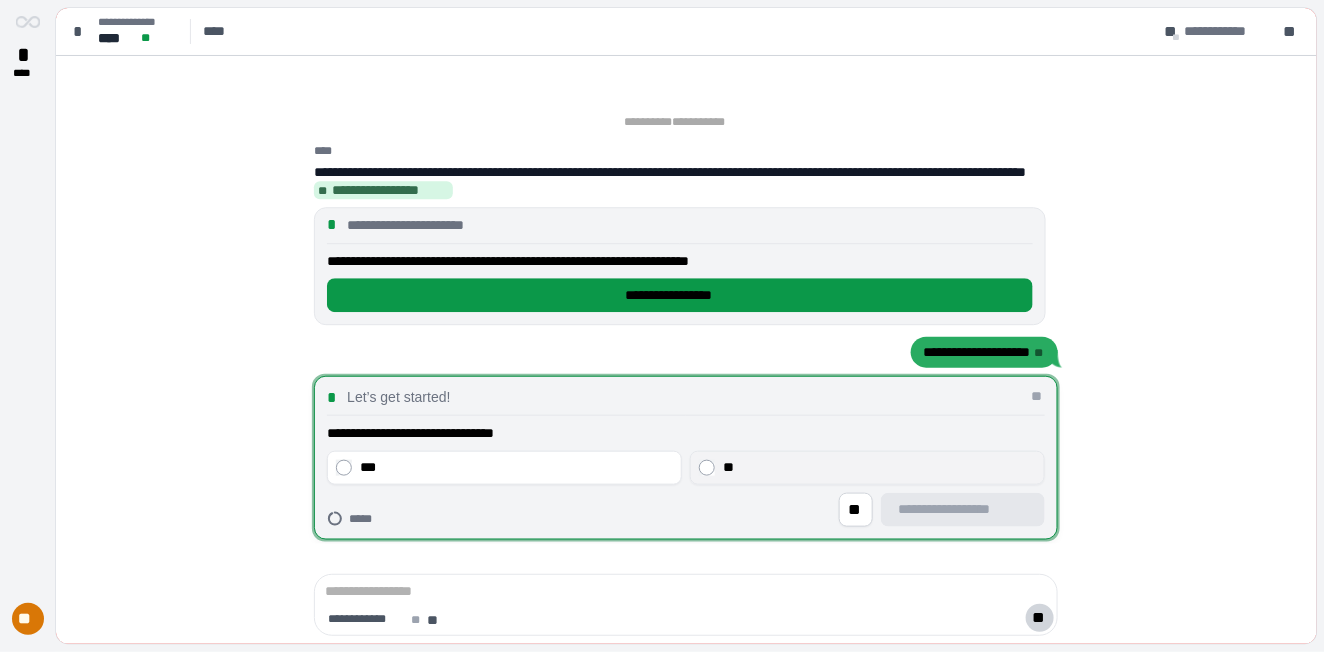 click on "**" at bounding box center [879, 467] 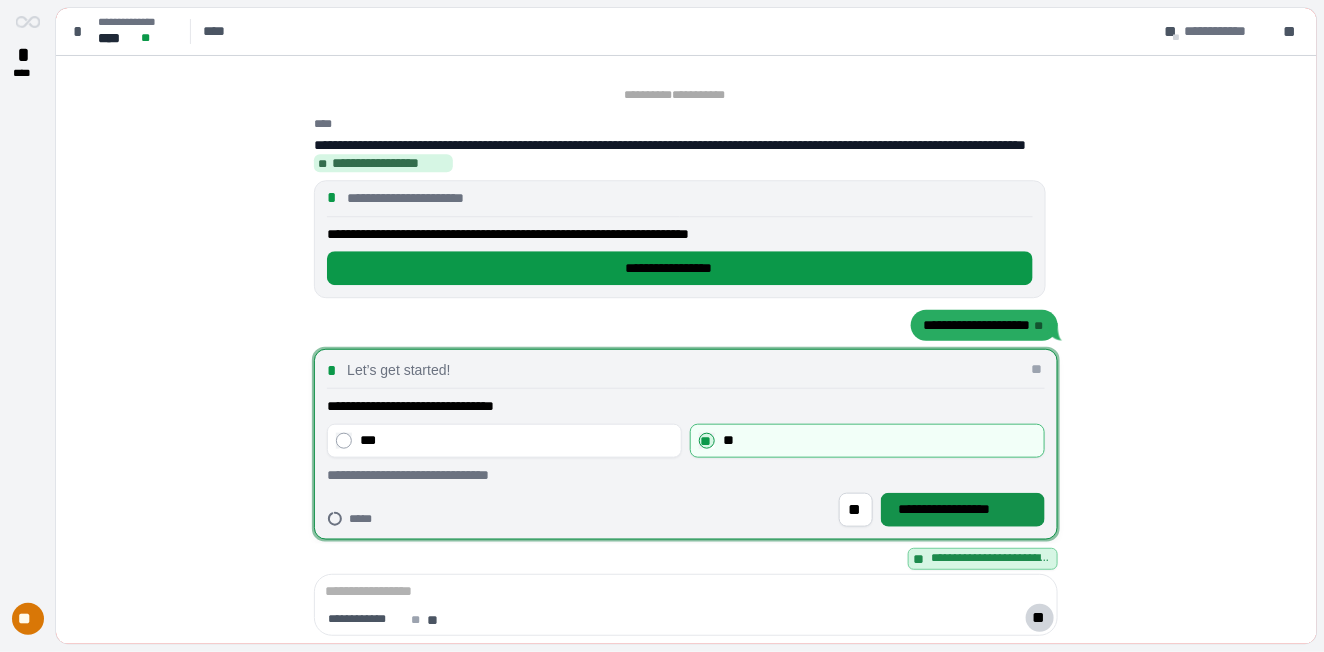 click on "**********" at bounding box center [963, 510] 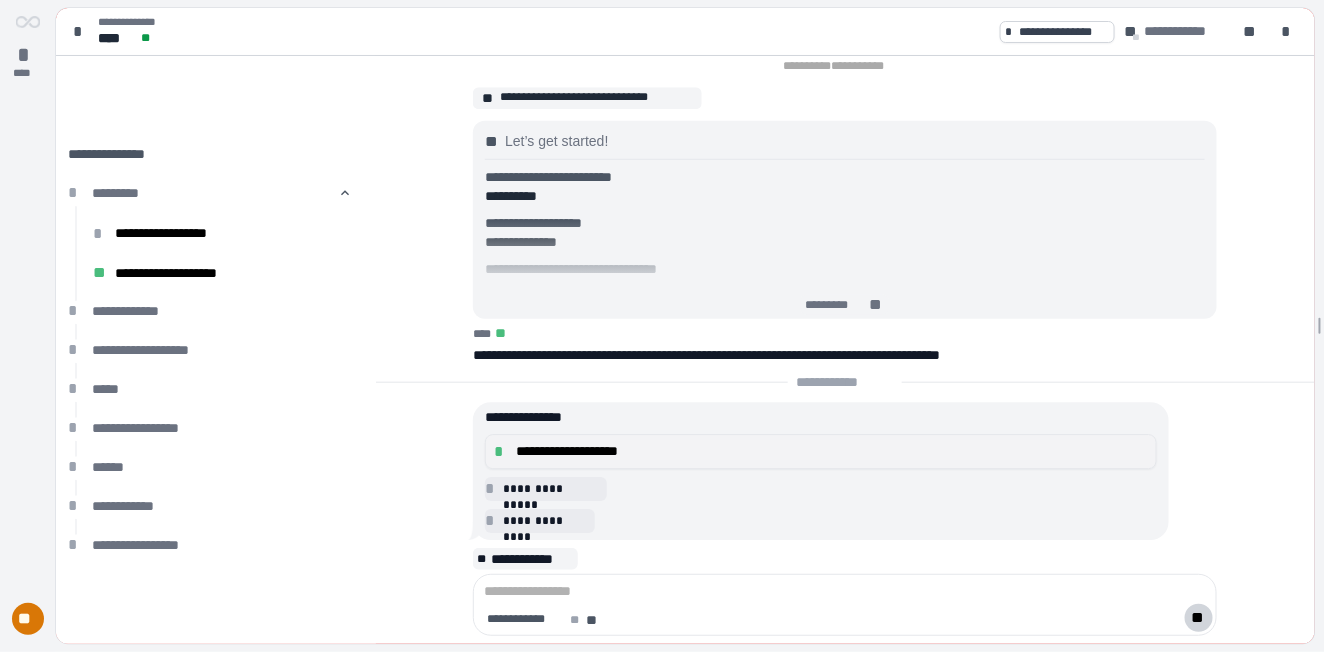 click on "**********" at bounding box center (832, 451) 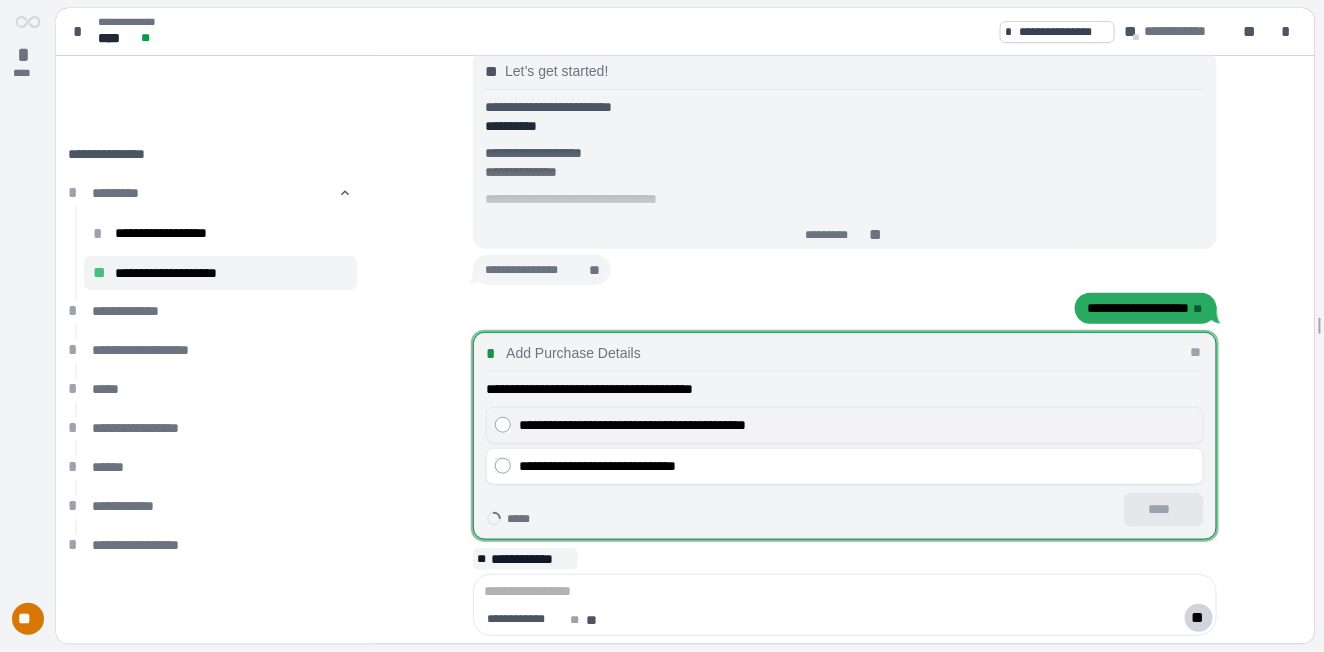 click on "**********" at bounding box center (857, 425) 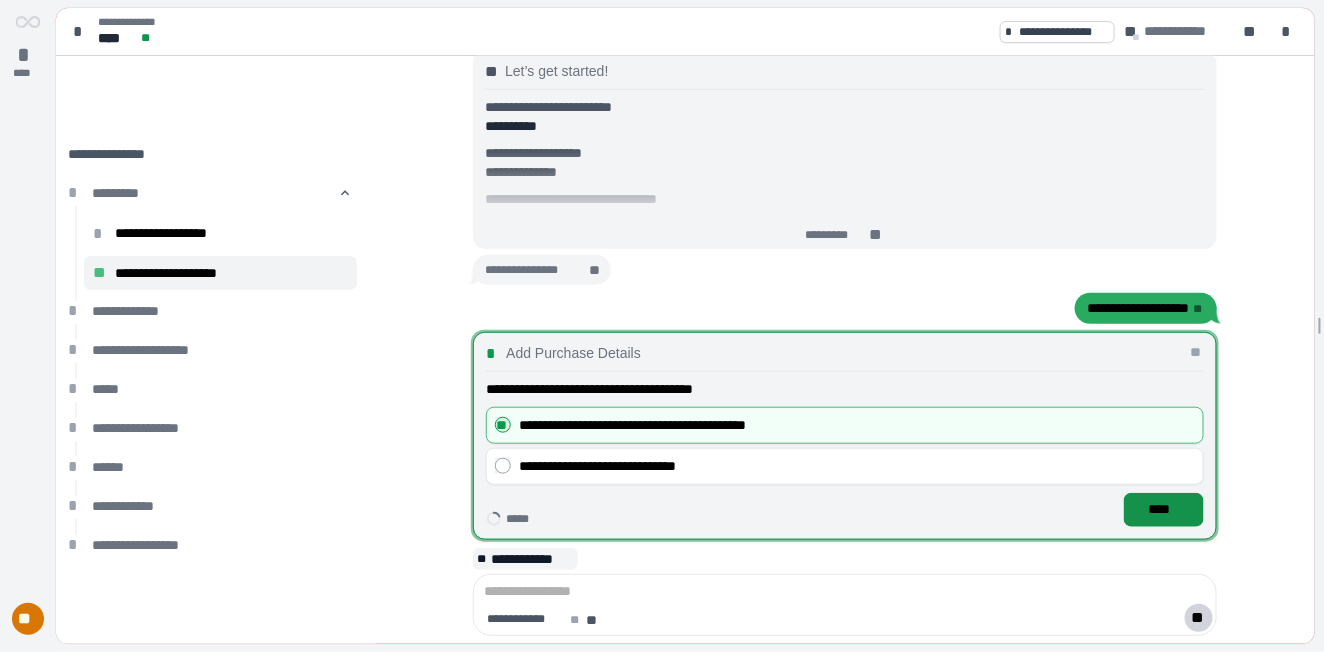 click on "****" at bounding box center (1164, 510) 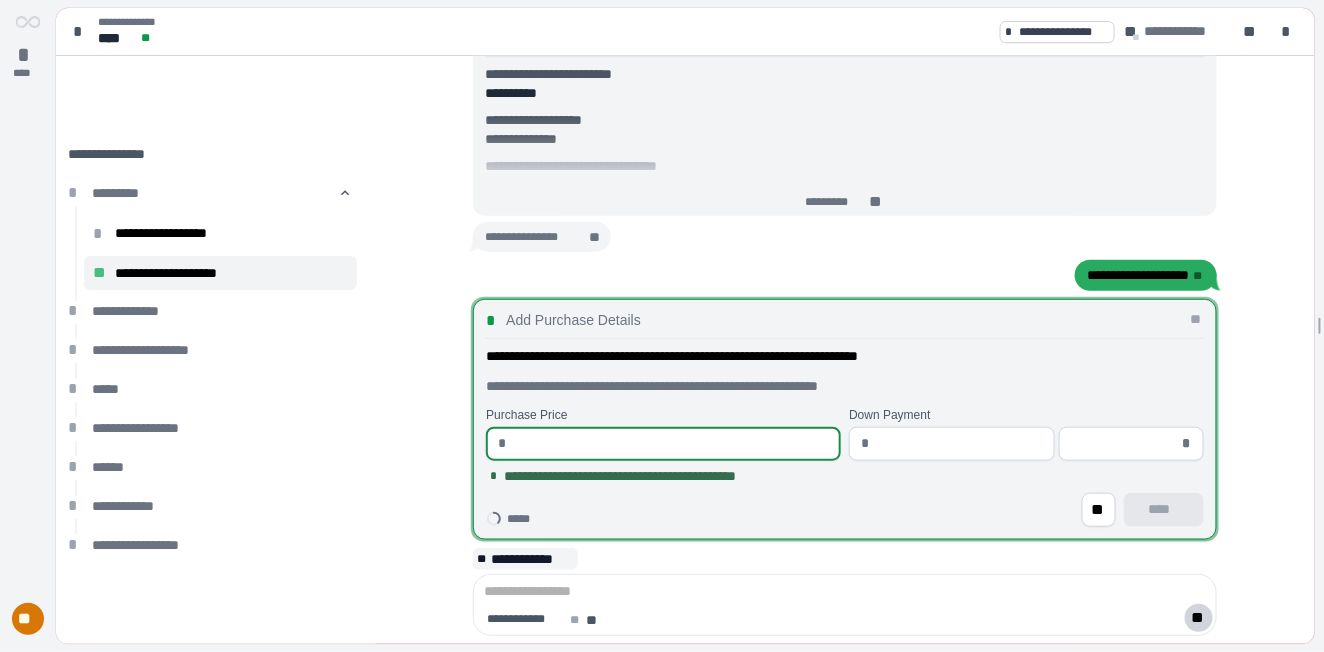 click at bounding box center [672, 444] 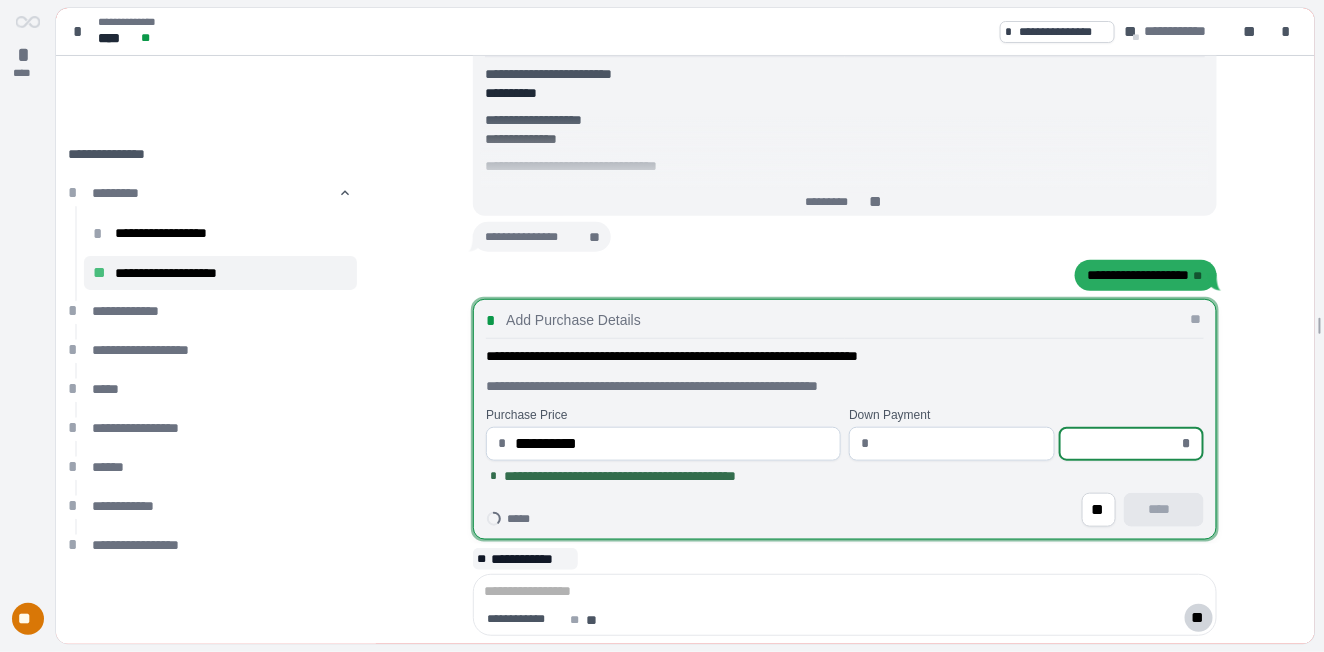 click at bounding box center [1125, 444] 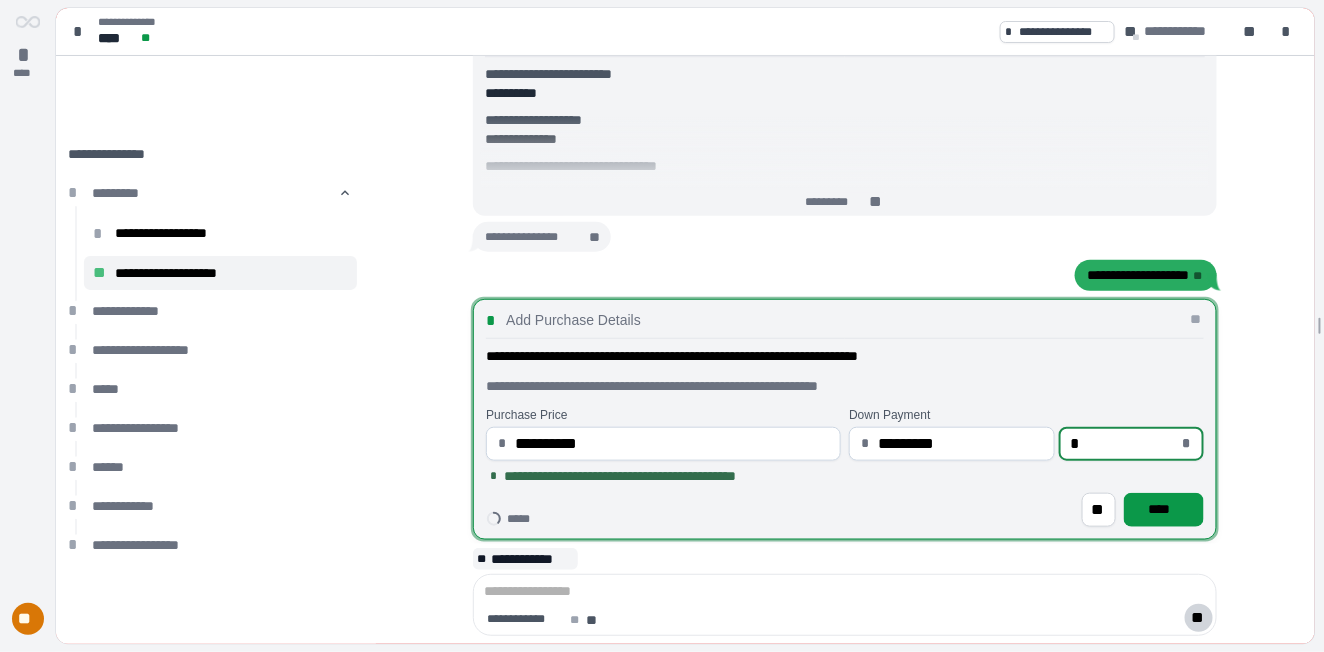 type on "**********" 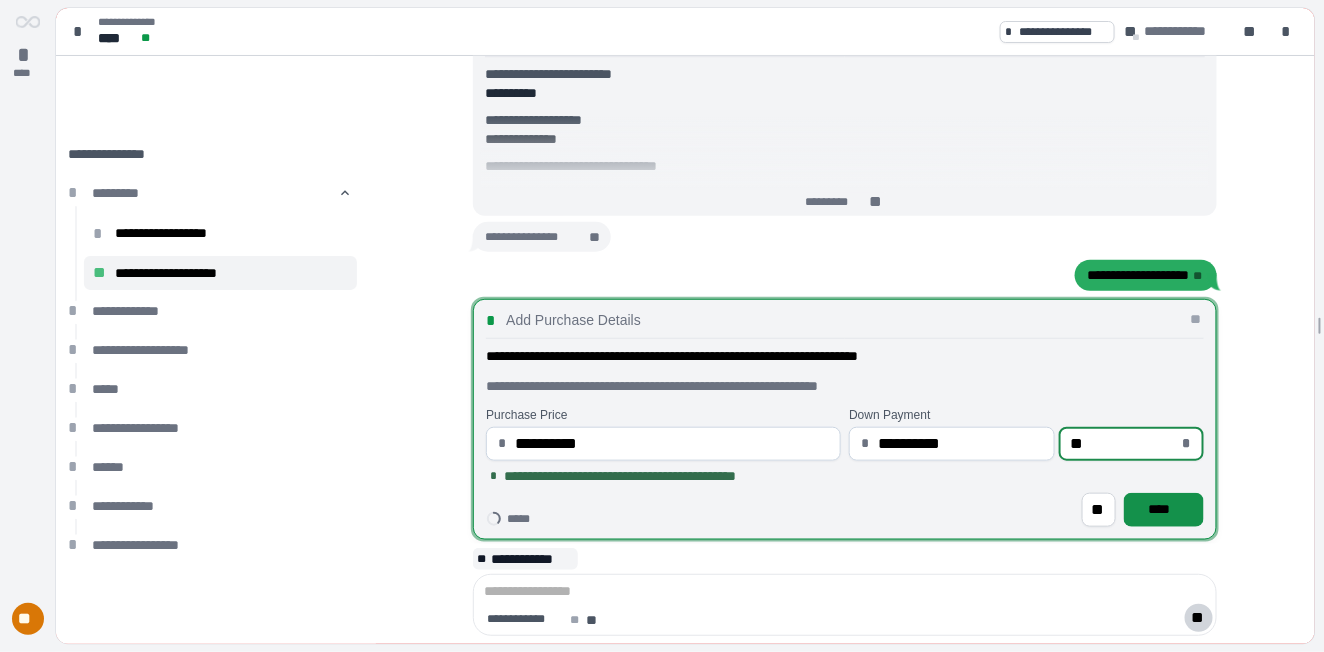type on "******" 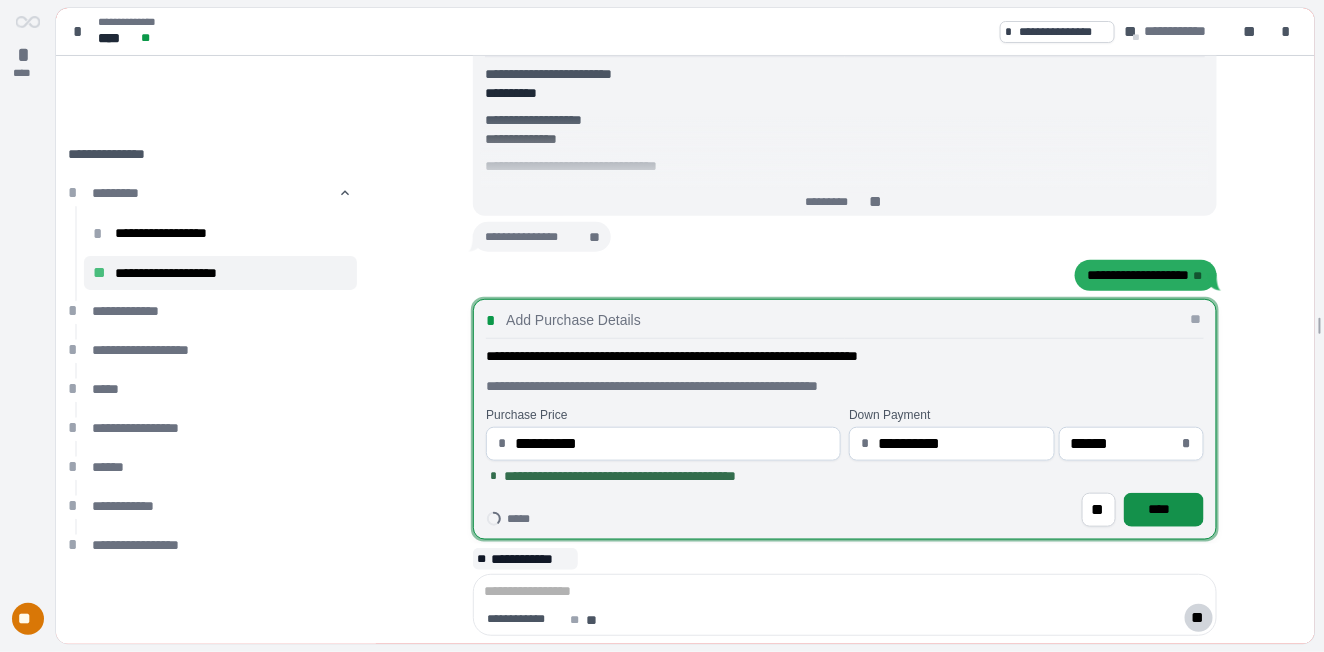 click on "****" at bounding box center (1164, 509) 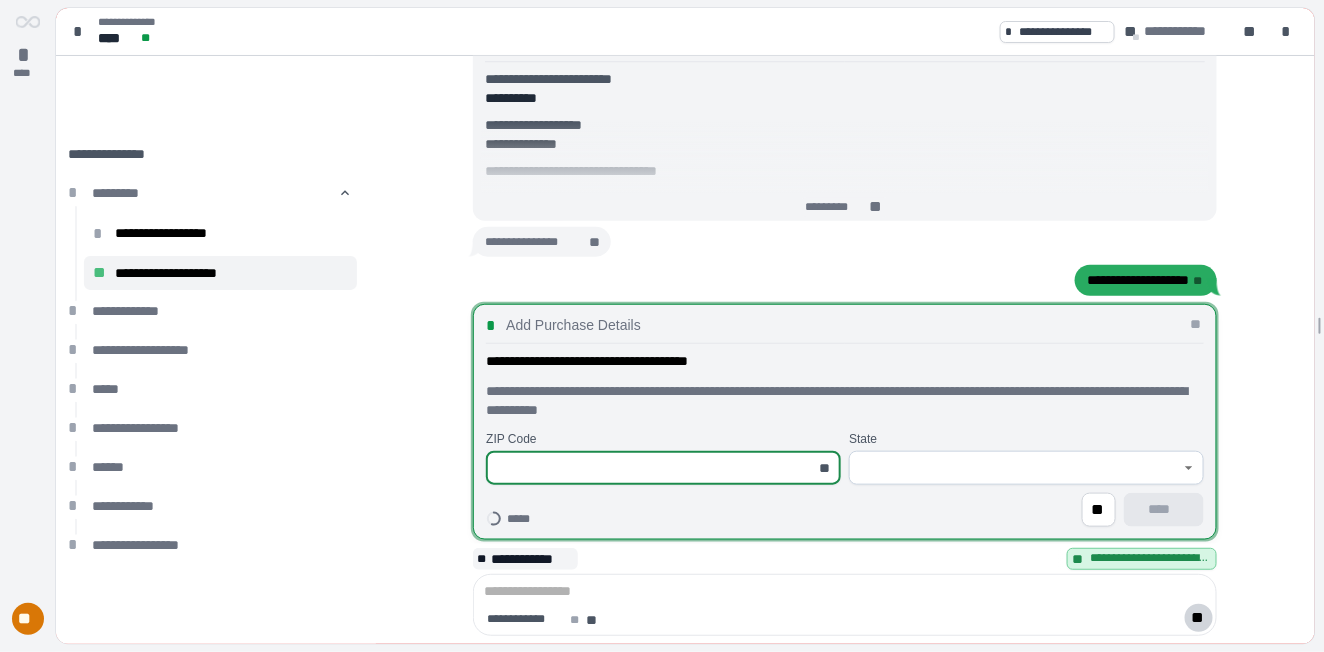 click at bounding box center [652, 468] 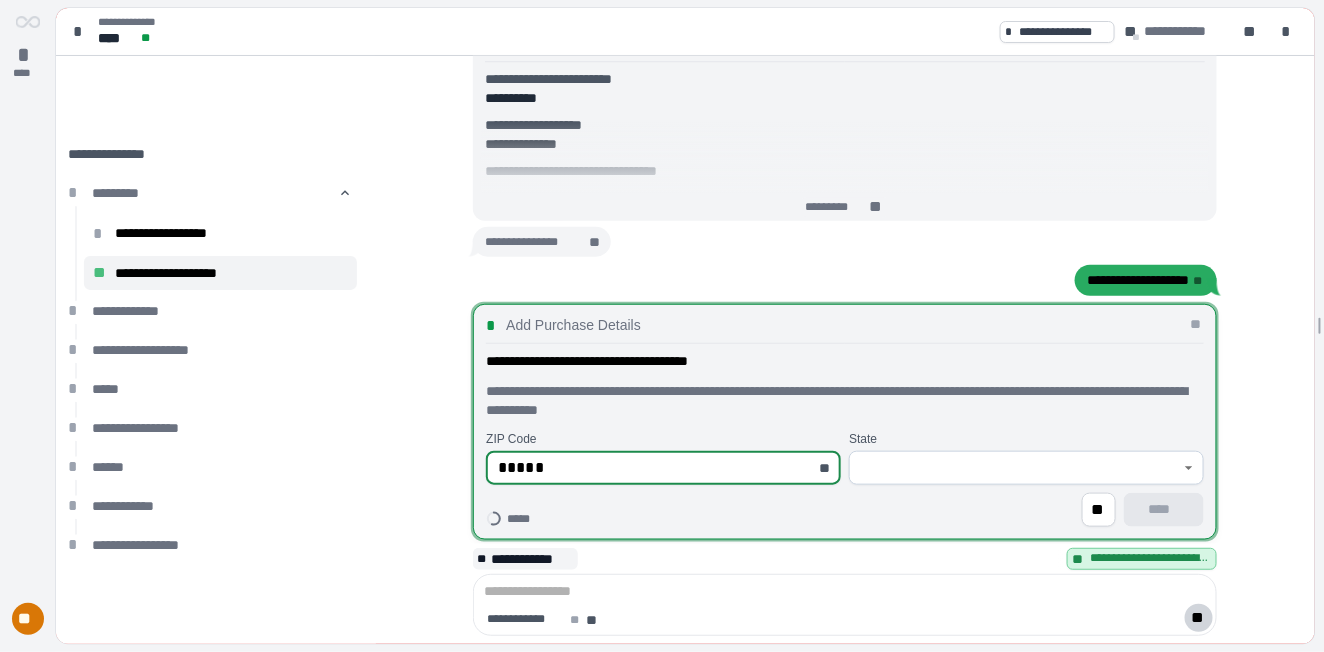 type on "*********" 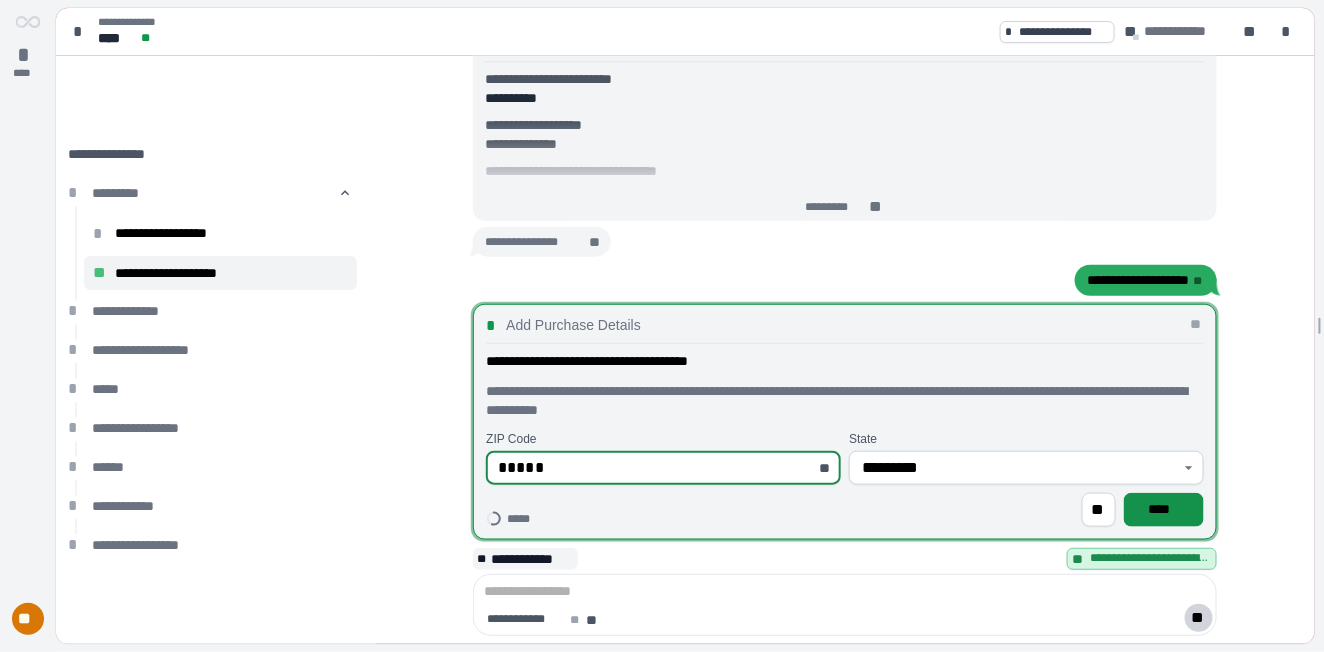 click on "****" at bounding box center (1164, 509) 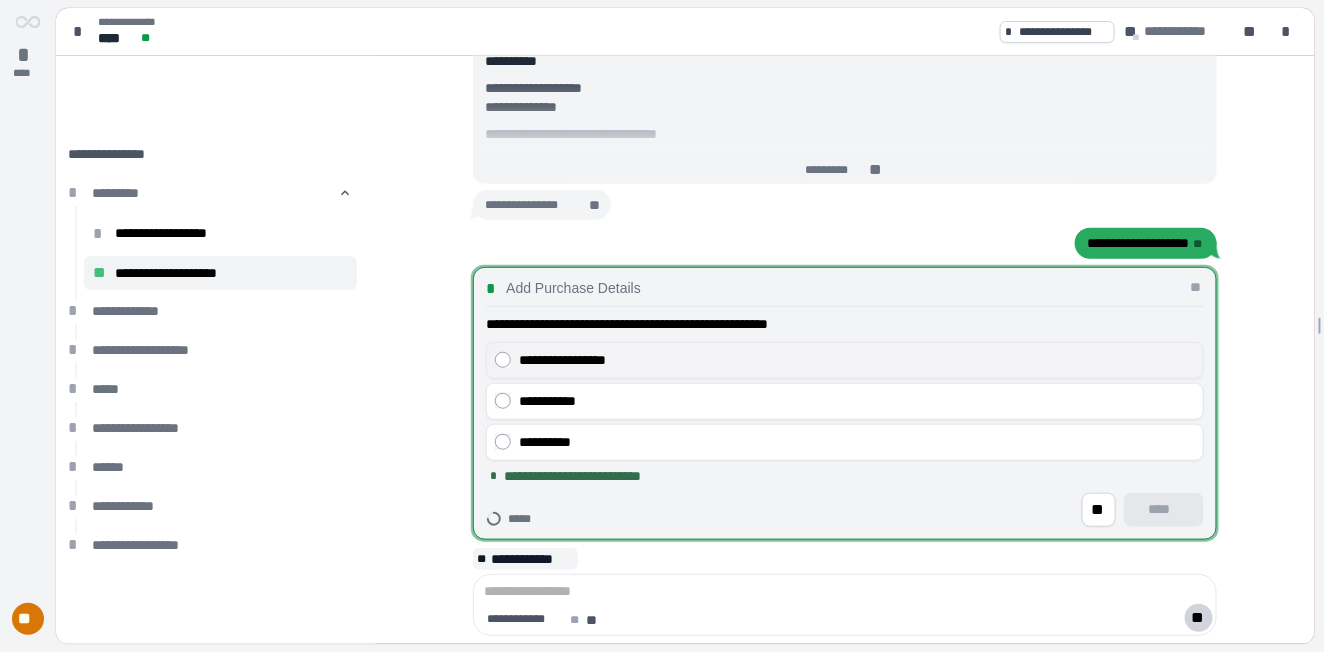 click on "**********" at bounding box center [857, 360] 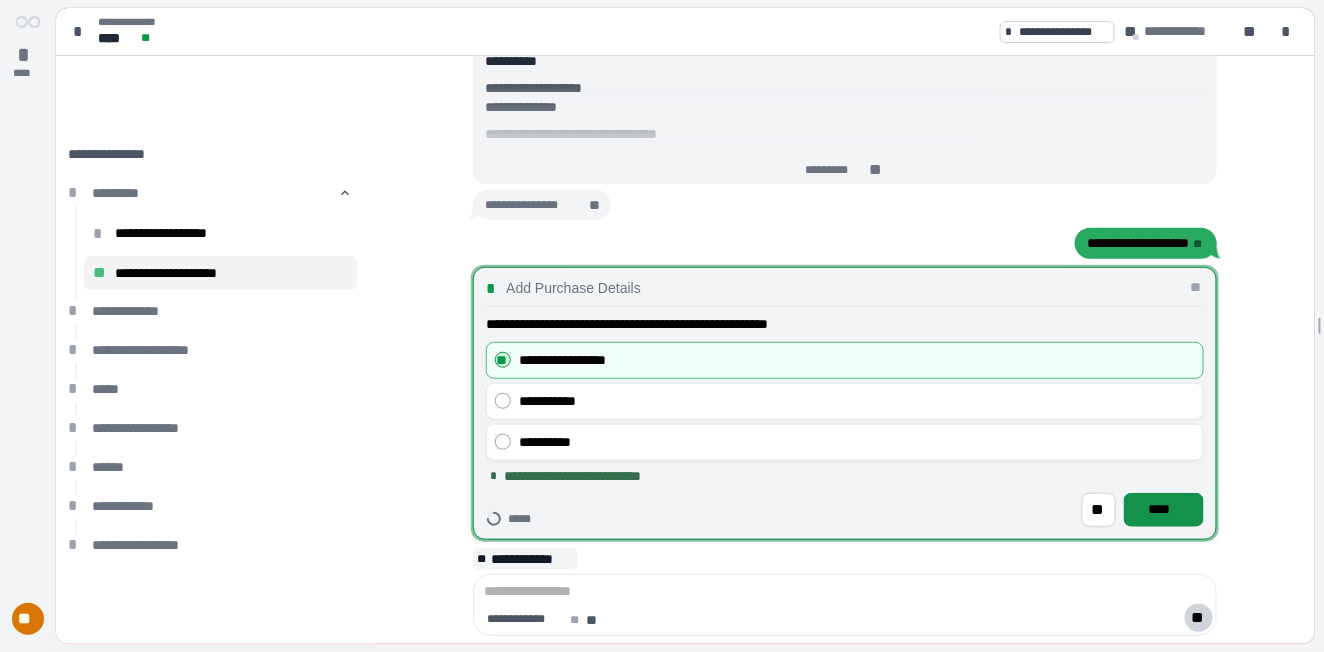 click on "****" at bounding box center (1164, 510) 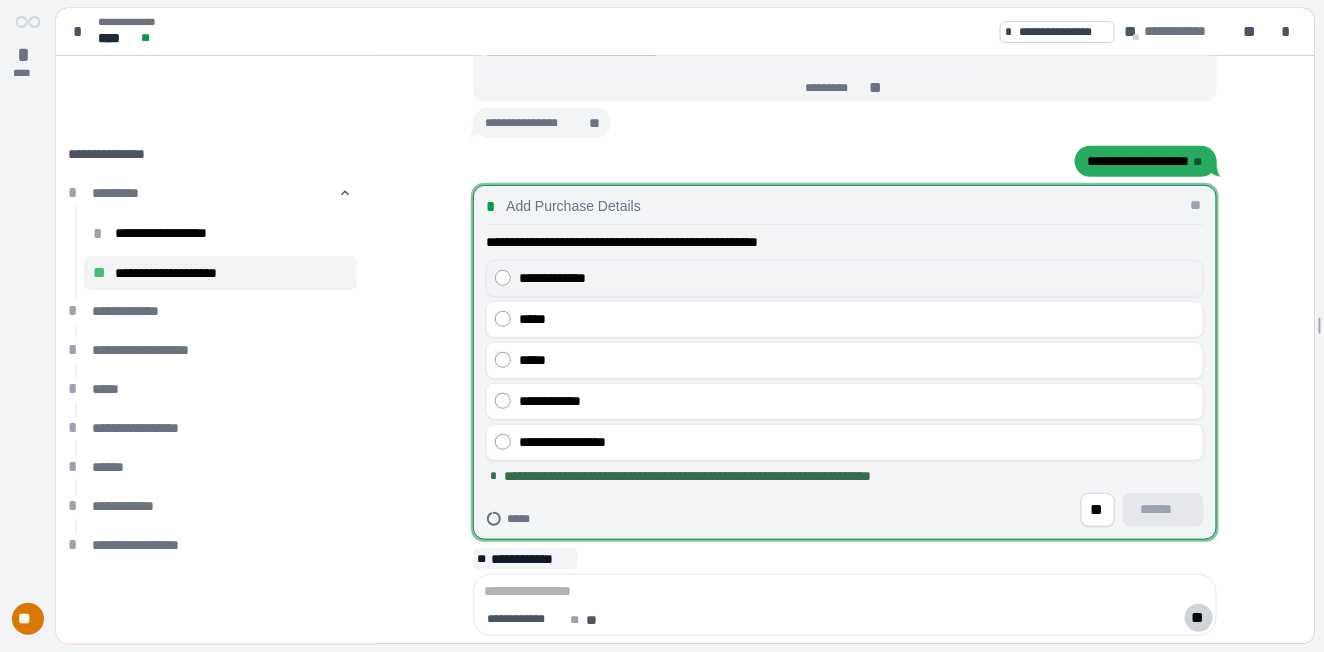click on "**********" at bounding box center [857, 278] 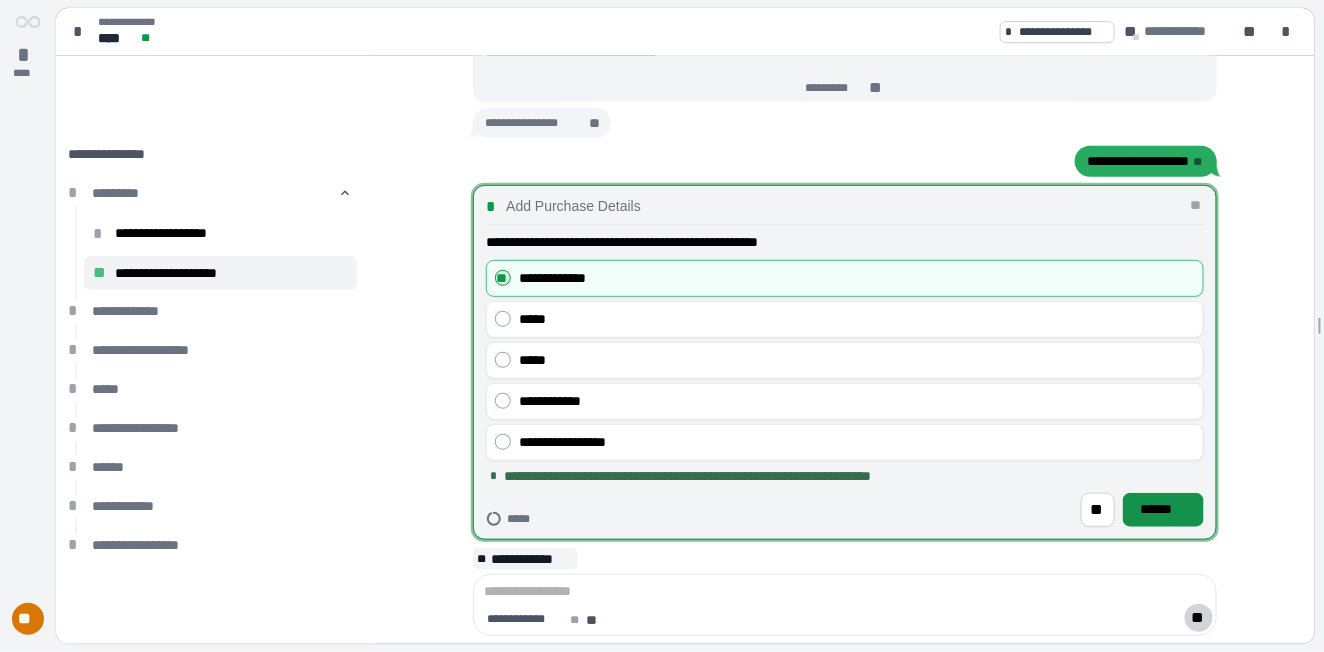 click on "******" at bounding box center (1163, 509) 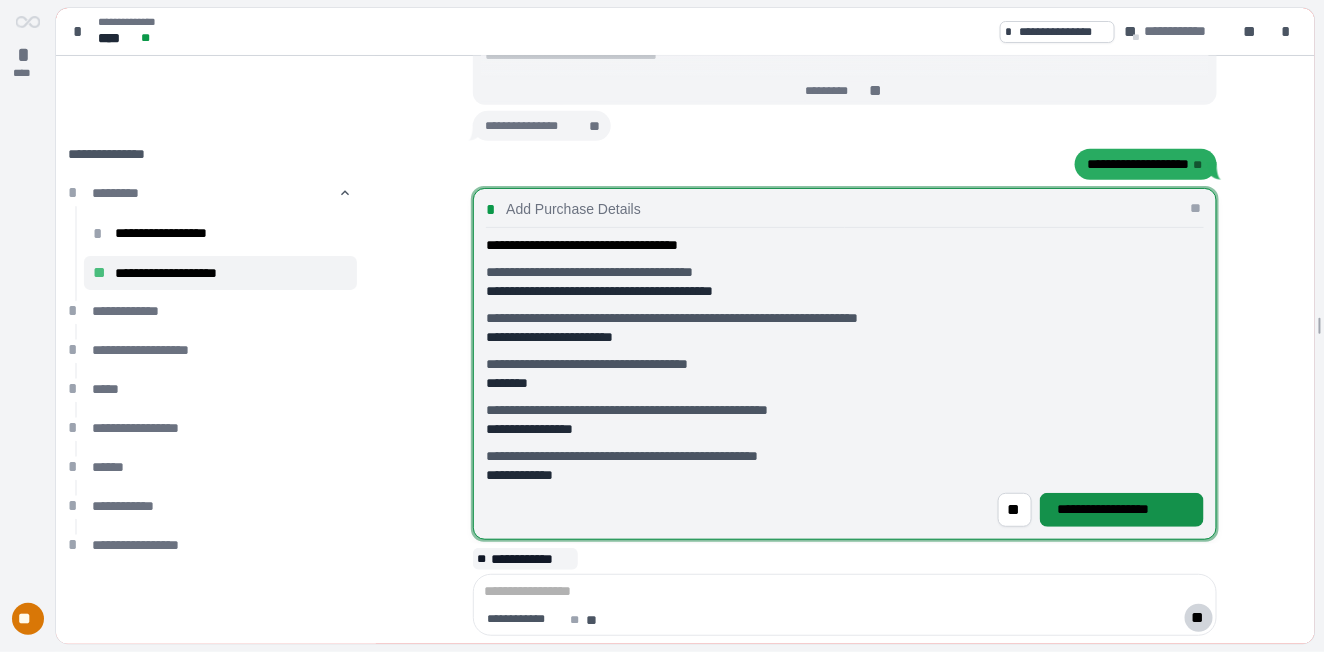 click on "**********" at bounding box center [1122, 509] 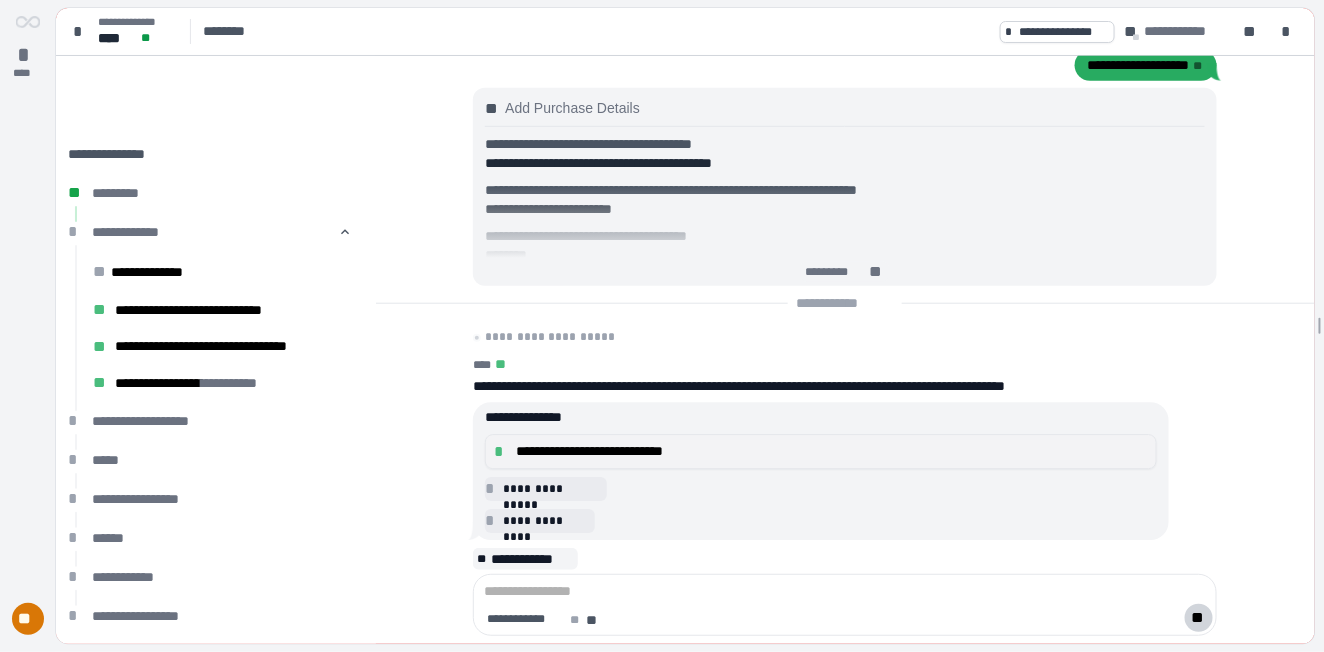 click on "**********" at bounding box center [832, 451] 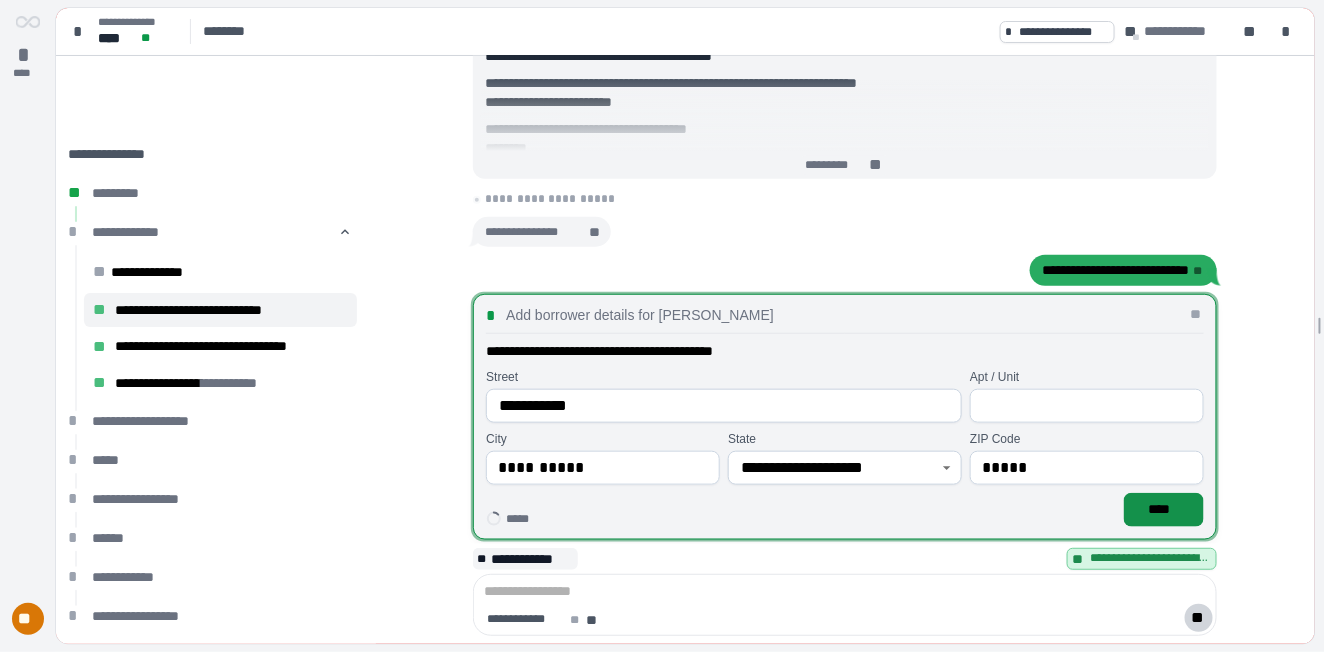 click on "****" at bounding box center (1164, 510) 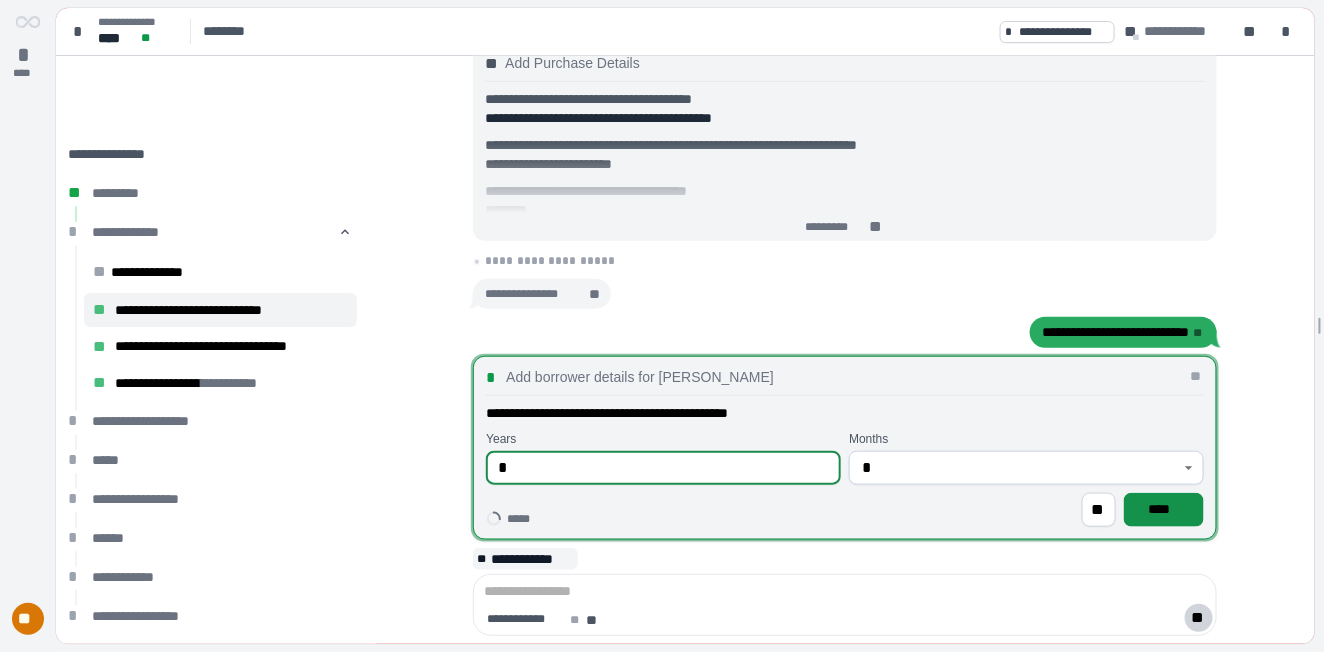 type on "*" 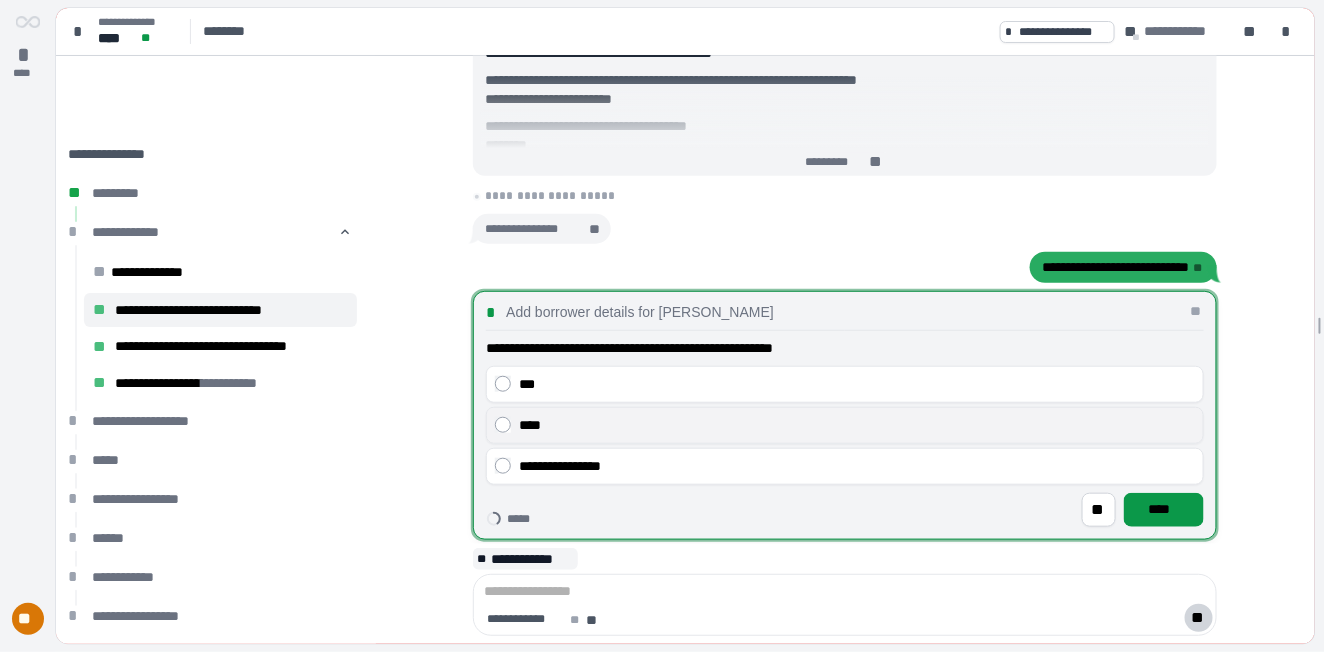 click on "****" at bounding box center [845, 425] 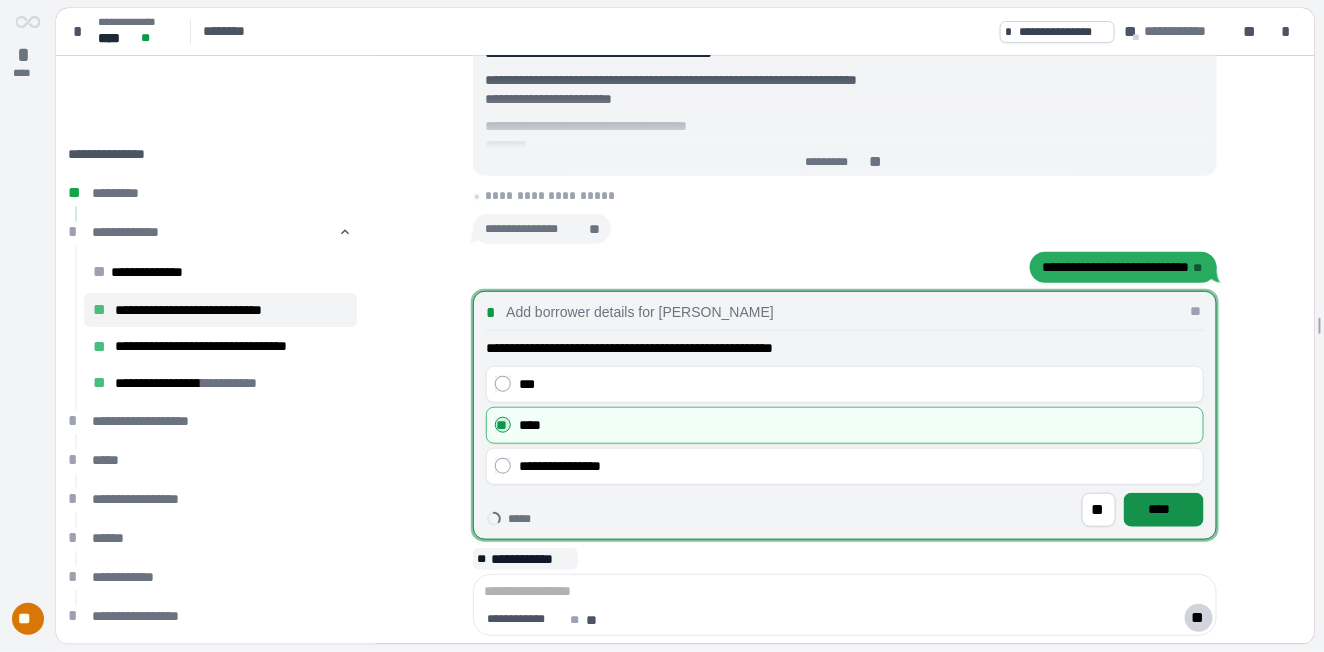 click on "****" at bounding box center (1164, 509) 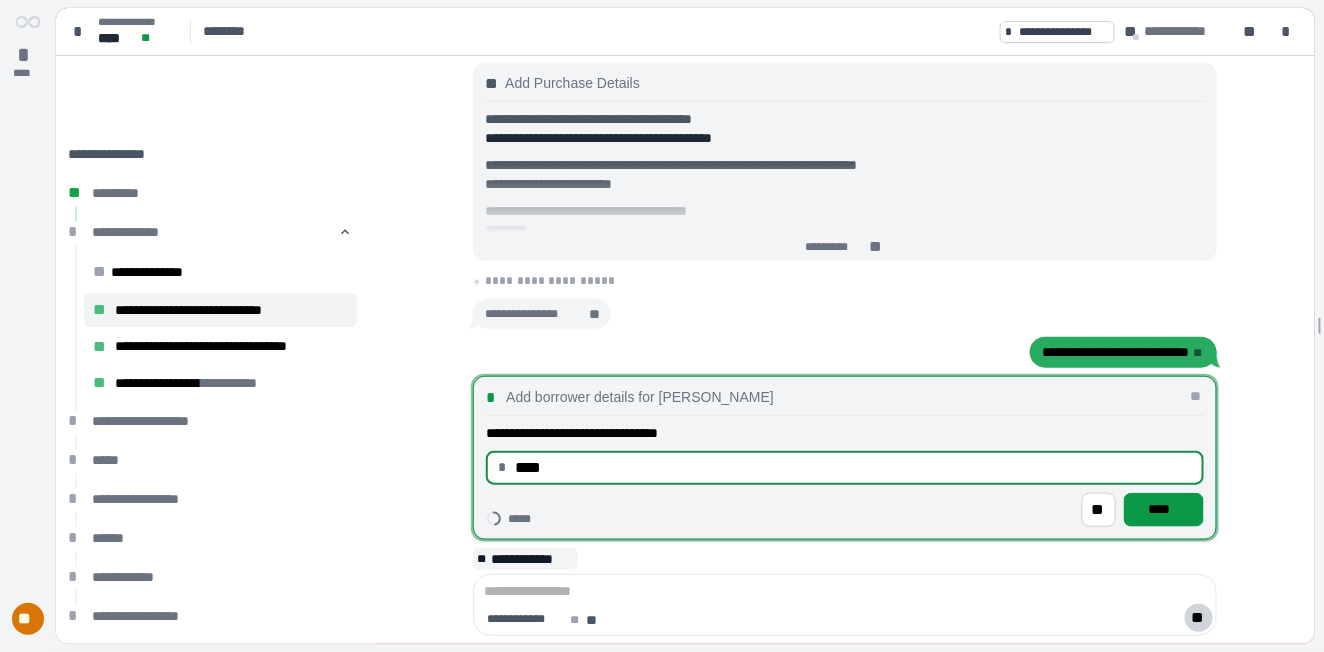 drag, startPoint x: 581, startPoint y: 462, endPoint x: 488, endPoint y: 459, distance: 93.04838 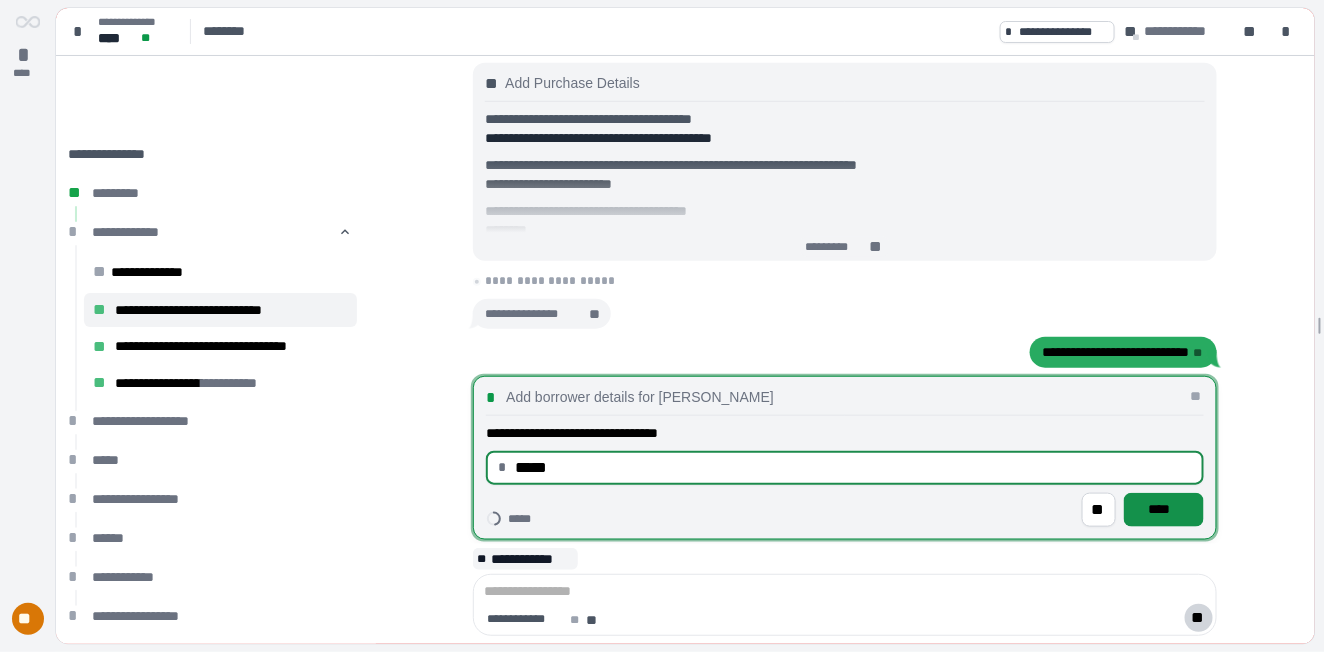 type on "********" 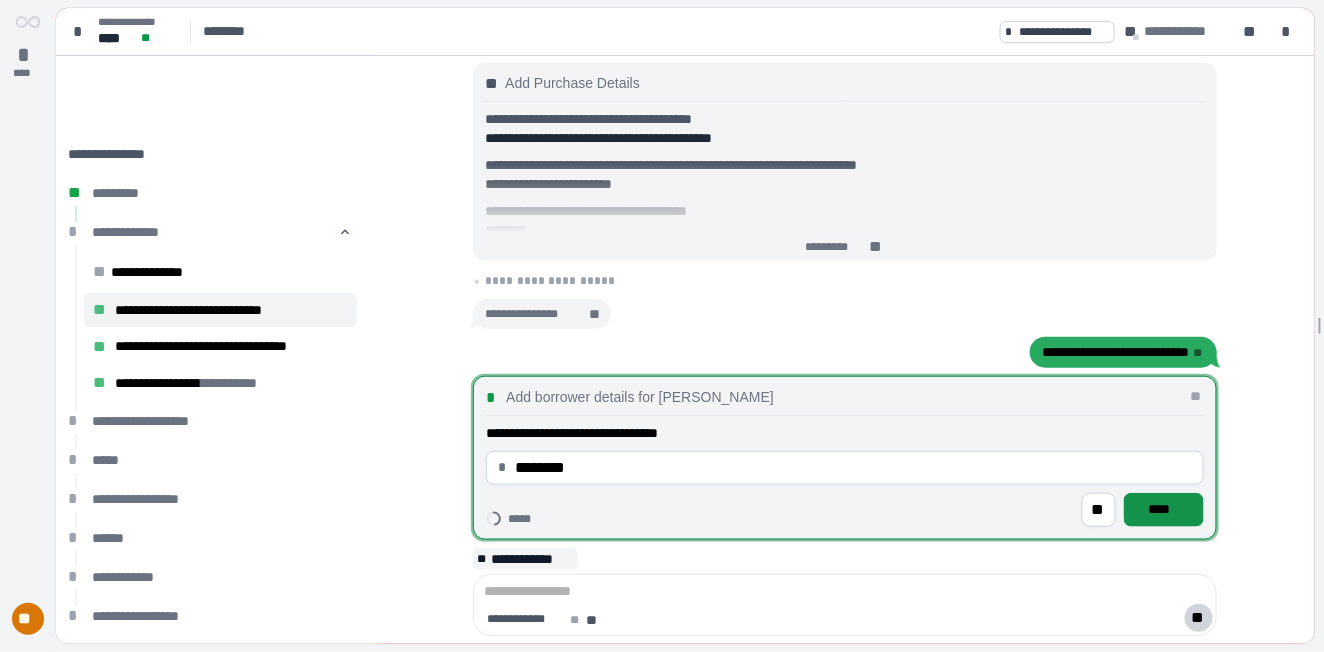 click on "****" at bounding box center (1164, 509) 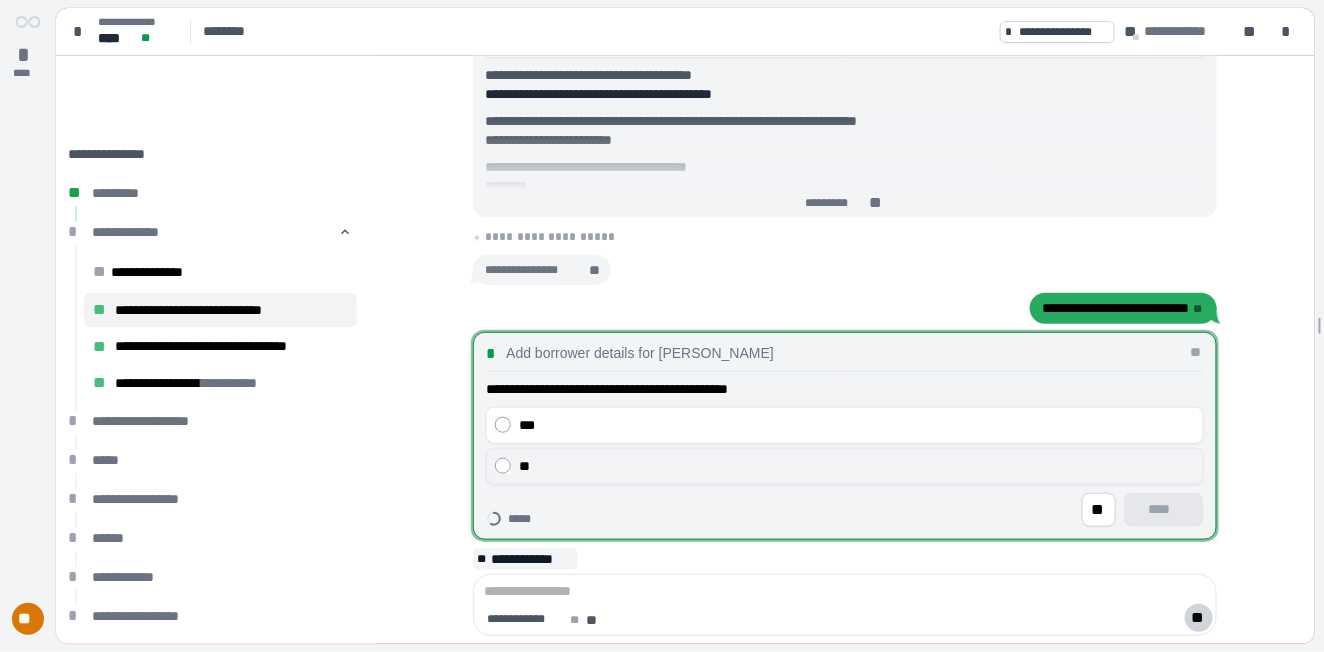 click on "**" at bounding box center [857, 466] 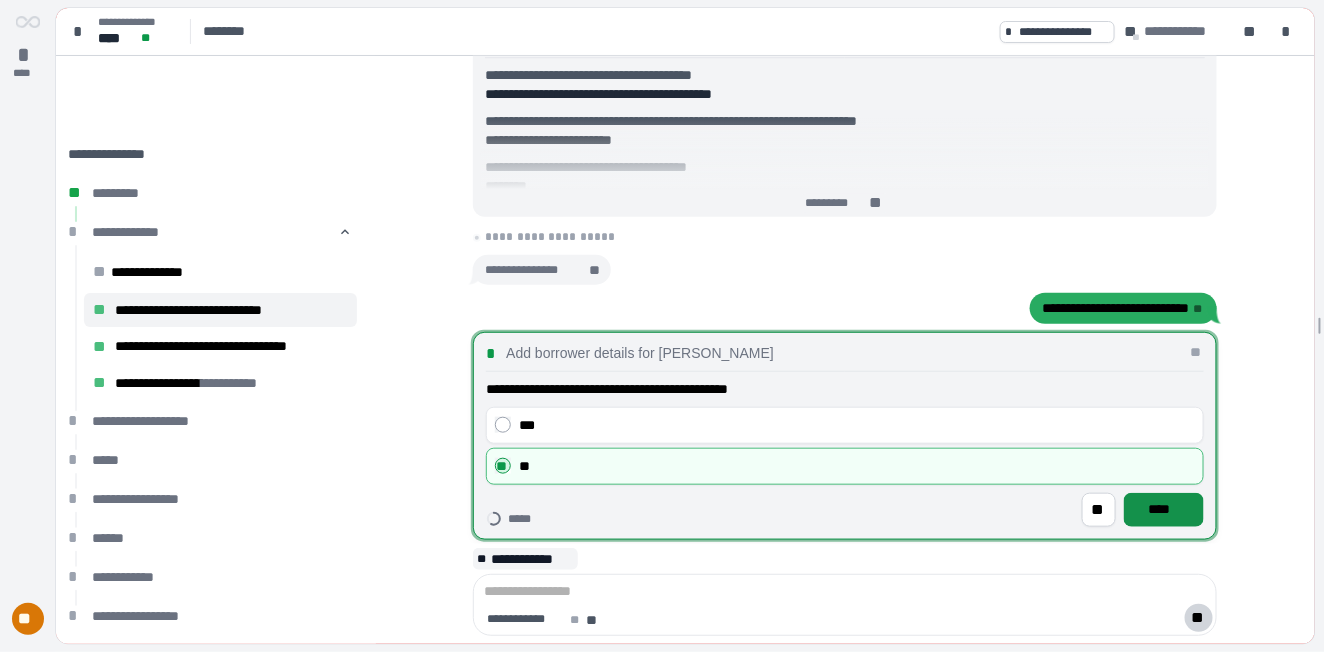 click on "****" at bounding box center [1164, 509] 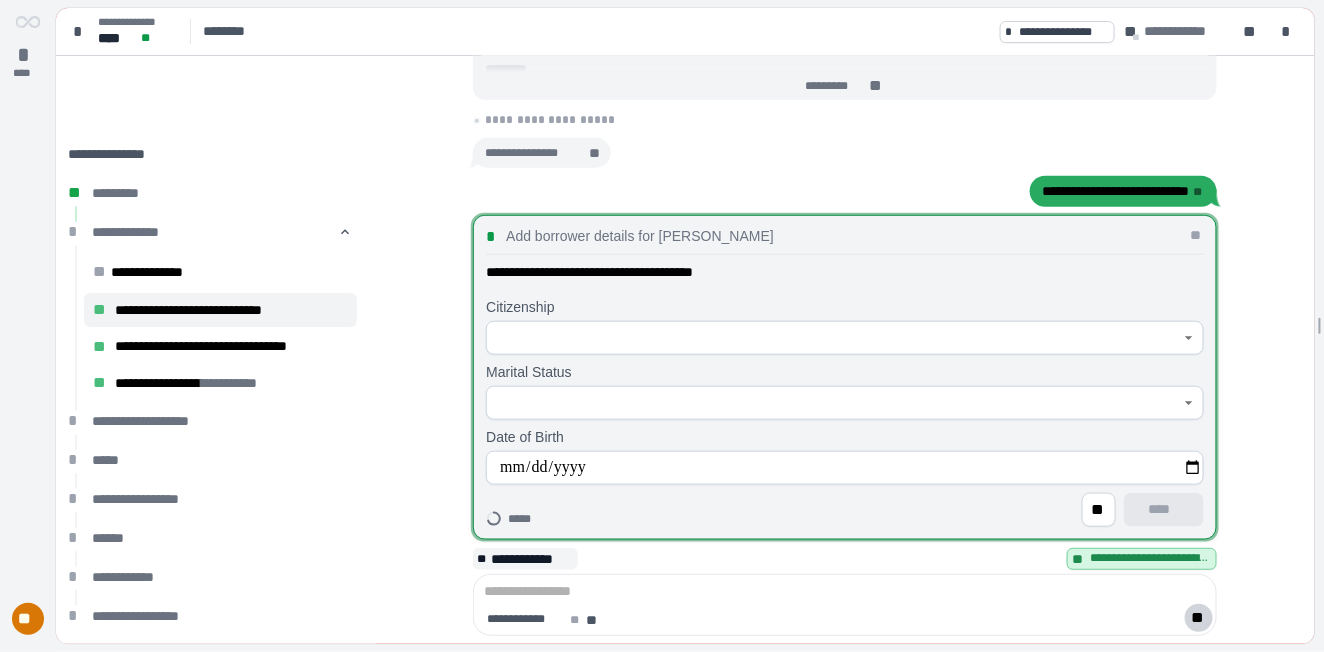 click at bounding box center [834, 338] 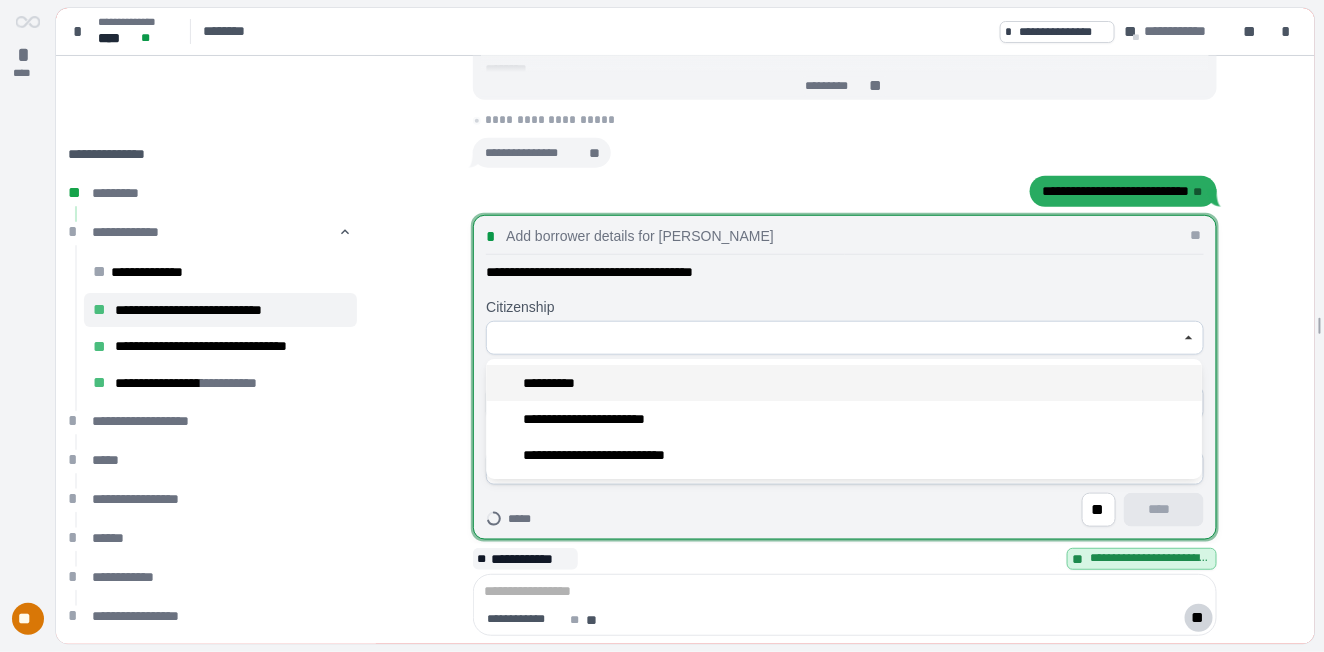 click on "**********" at bounding box center [844, 383] 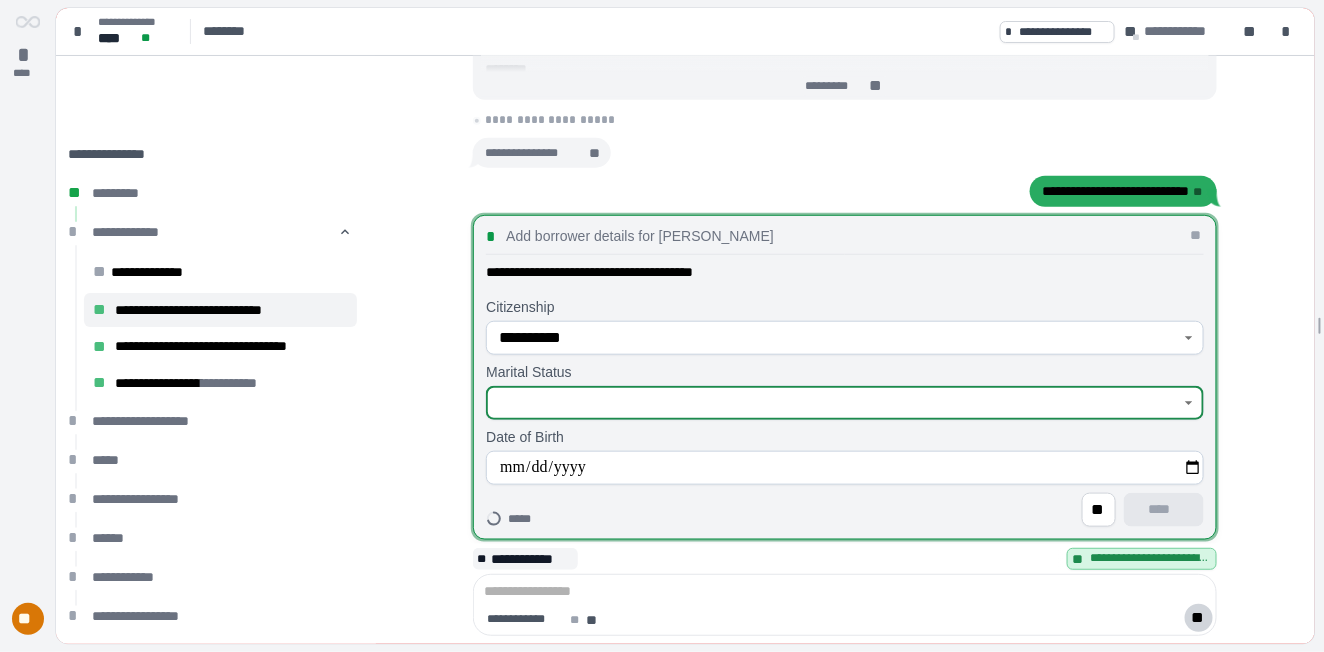click at bounding box center (834, 403) 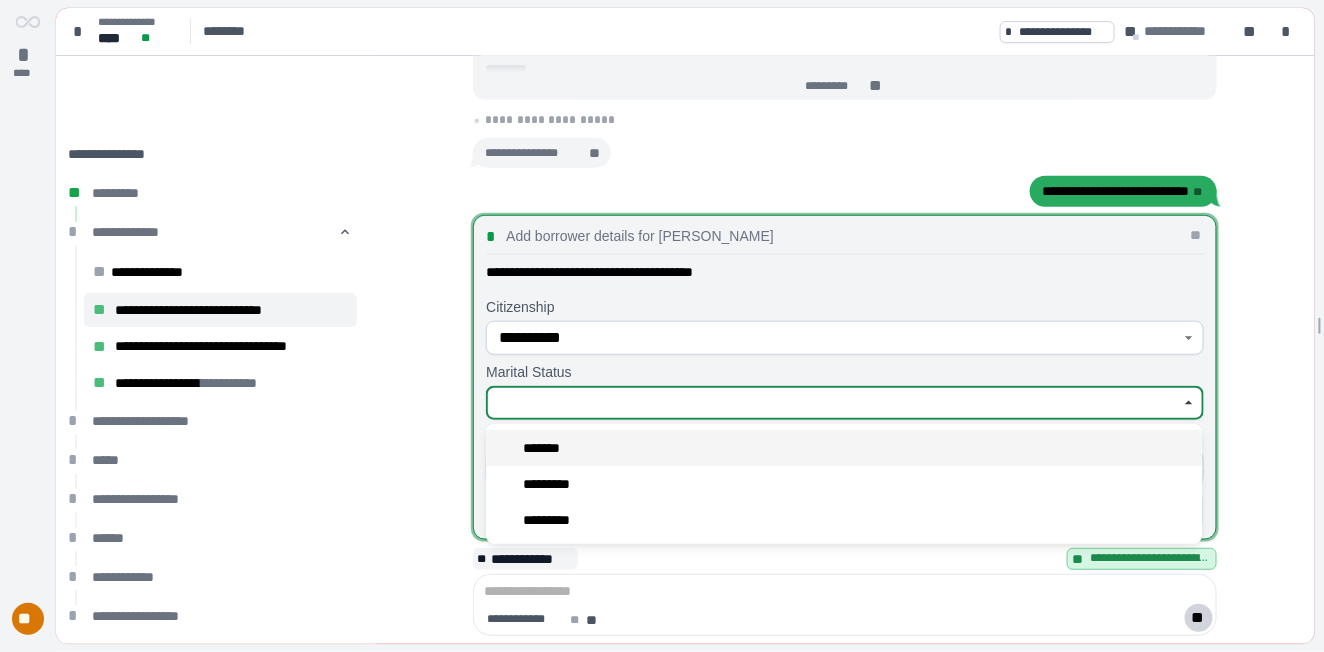 click on "*******" at bounding box center (844, 448) 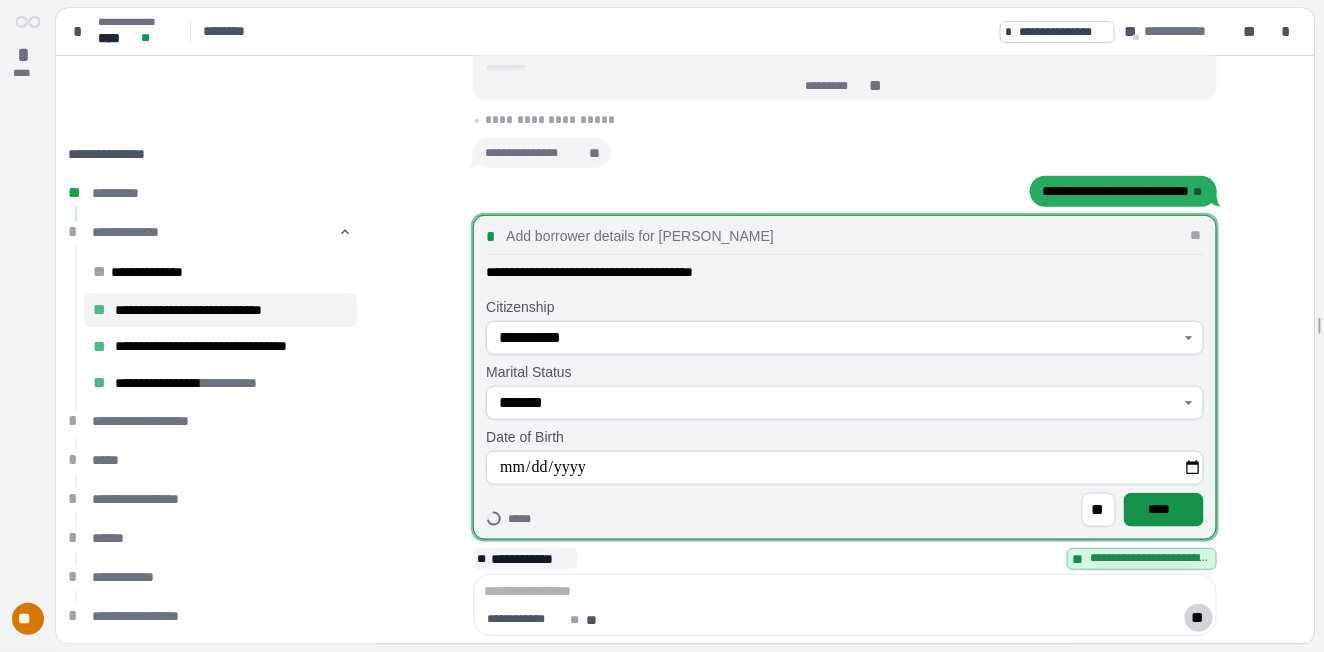 click on "****" at bounding box center (1164, 509) 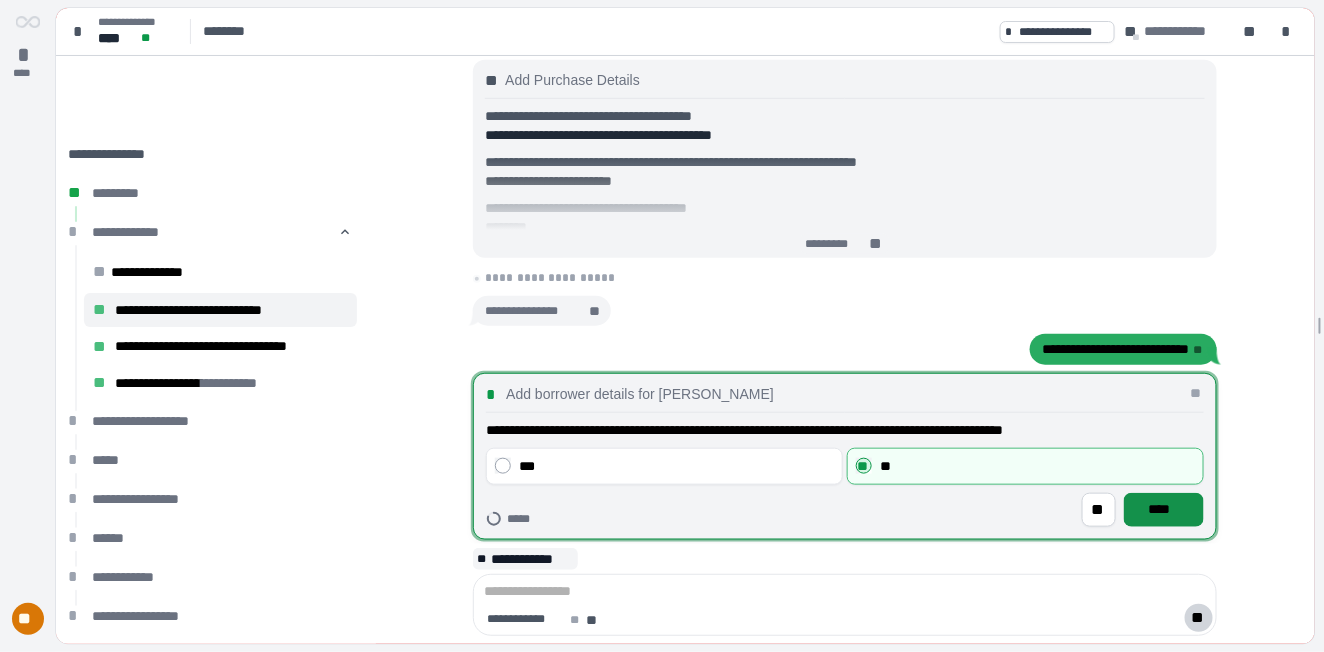 click on "****" at bounding box center (1164, 509) 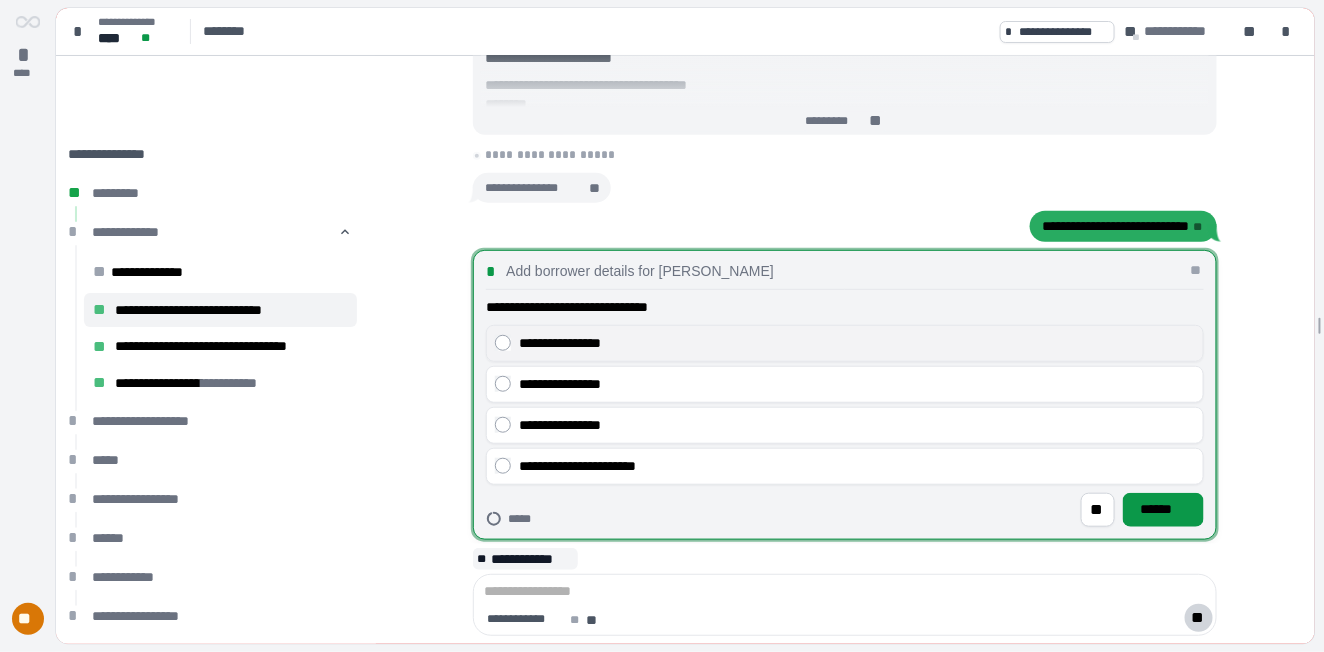 click on "**********" at bounding box center (857, 343) 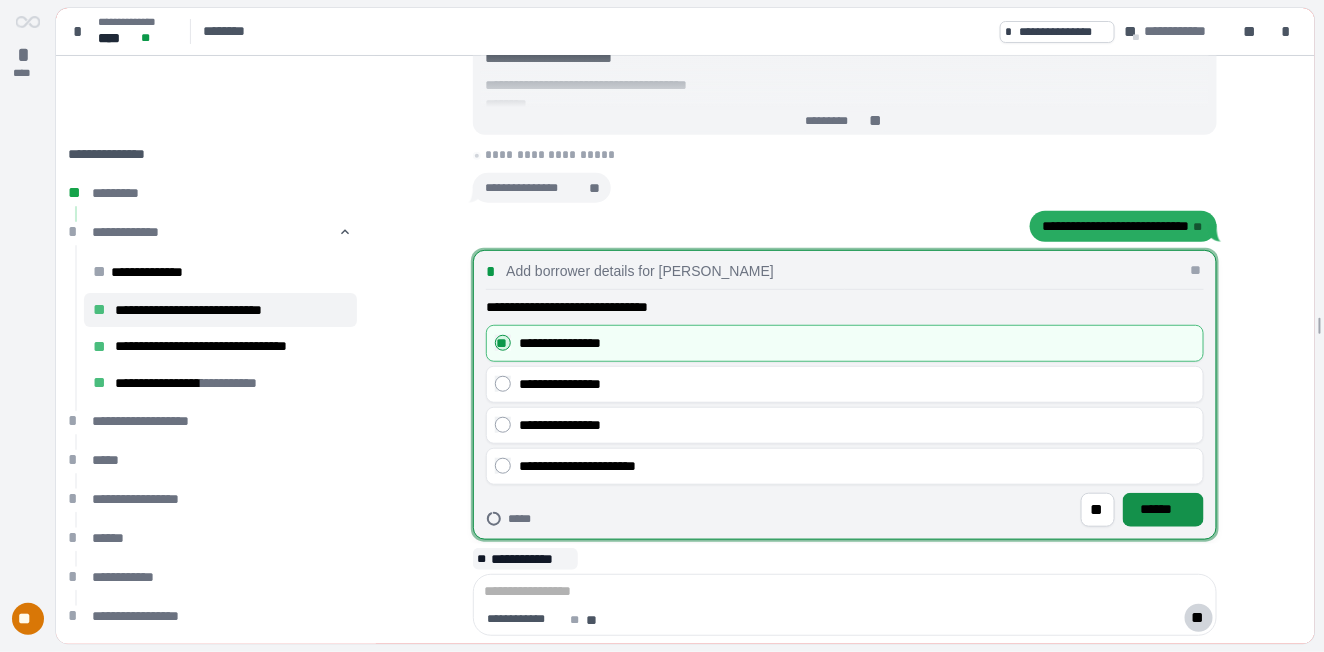 click on "******" at bounding box center [1163, 509] 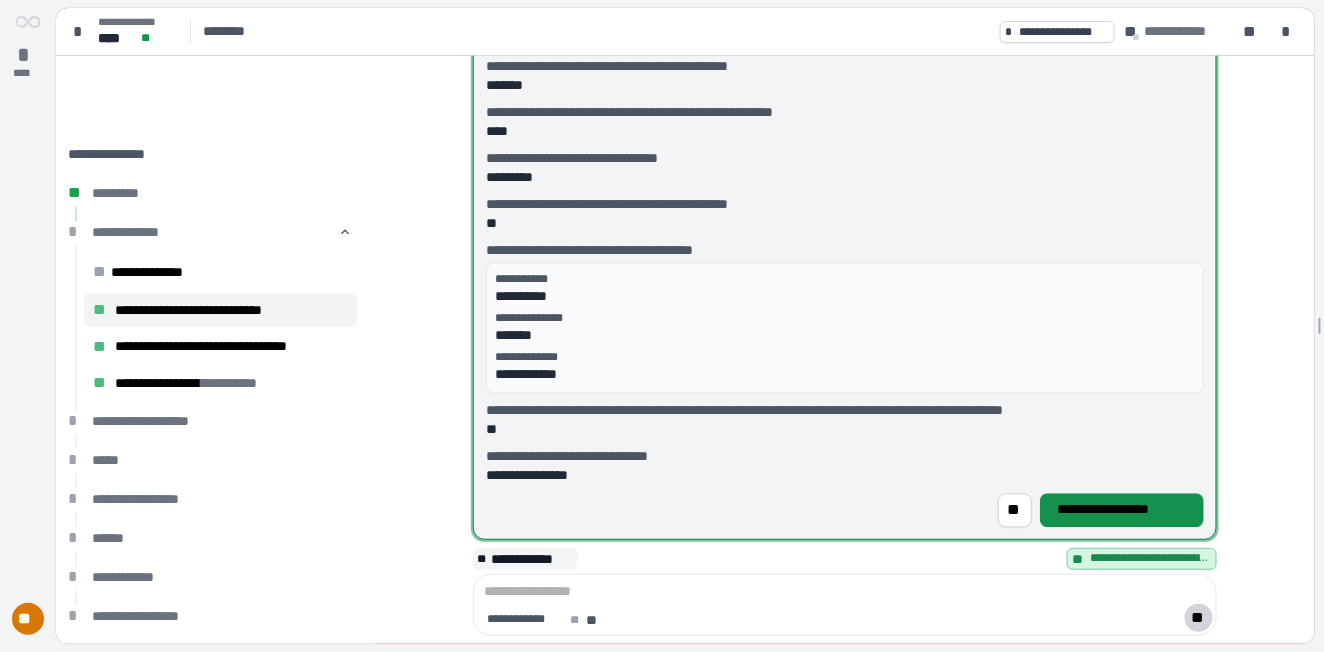 click on "**********" at bounding box center (1122, 509) 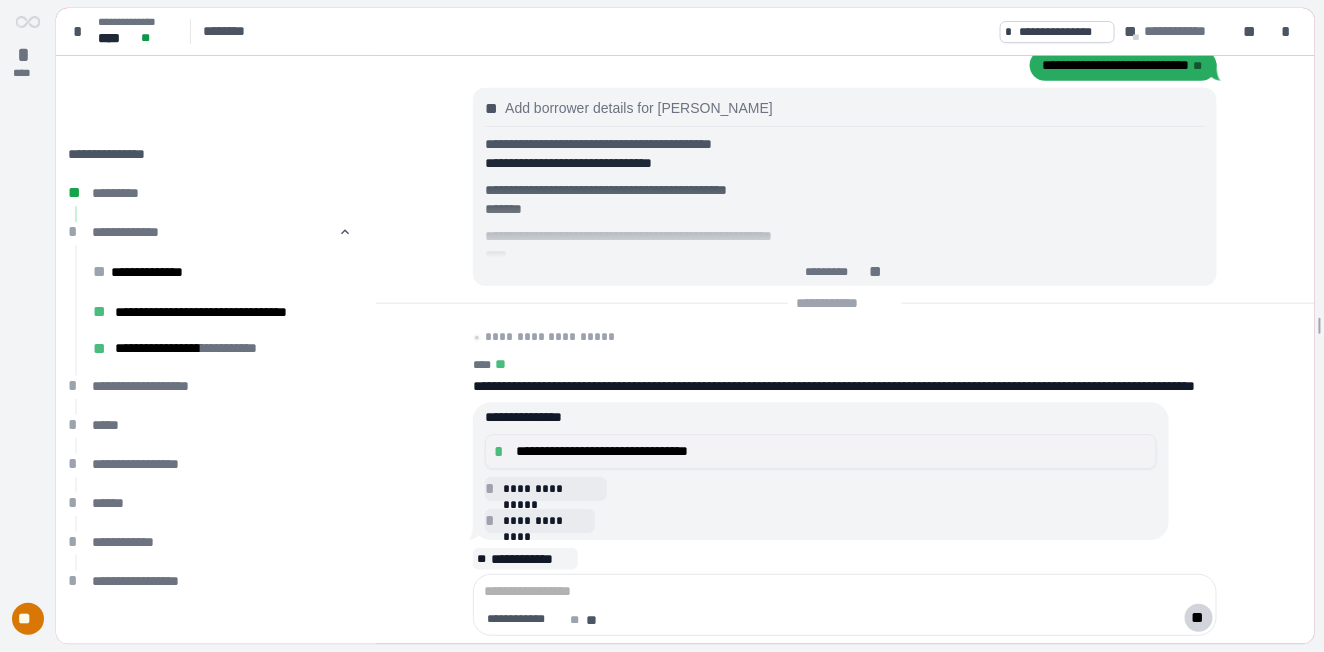 click on "**********" at bounding box center (832, 451) 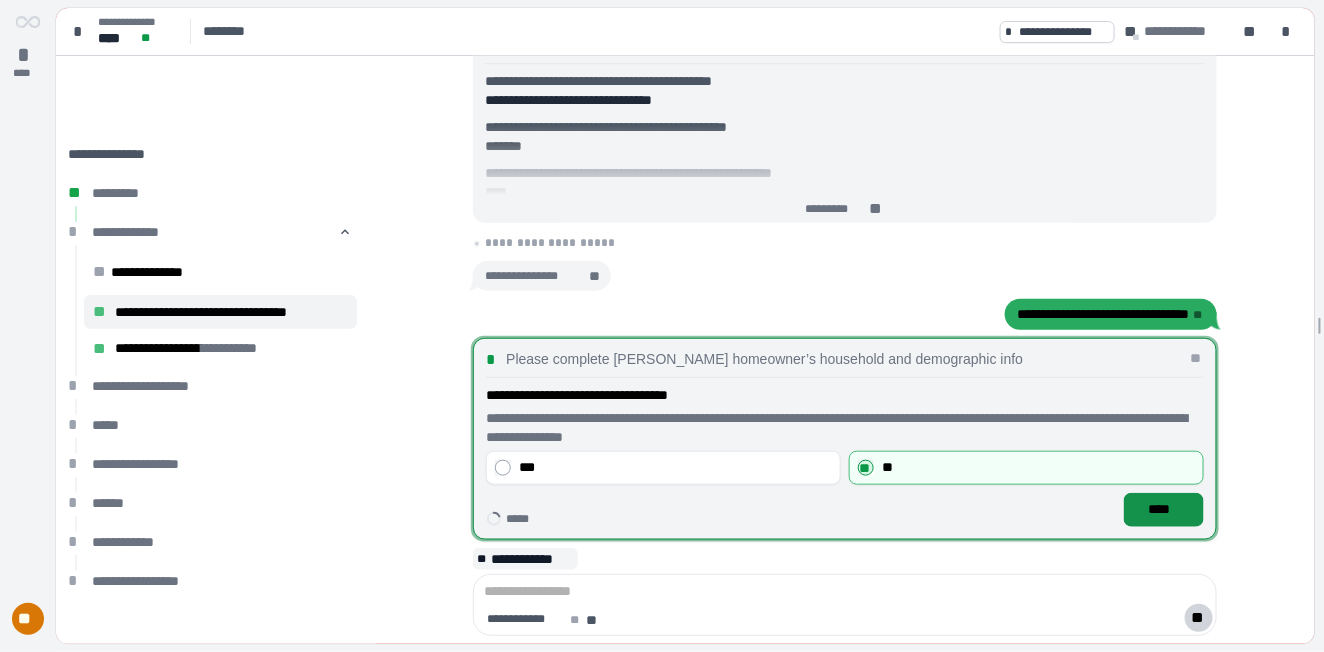 click on "****" at bounding box center [1164, 509] 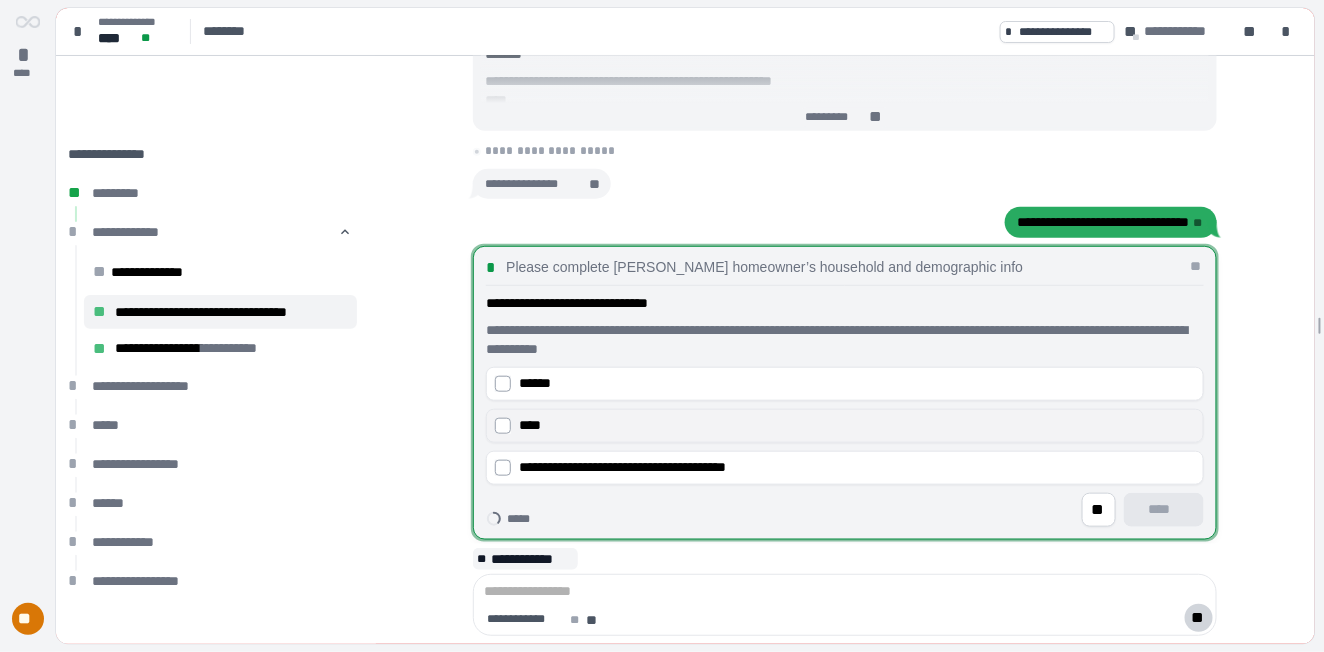 click on "****" at bounding box center [857, 425] 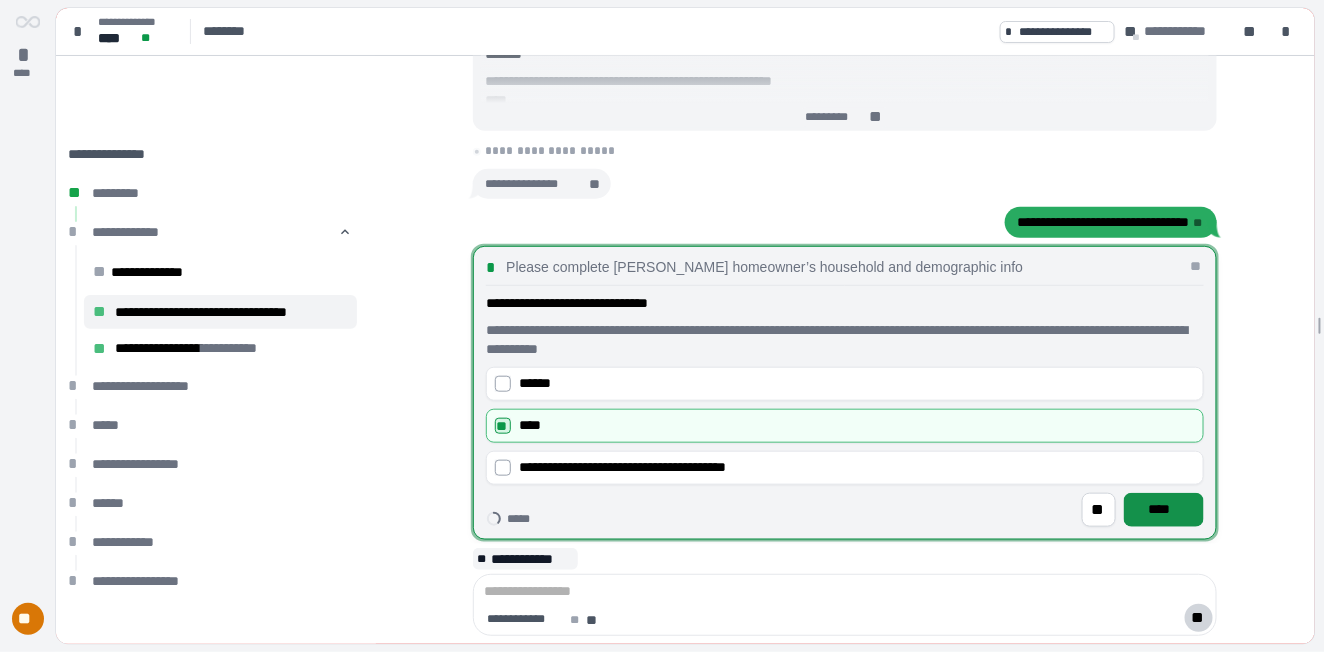 click on "****" at bounding box center (1164, 509) 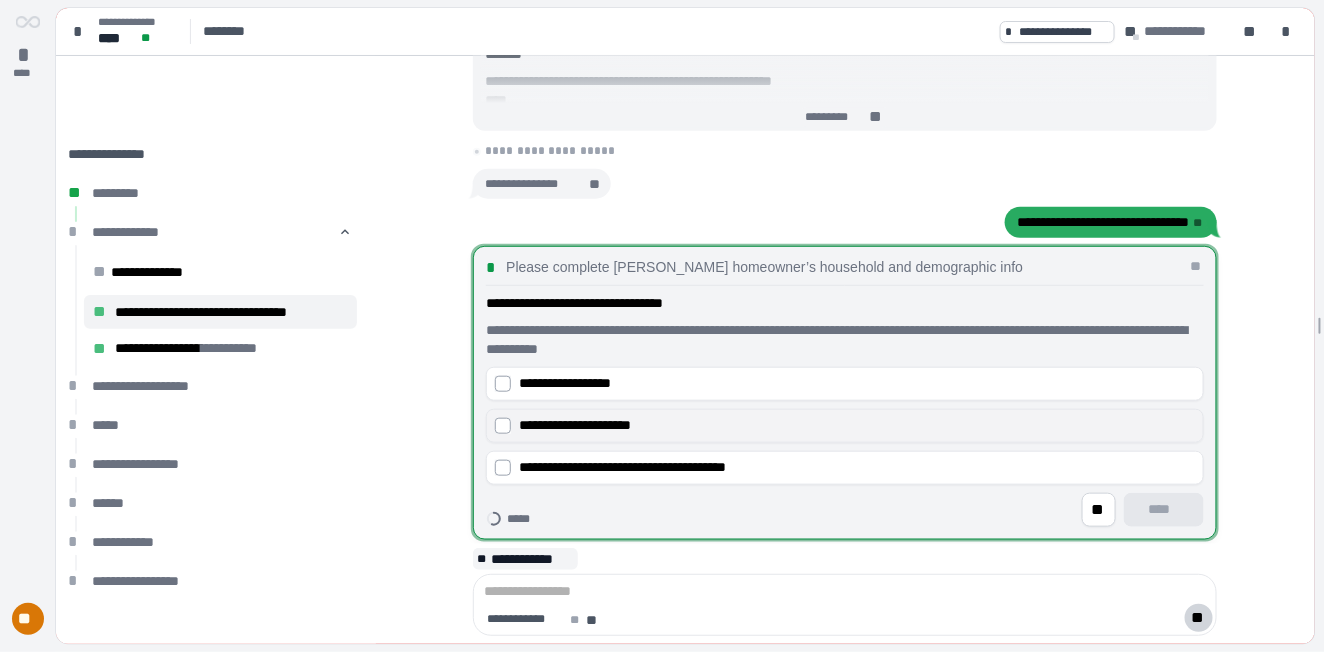 click on "**********" at bounding box center (857, 425) 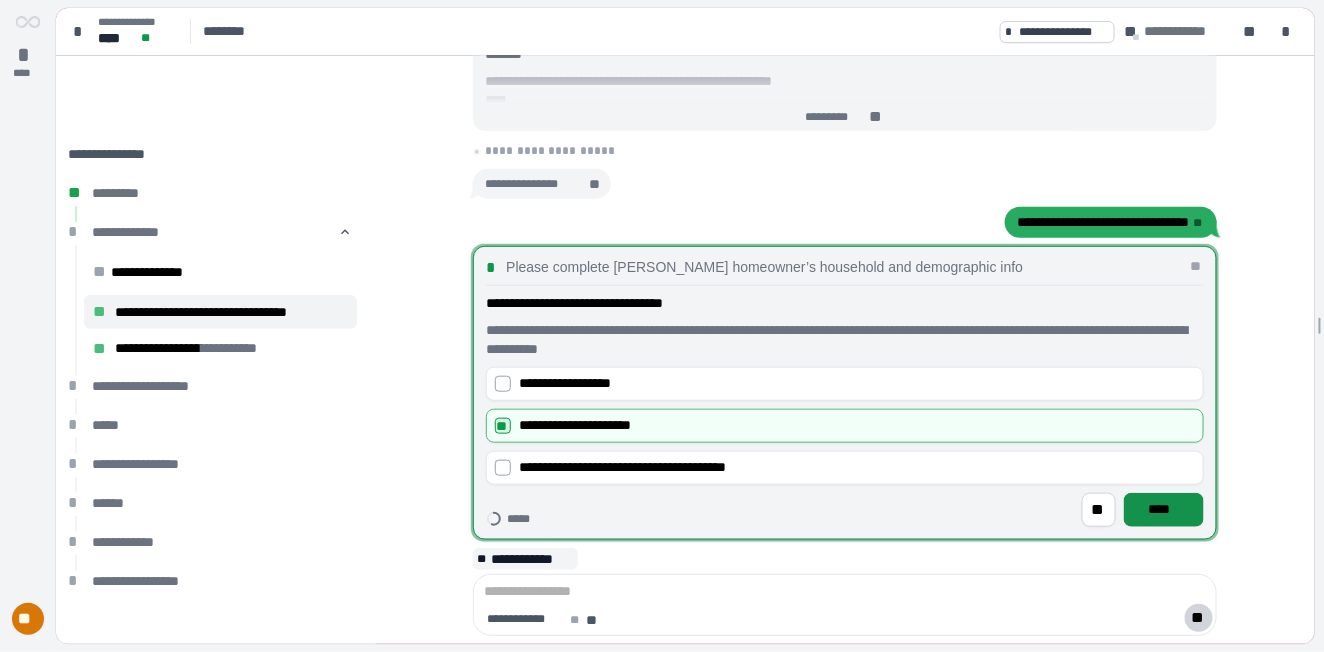 click on "****" at bounding box center [1164, 509] 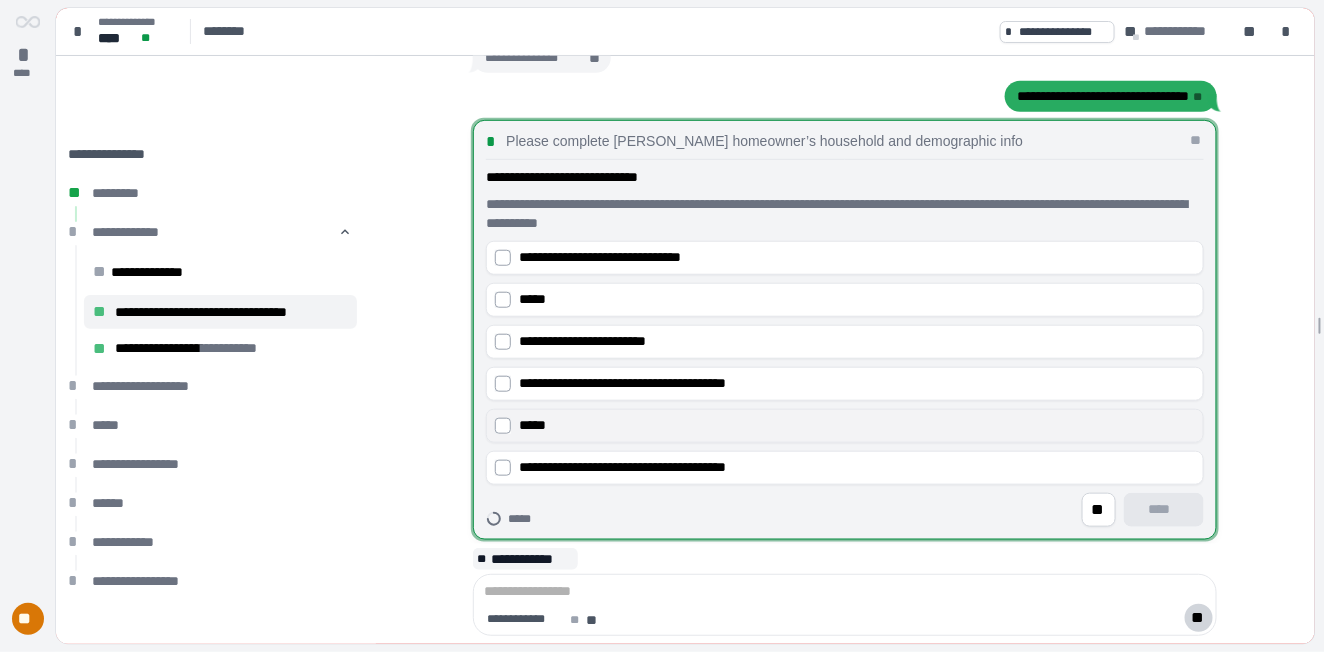 click on "*****" at bounding box center (857, 425) 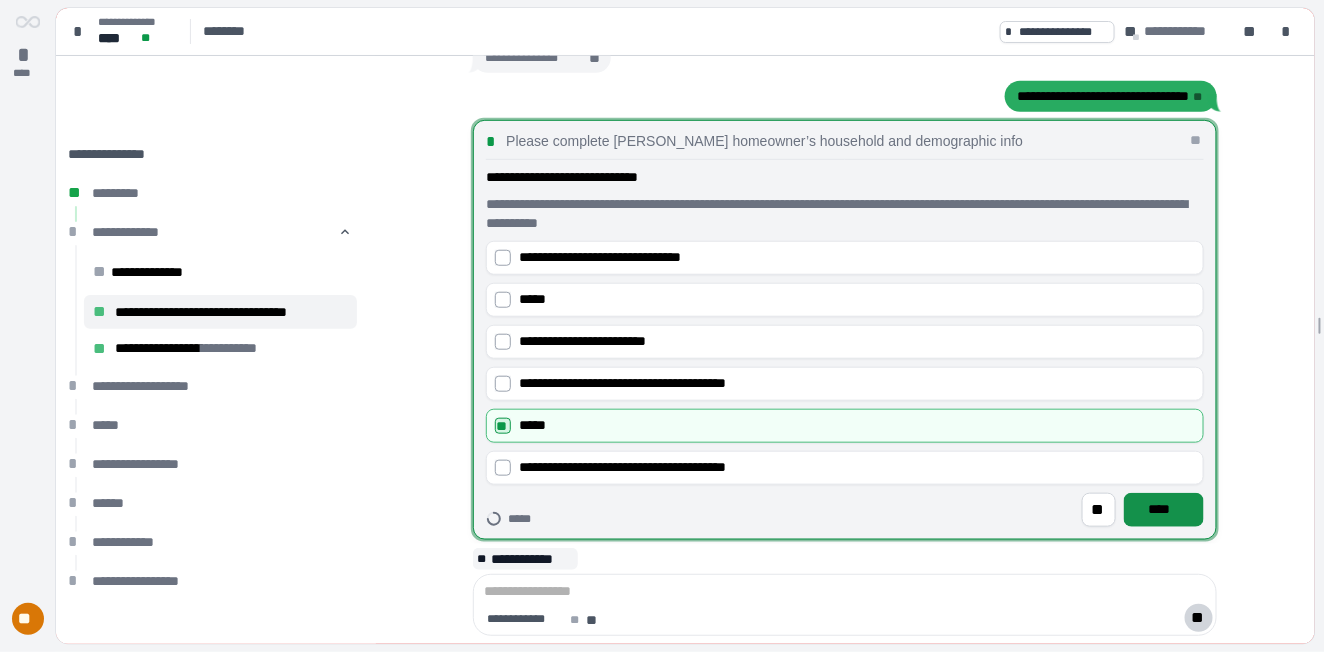 click on "****" at bounding box center (1164, 509) 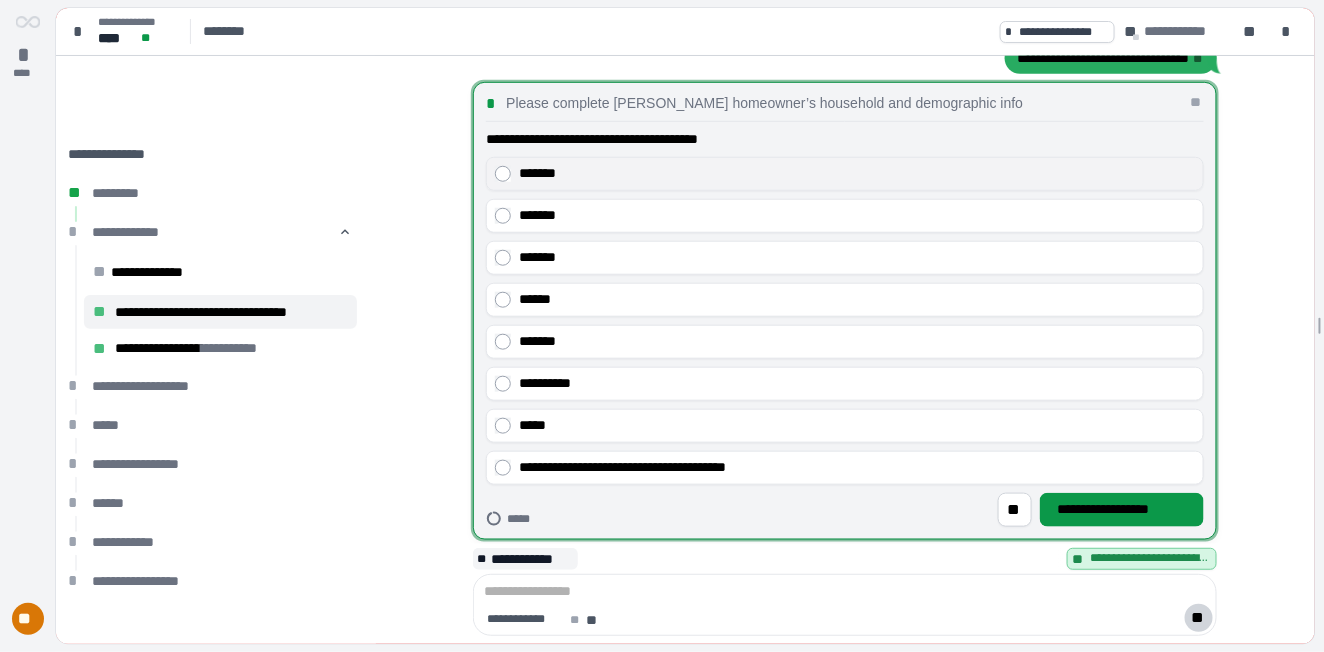 click on "*******" at bounding box center (857, 173) 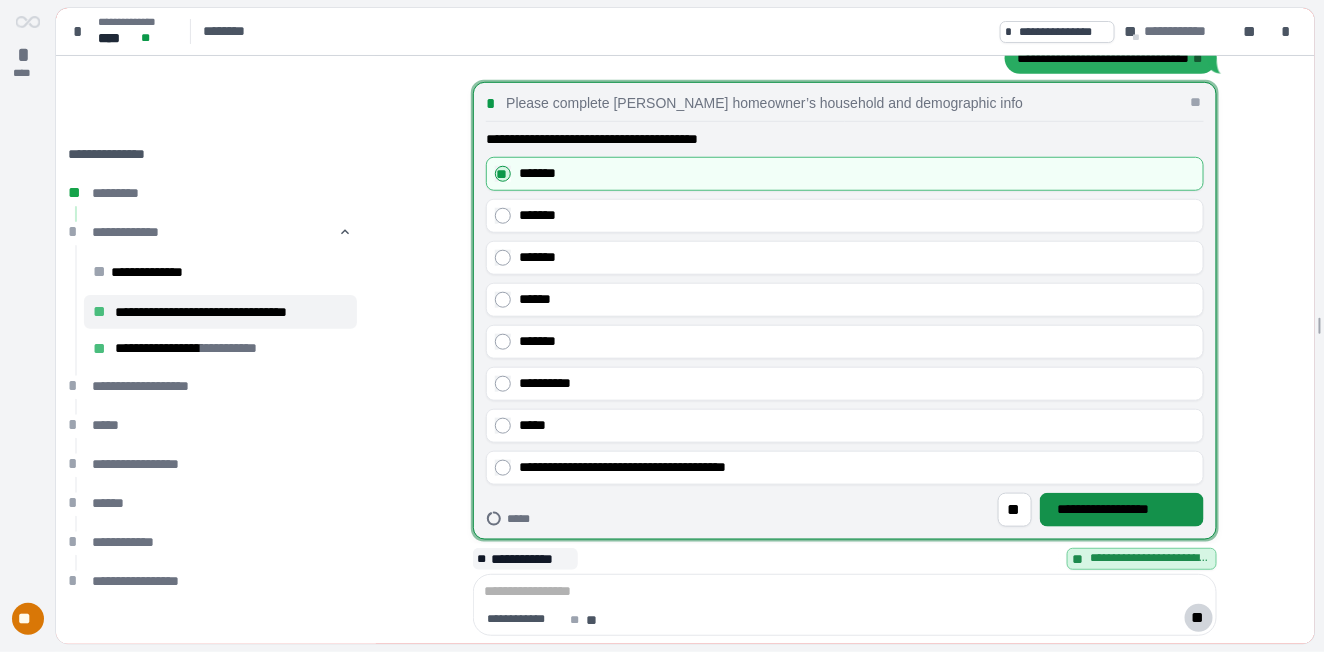 click on "**********" at bounding box center [1122, 509] 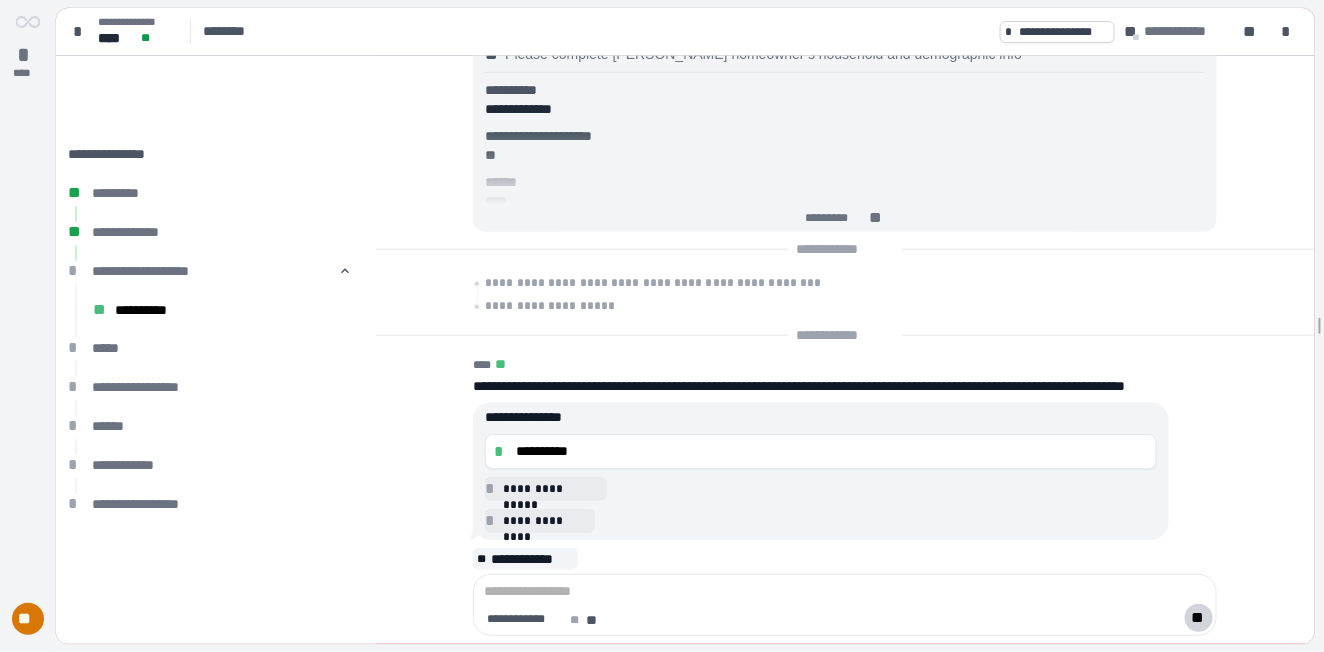 click on "**********" at bounding box center (832, 451) 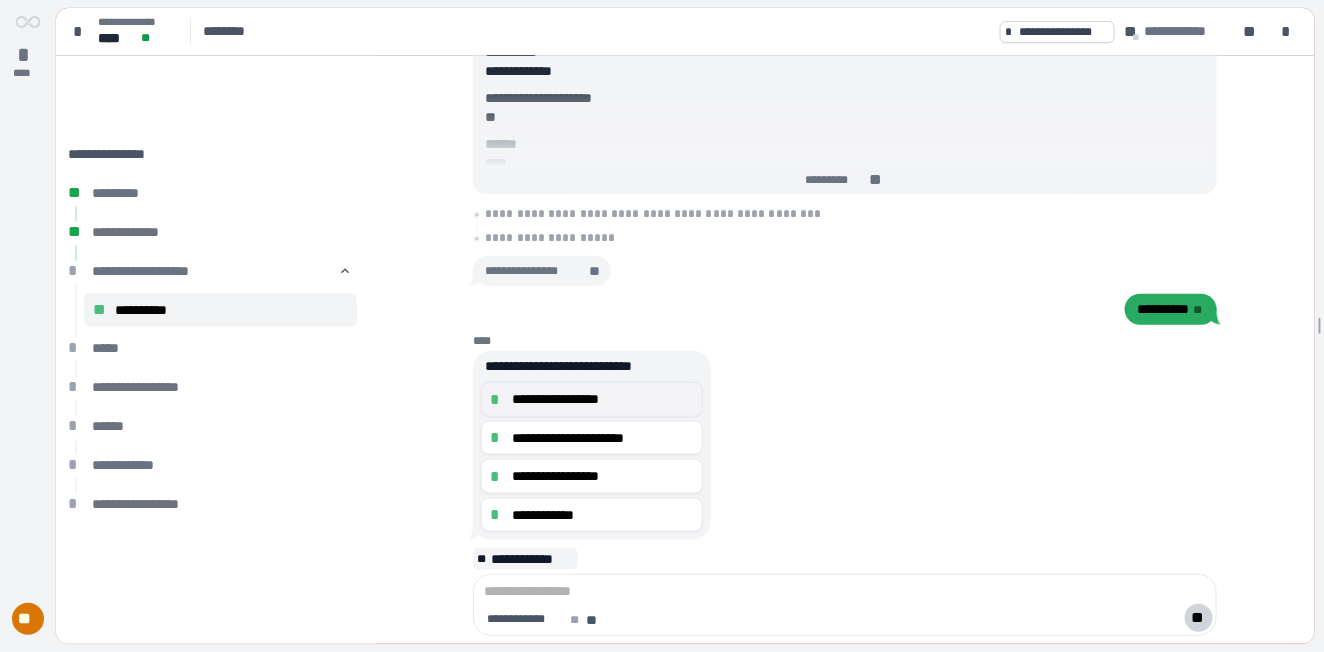 click on "**********" at bounding box center (603, 399) 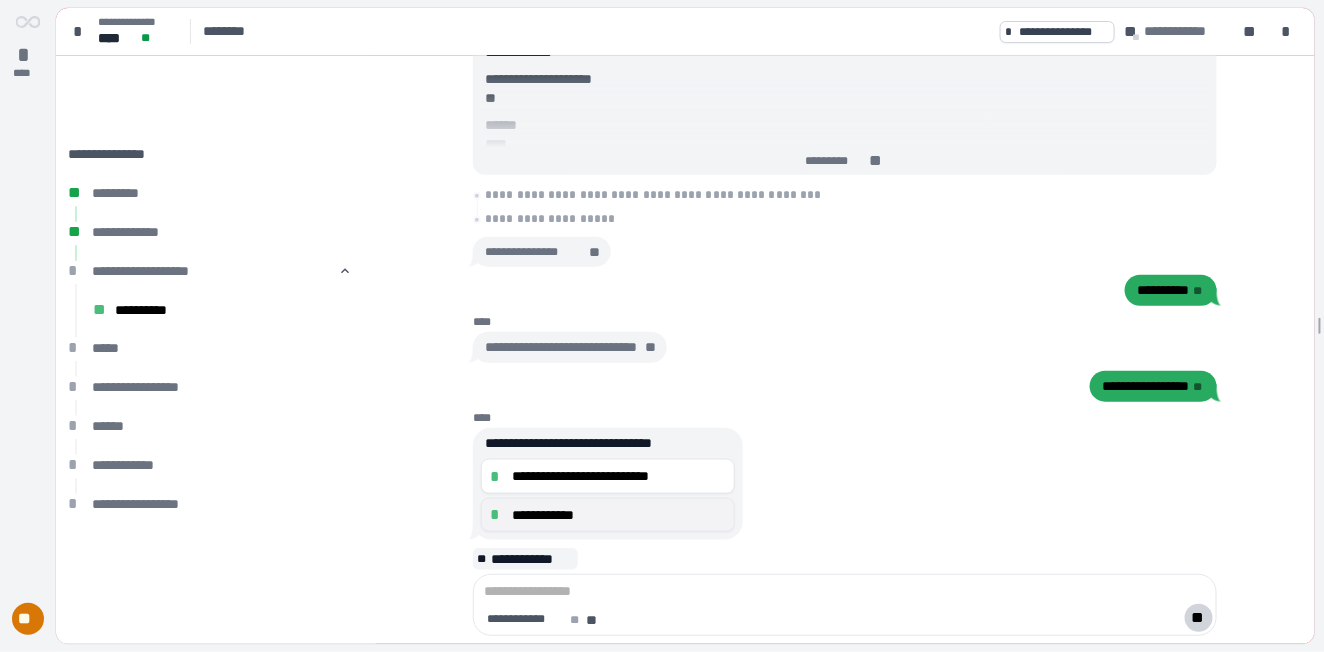 click on "**********" at bounding box center (619, 514) 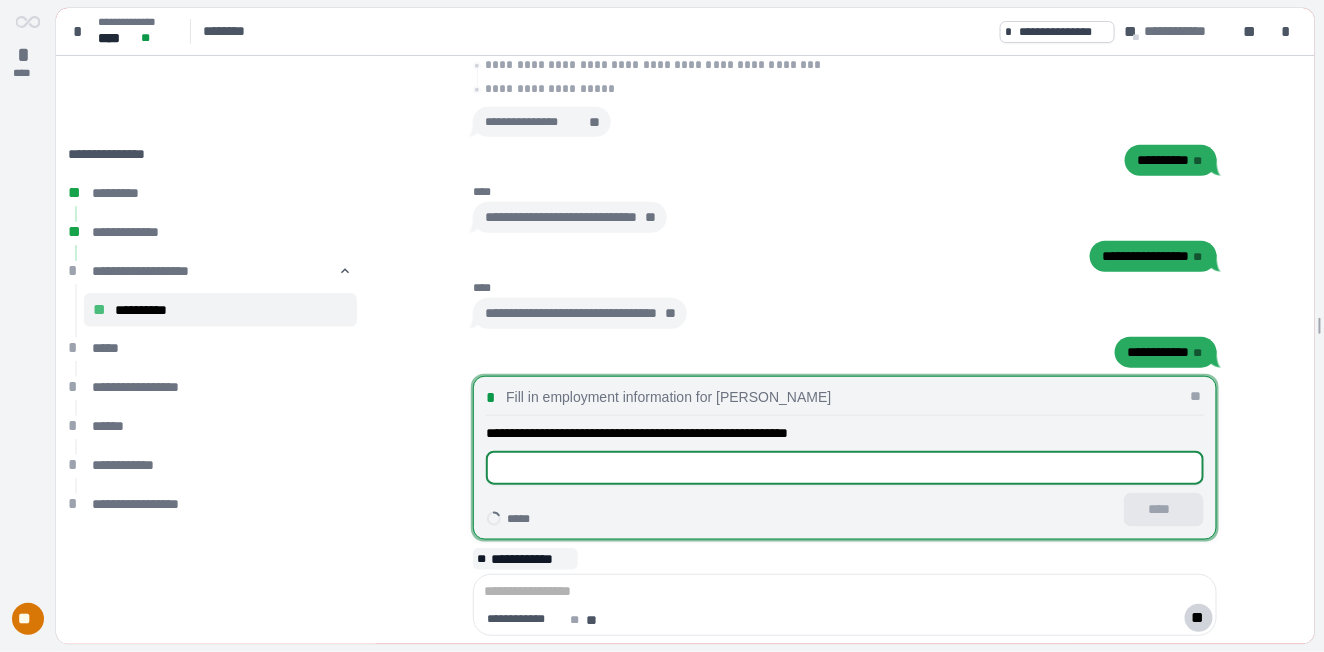 click at bounding box center [845, 468] 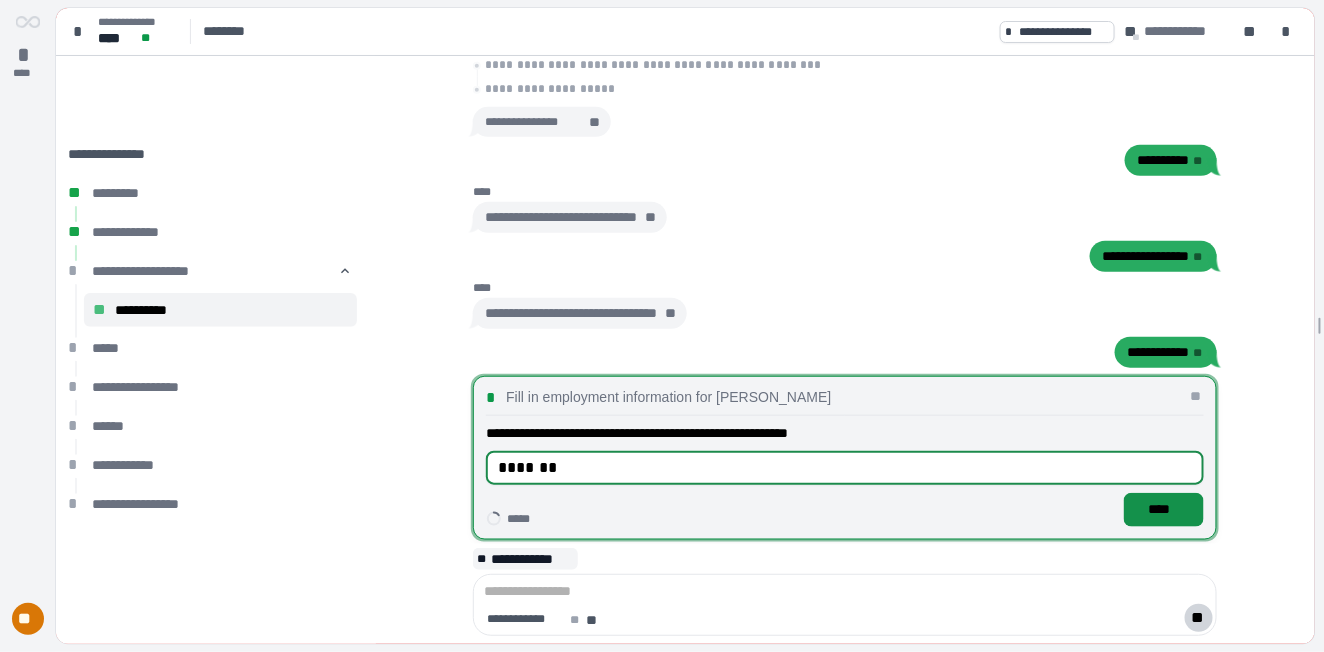 click on "****" at bounding box center (1164, 509) 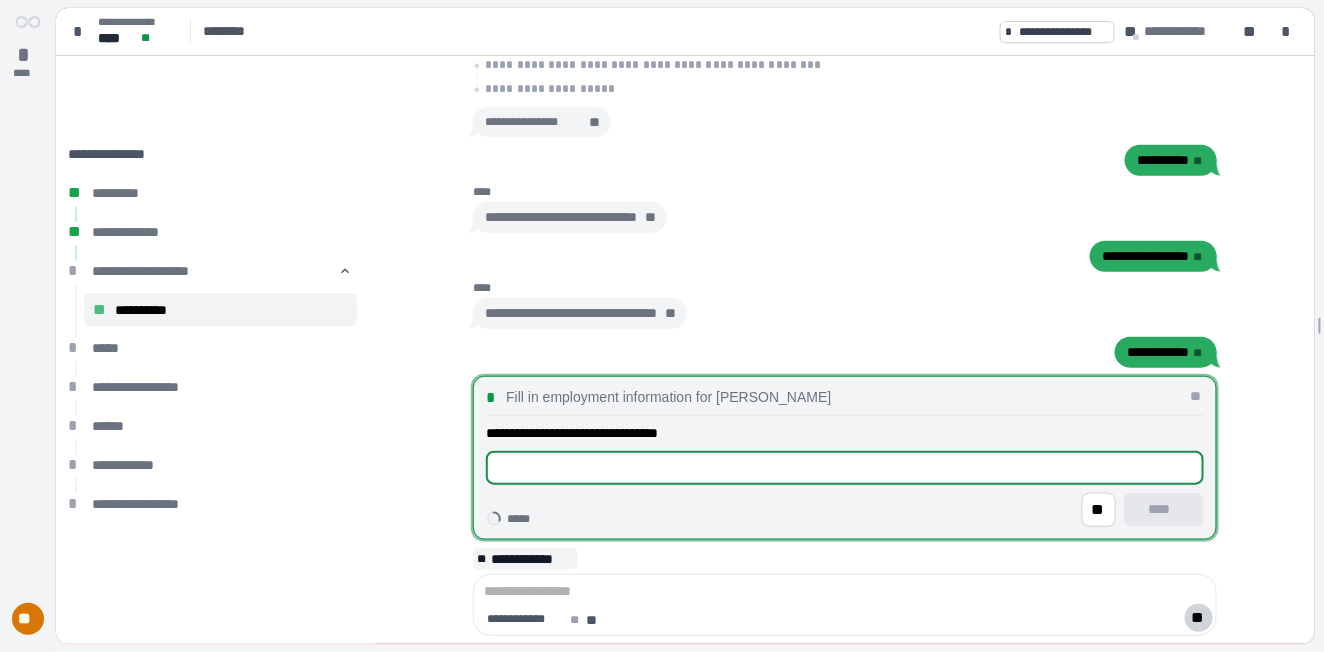 click at bounding box center [845, 468] 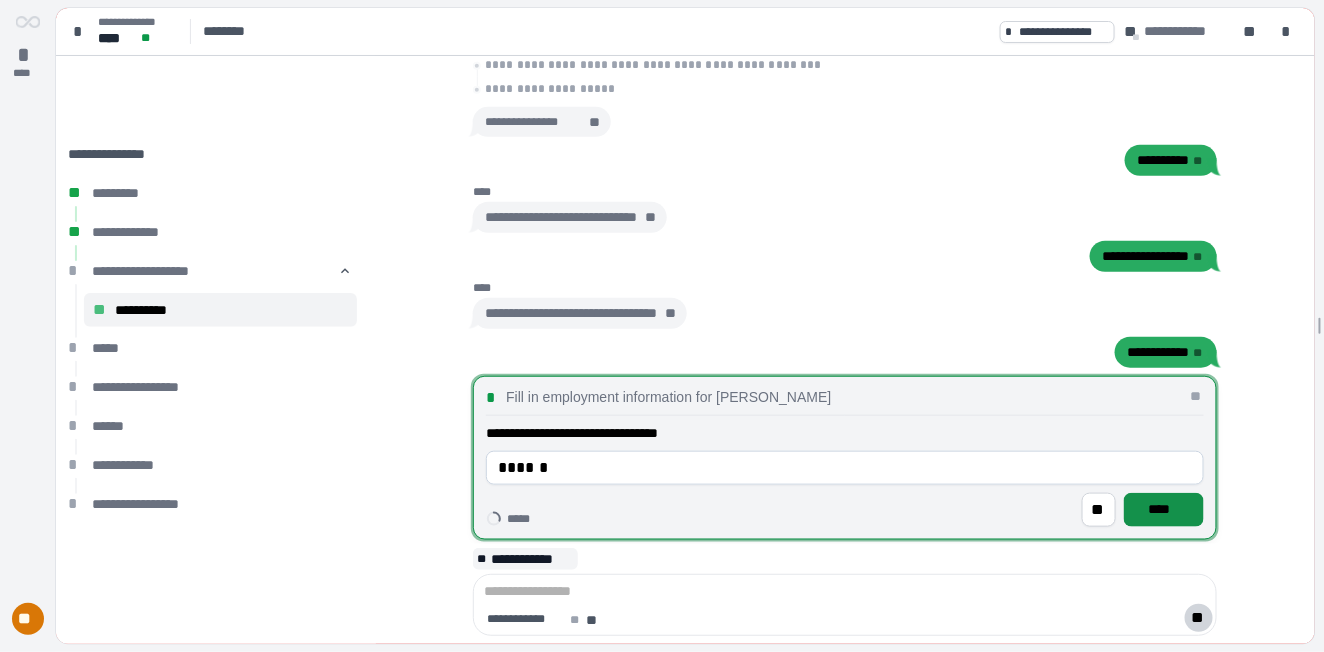 click on "****" at bounding box center [1164, 509] 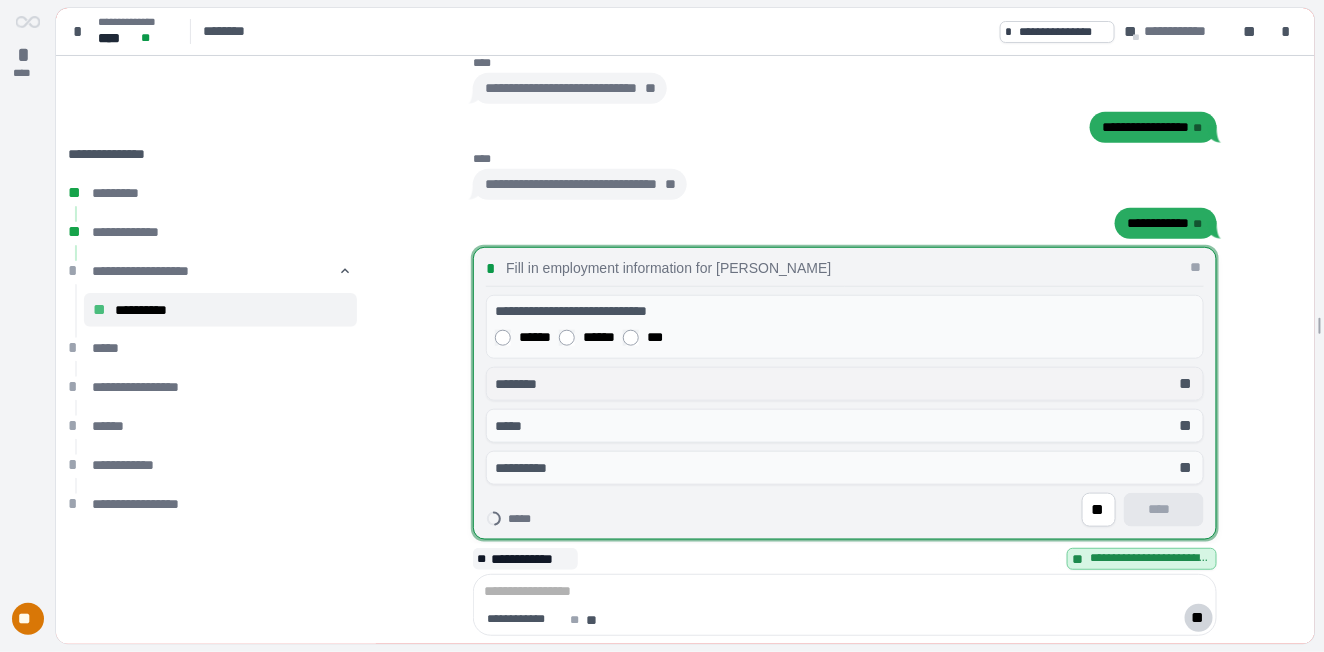 click on "******** **" at bounding box center (845, 384) 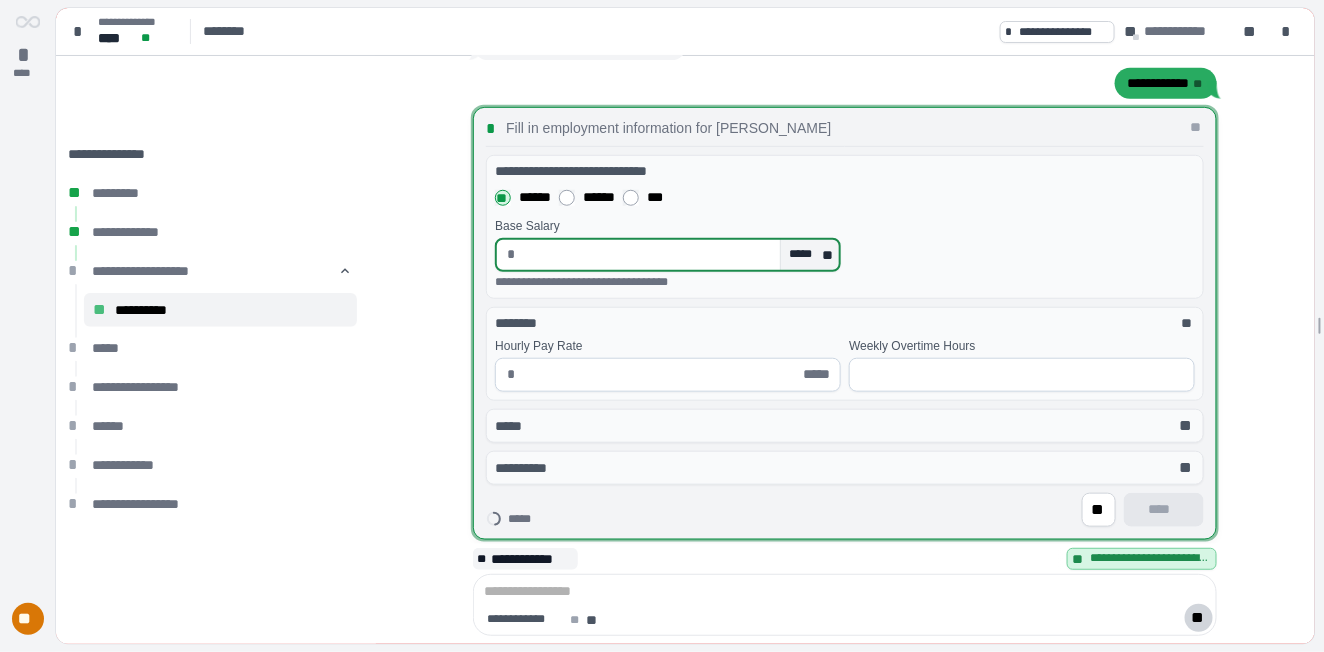 click at bounding box center [648, 255] 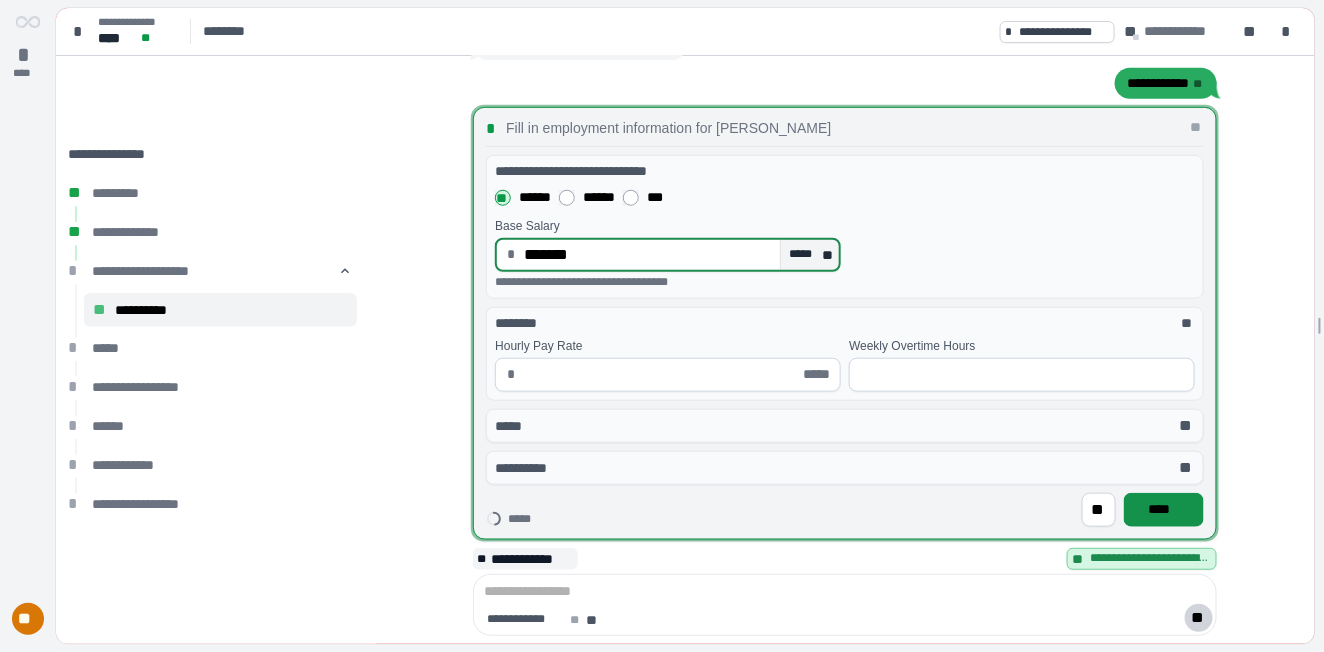 type on "**********" 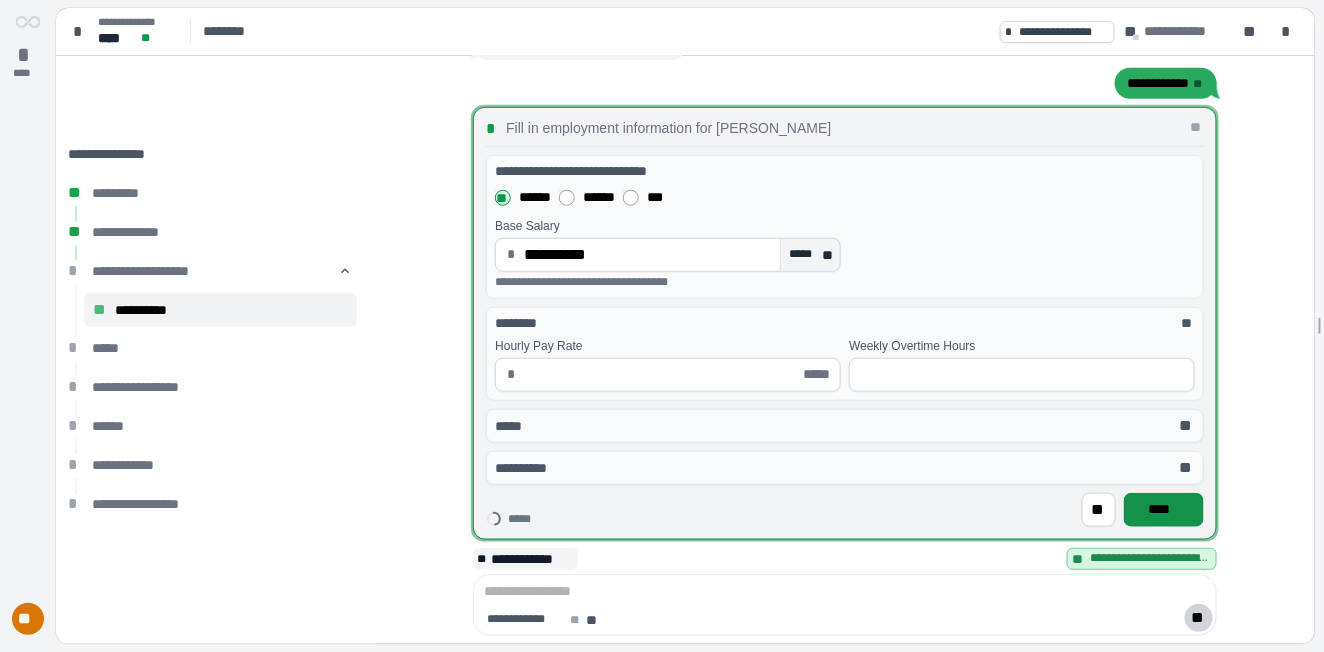 click on "****" at bounding box center (1164, 510) 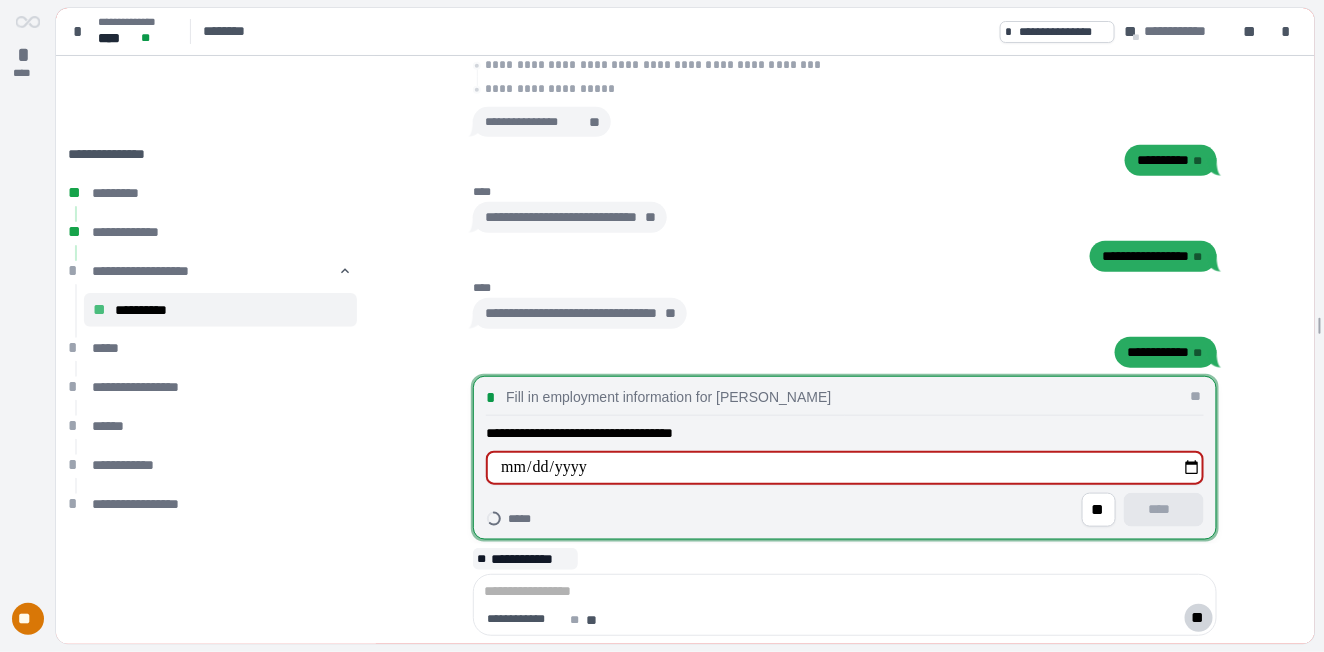 type on "**********" 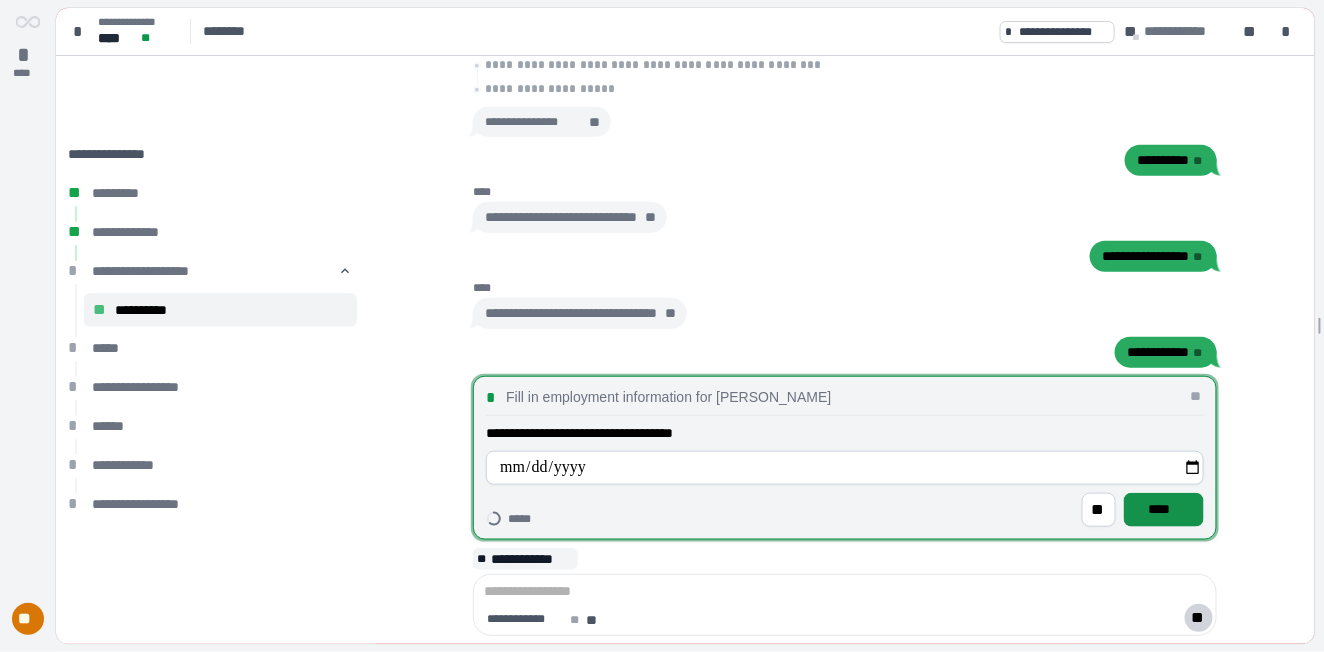 click on "****" at bounding box center (1164, 510) 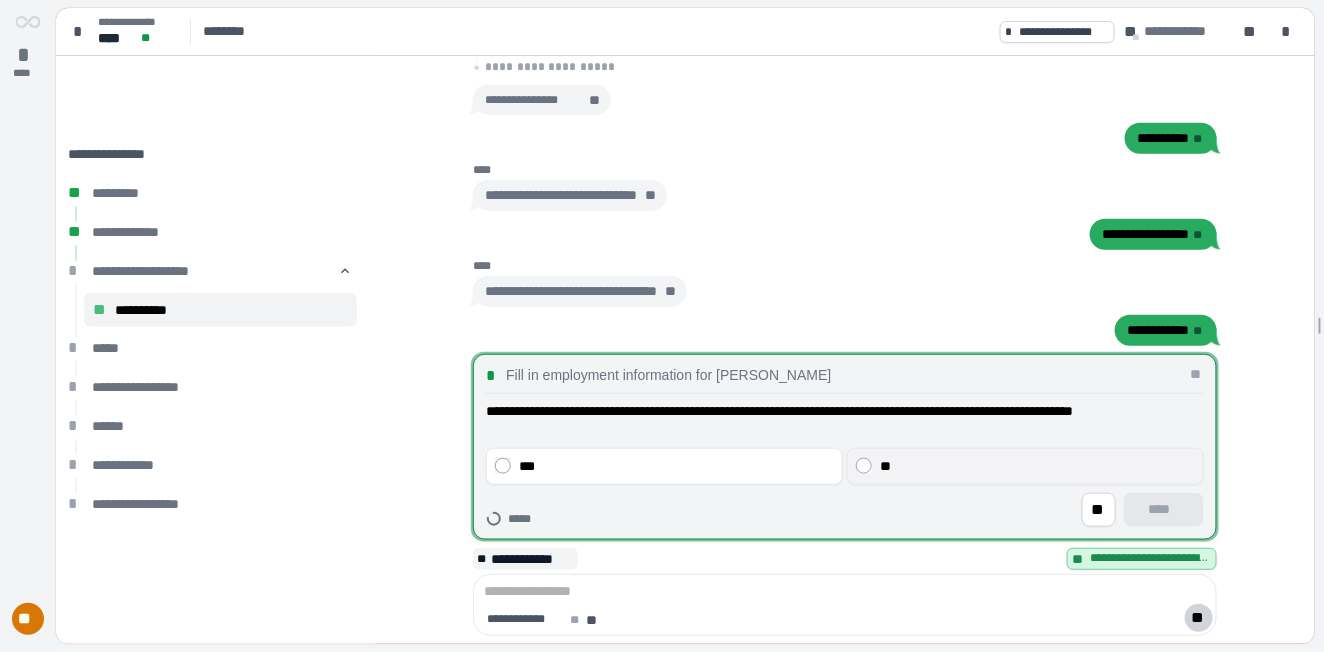 click on "**" at bounding box center [1037, 466] 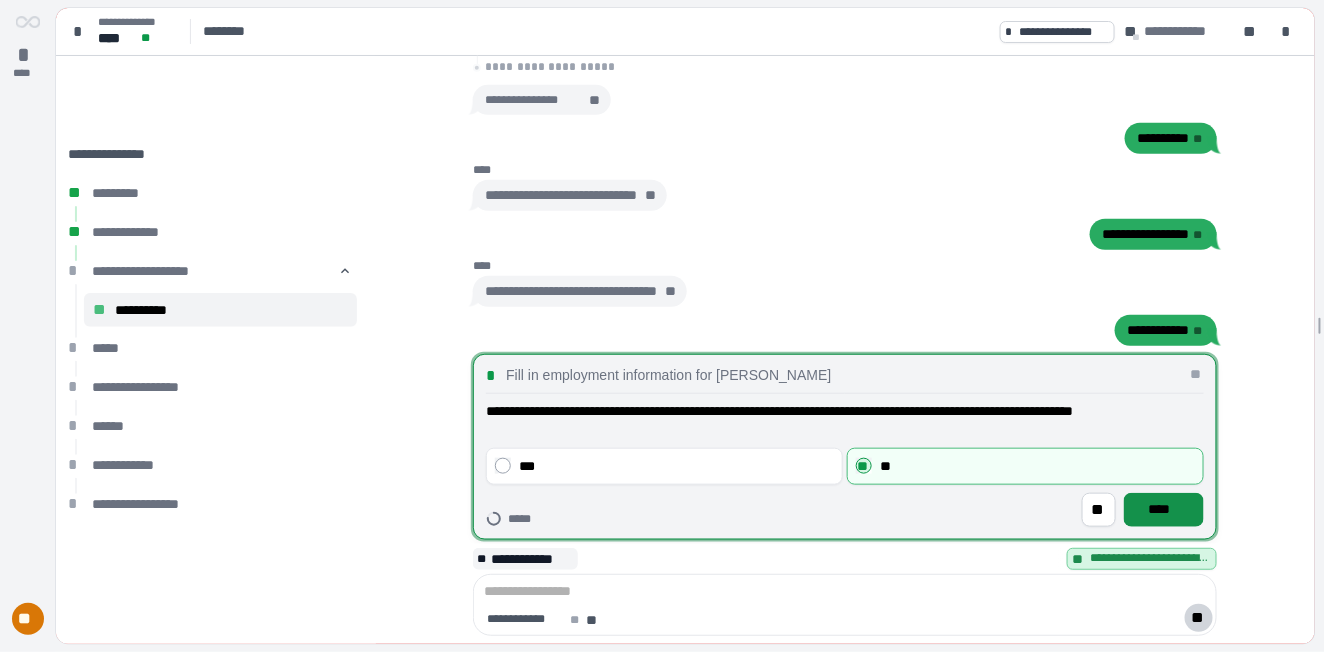 click on "****" at bounding box center [1164, 509] 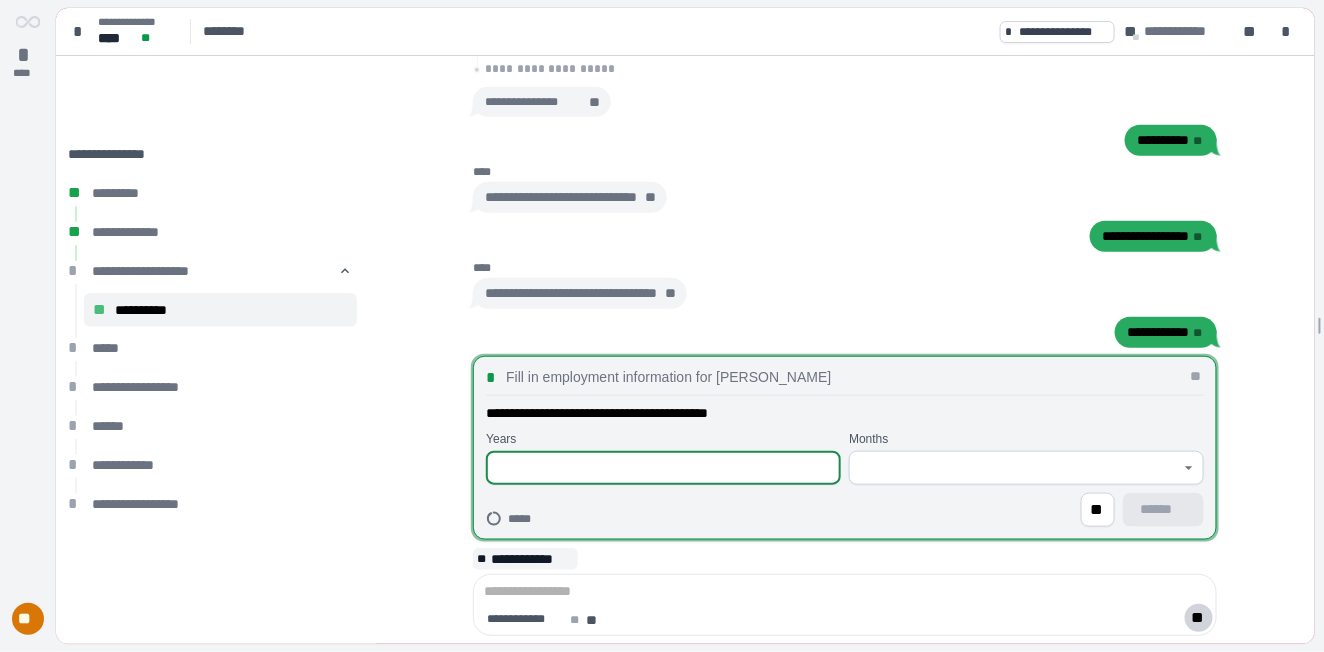 click at bounding box center [663, 468] 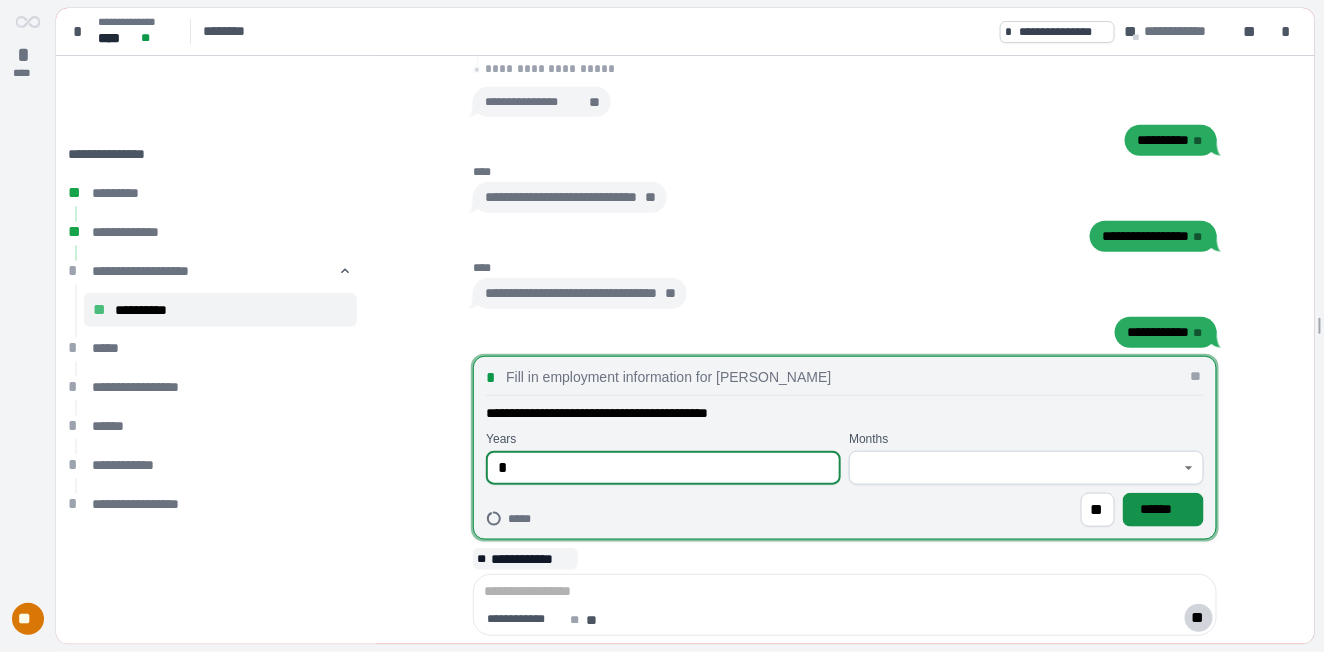 type on "*" 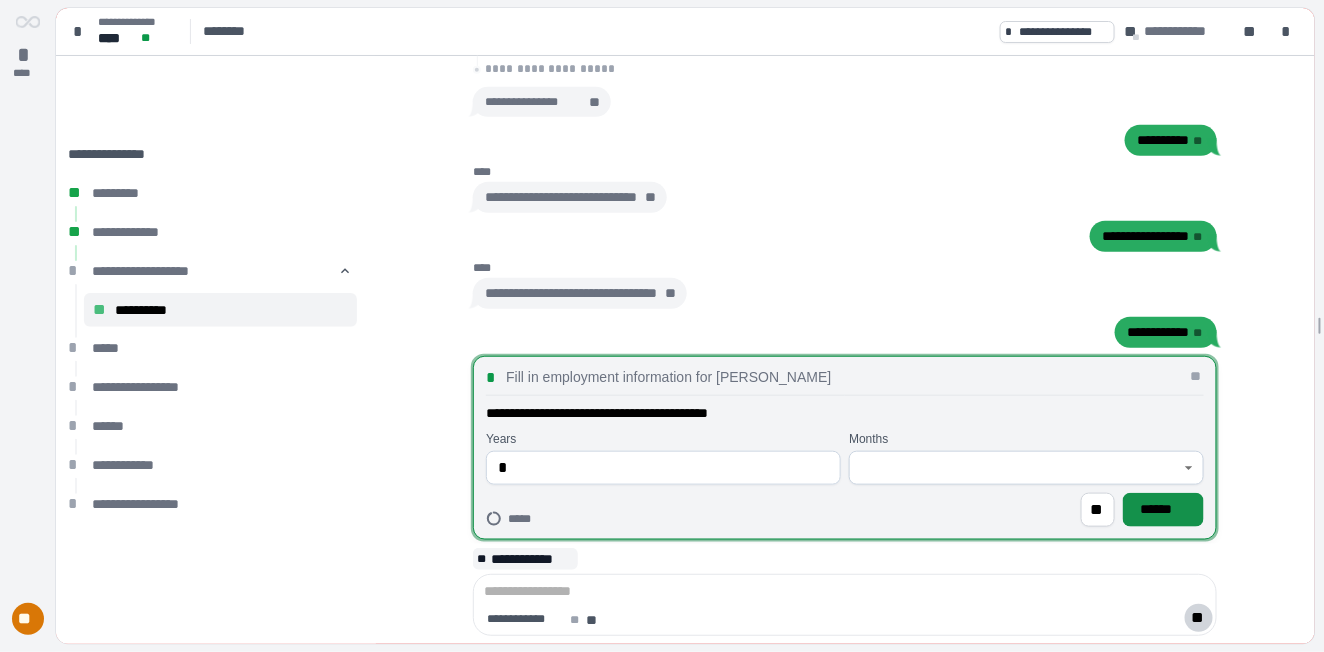 click on "******" at bounding box center [1163, 510] 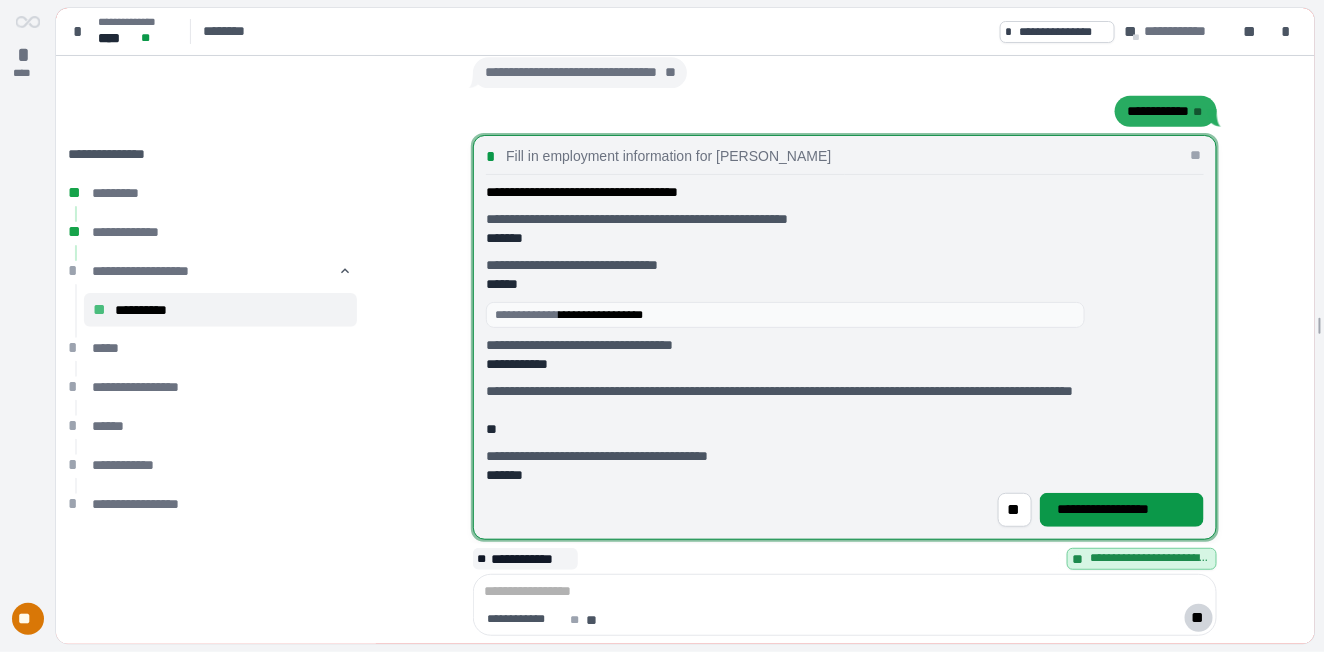 click on "**********" at bounding box center (1122, 510) 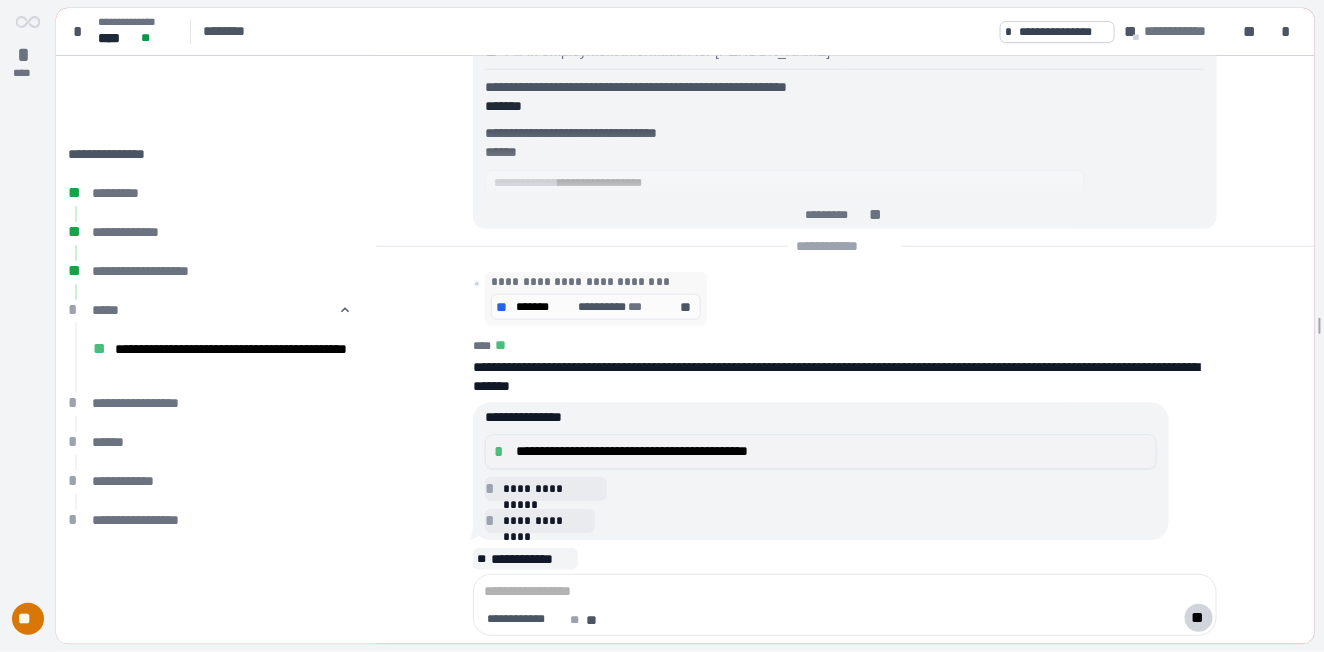 click on "**********" at bounding box center (832, 451) 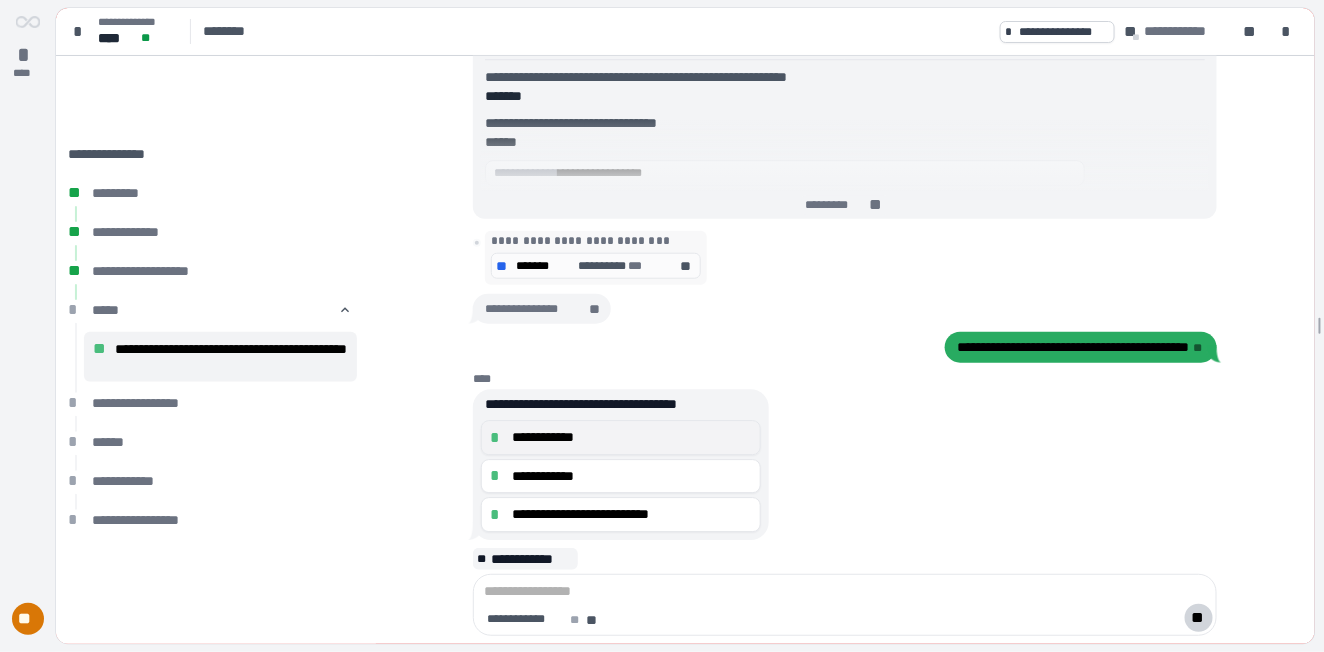 click on "**********" at bounding box center (632, 437) 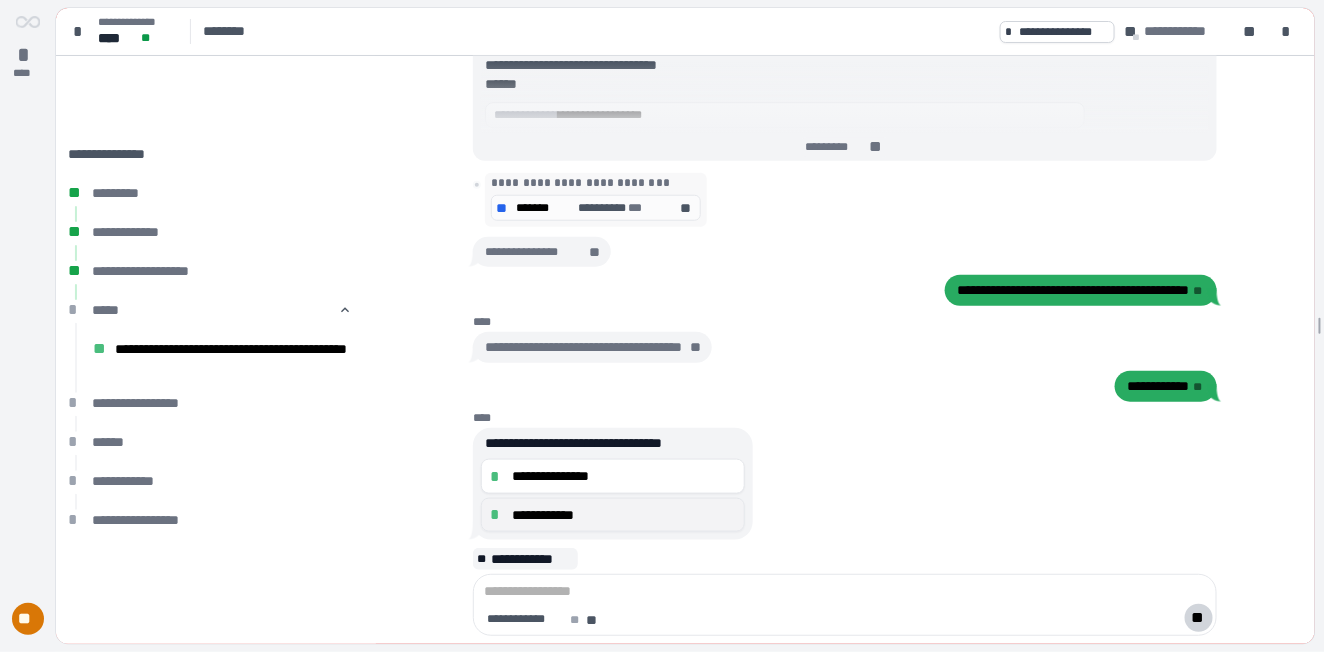 click on "**********" at bounding box center (624, 514) 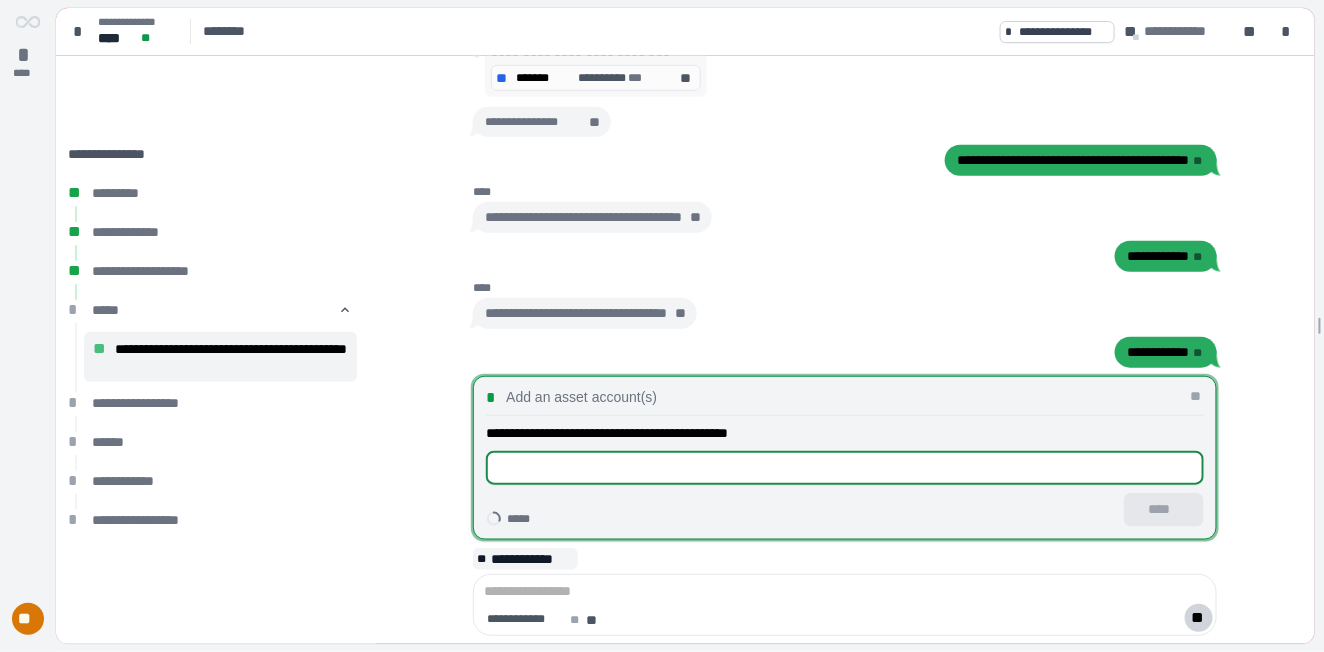 click at bounding box center [845, 468] 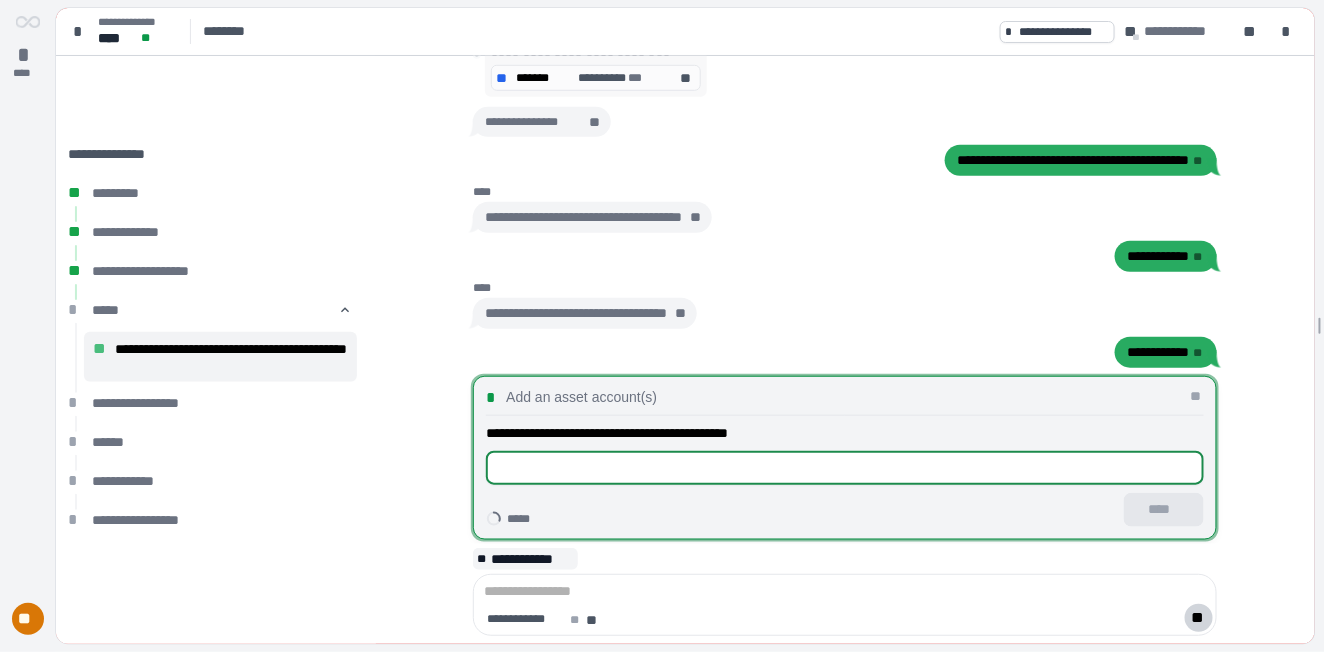 type on "********" 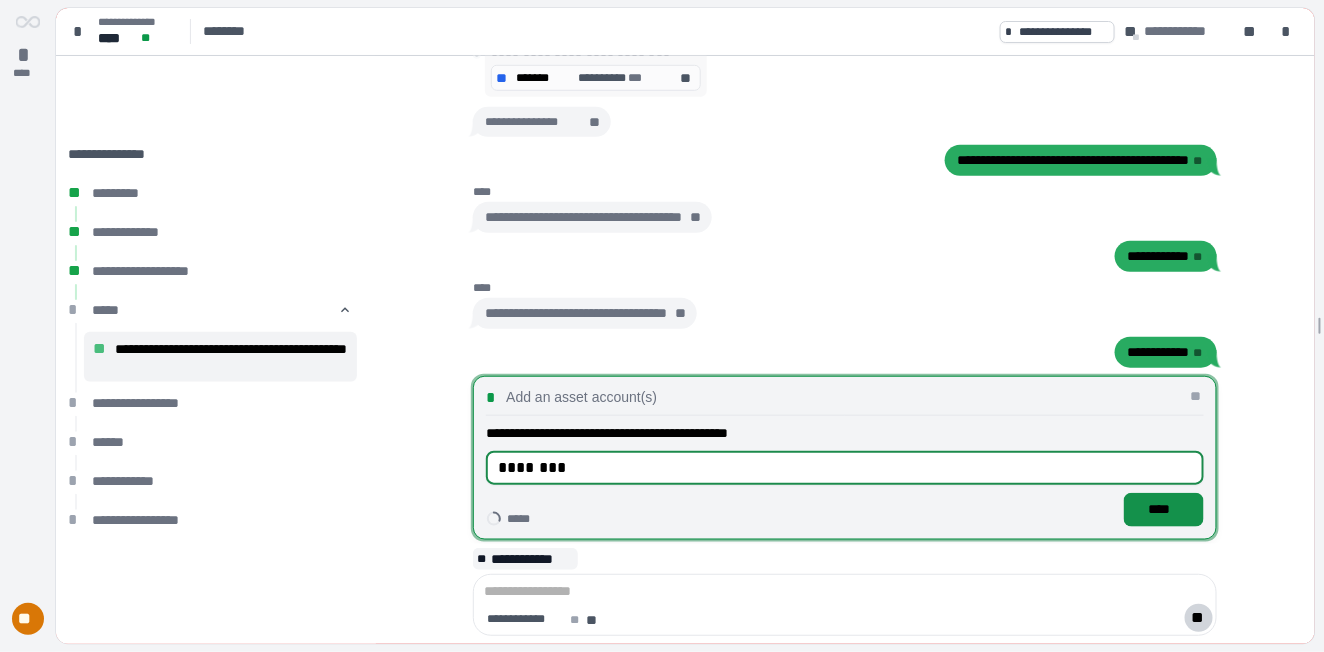 click on "****" at bounding box center [1164, 509] 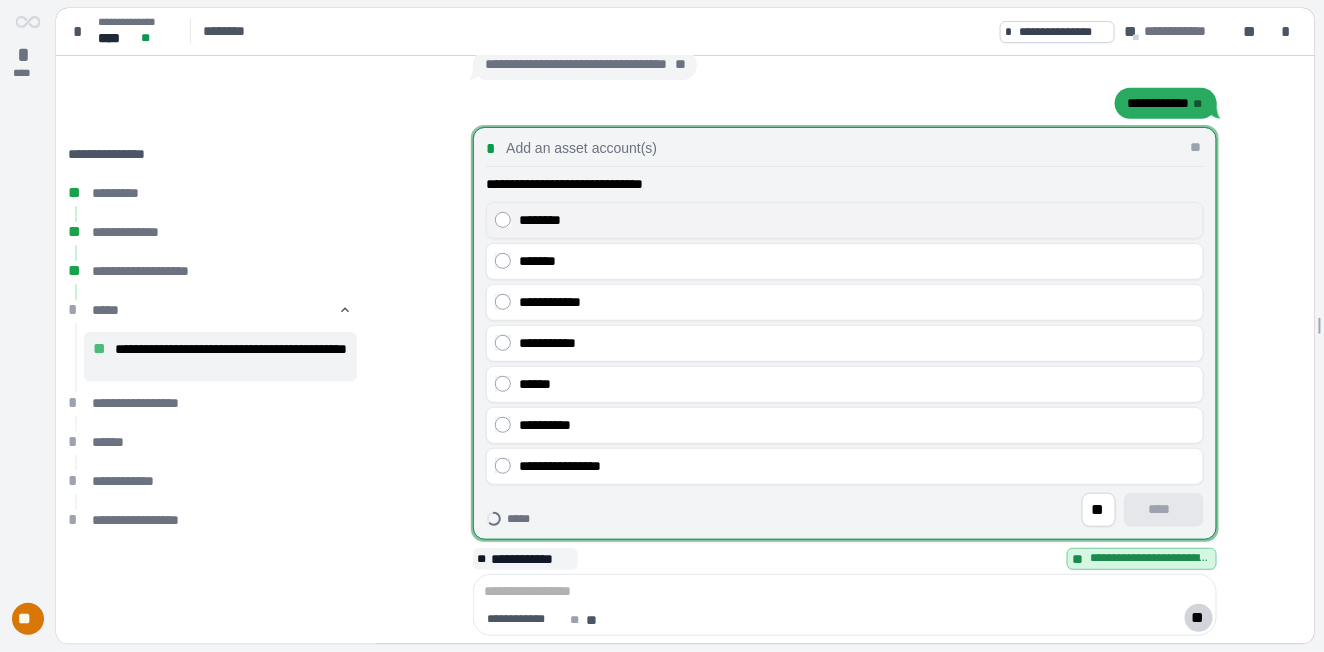 click on "********" at bounding box center (845, 220) 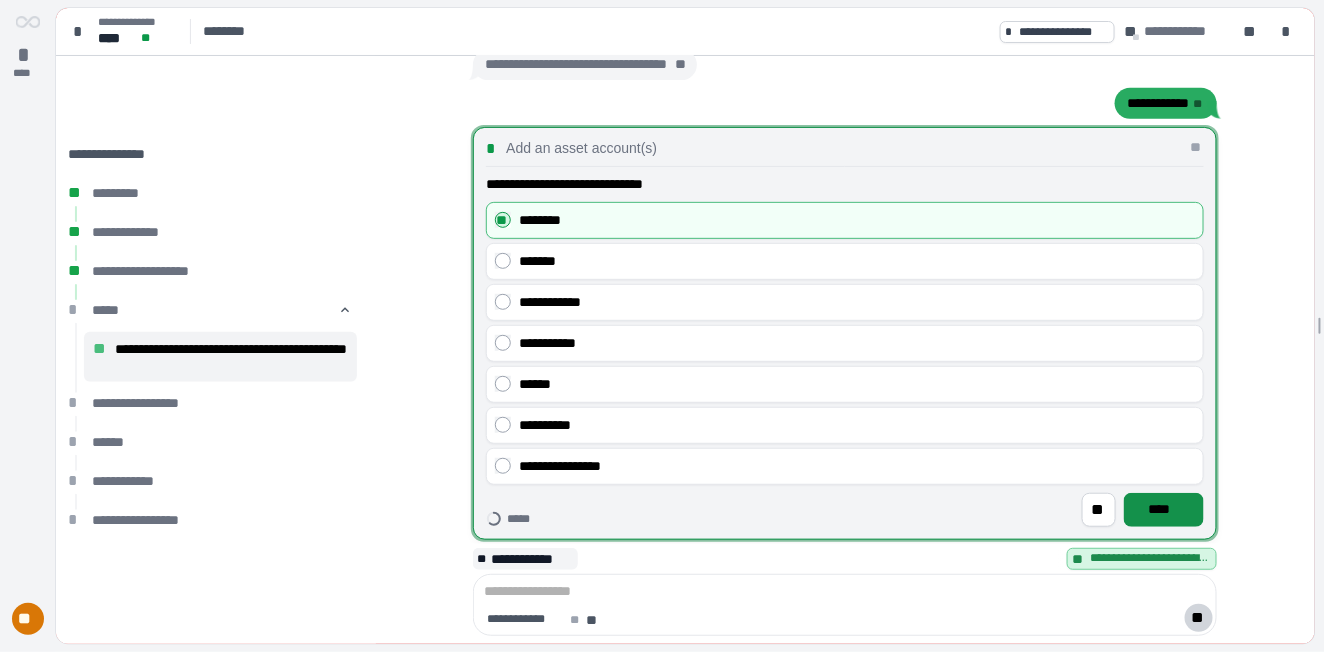 click on "****" at bounding box center [1164, 509] 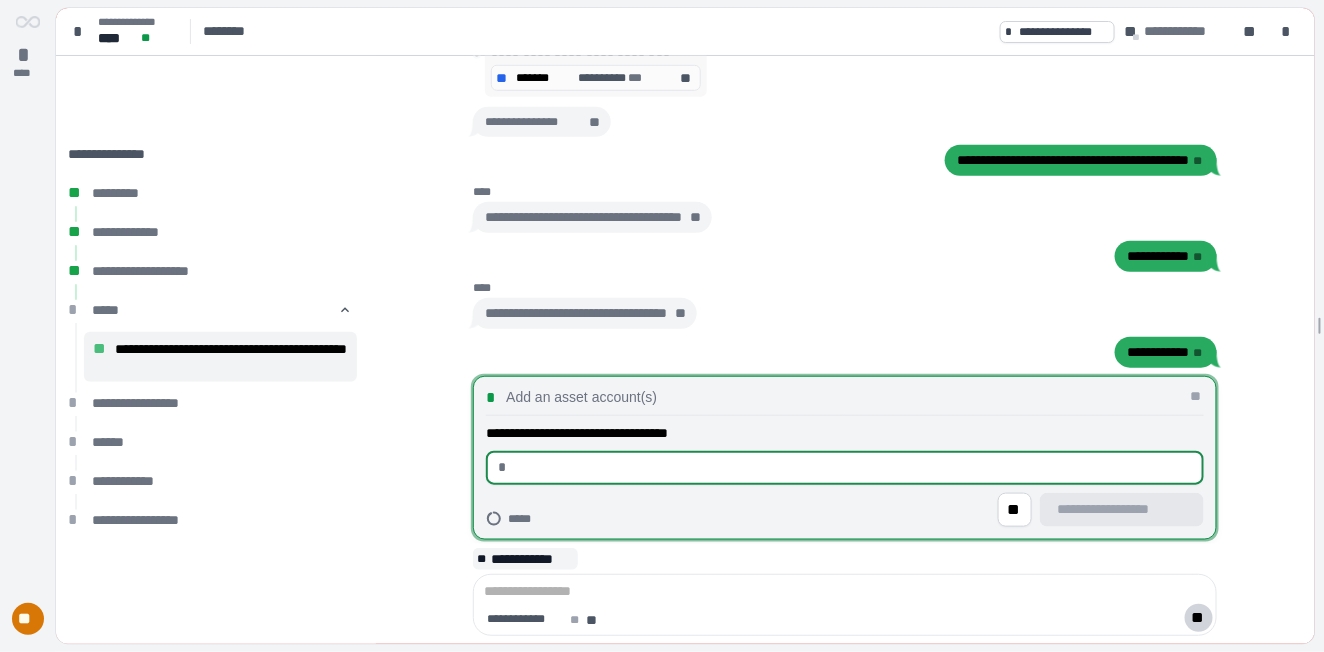 click at bounding box center [853, 468] 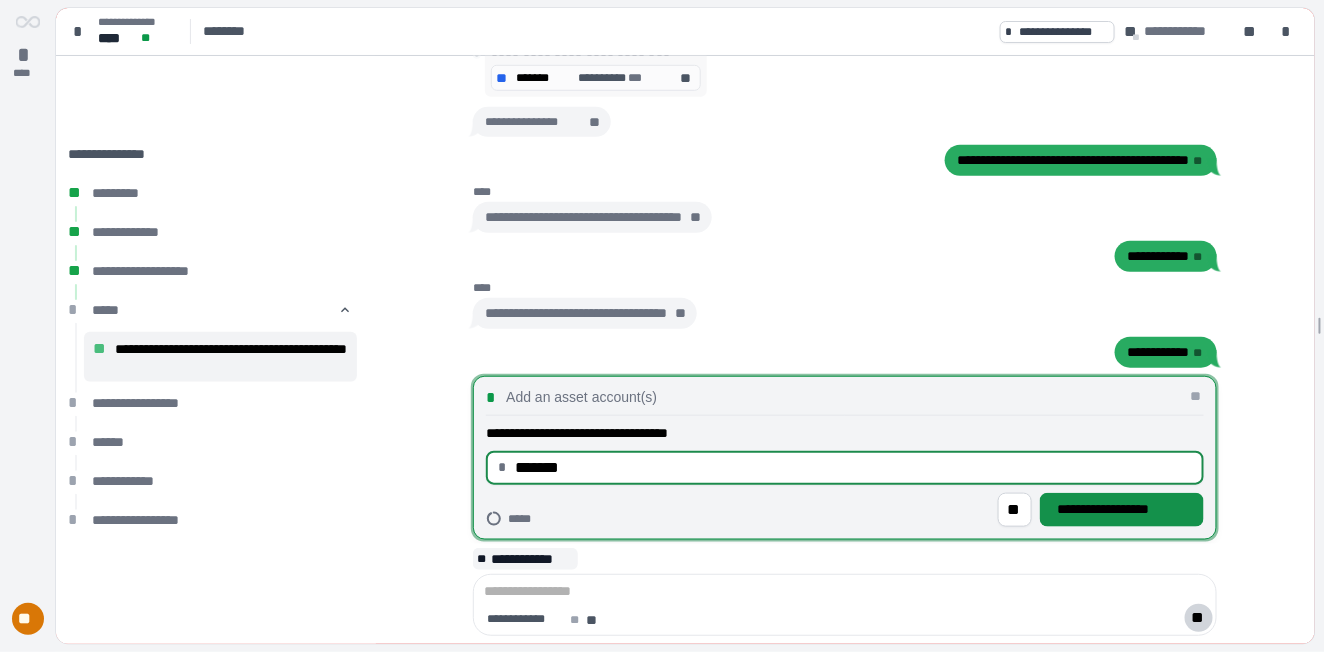 type on "**********" 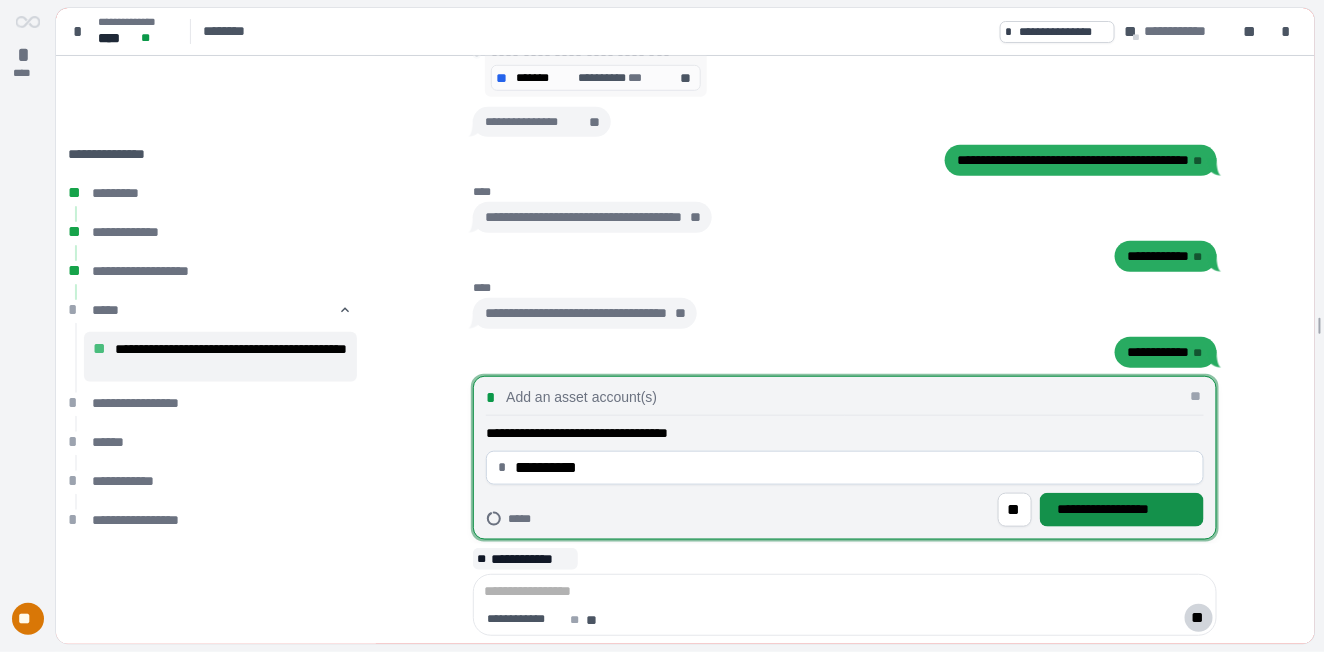 click on "**********" at bounding box center (1122, 509) 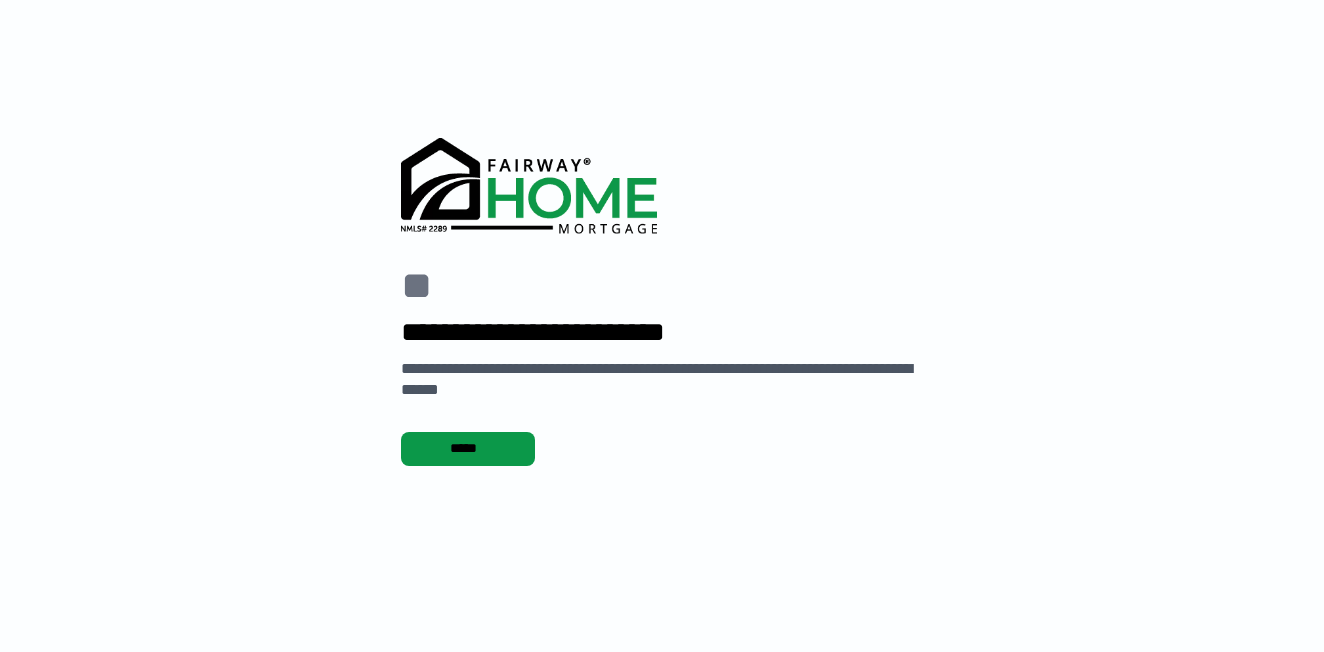 scroll, scrollTop: 0, scrollLeft: 0, axis: both 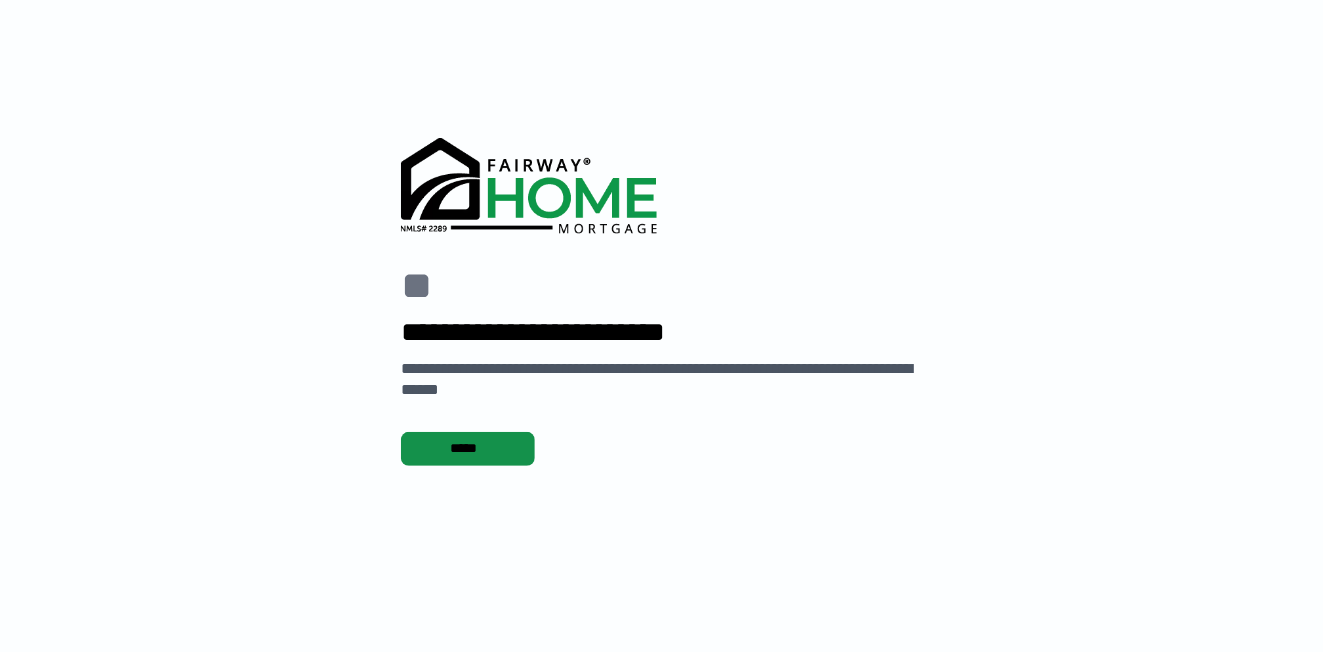 click on "*****" at bounding box center (468, 448) 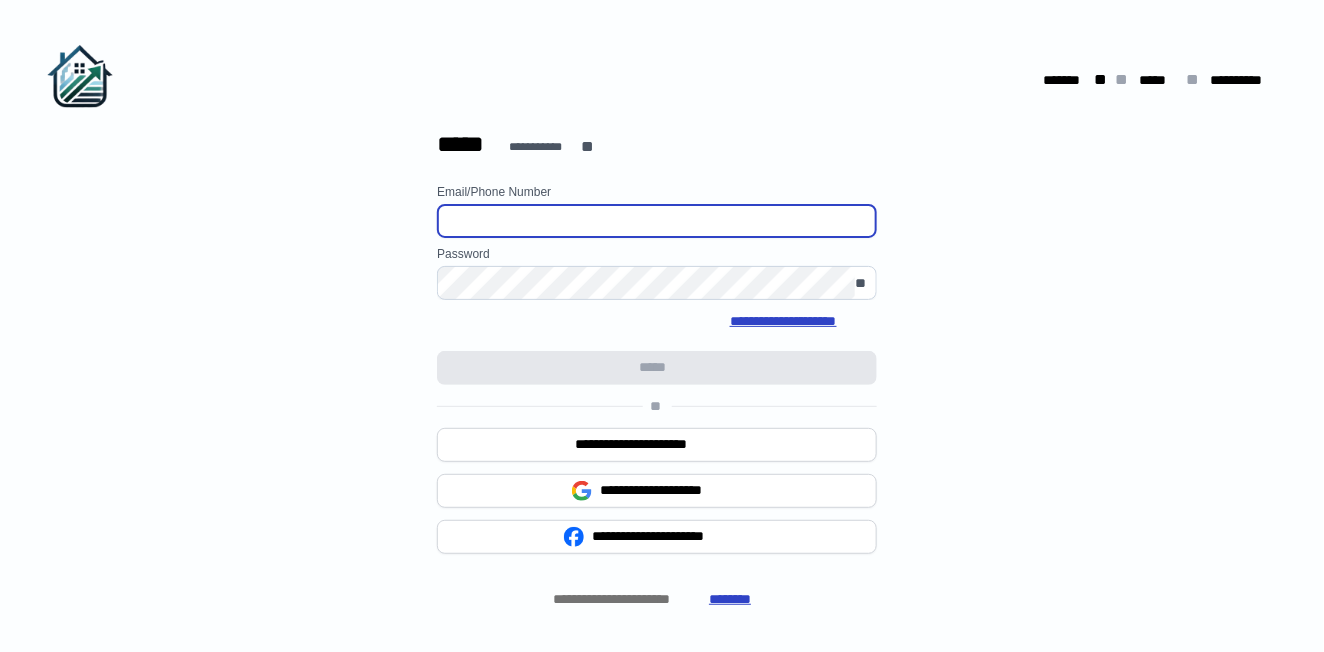 click at bounding box center [657, 221] 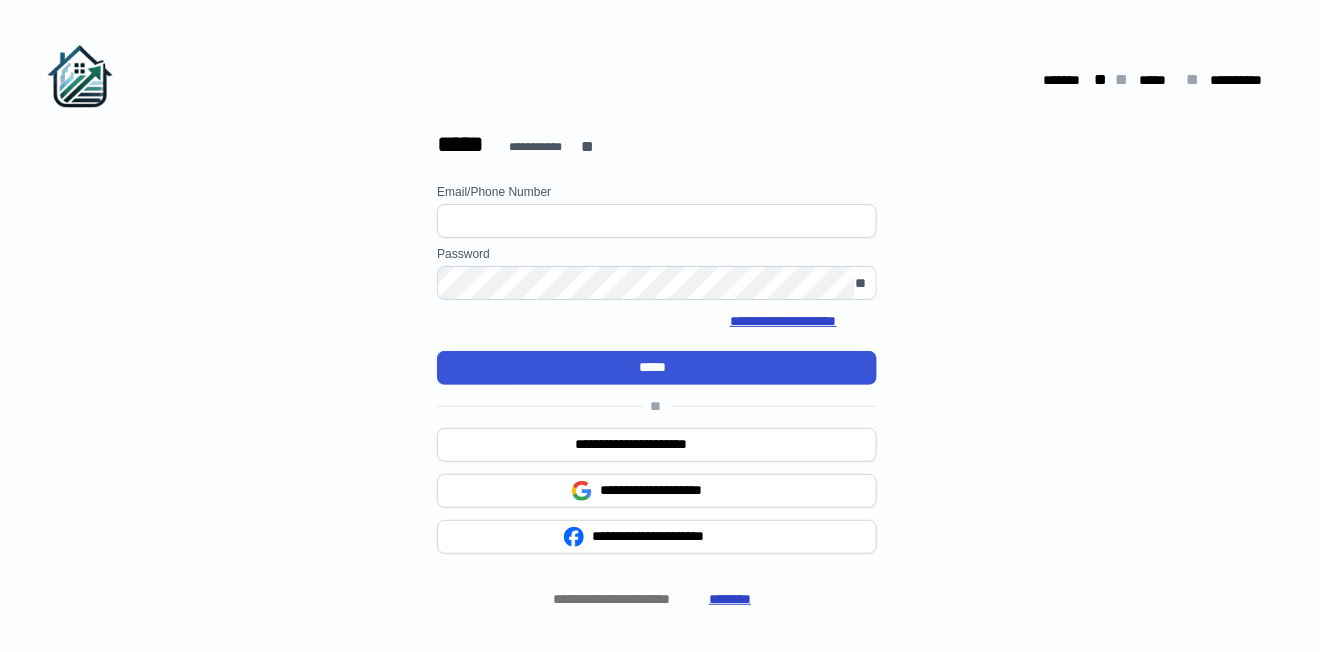 type on "**********" 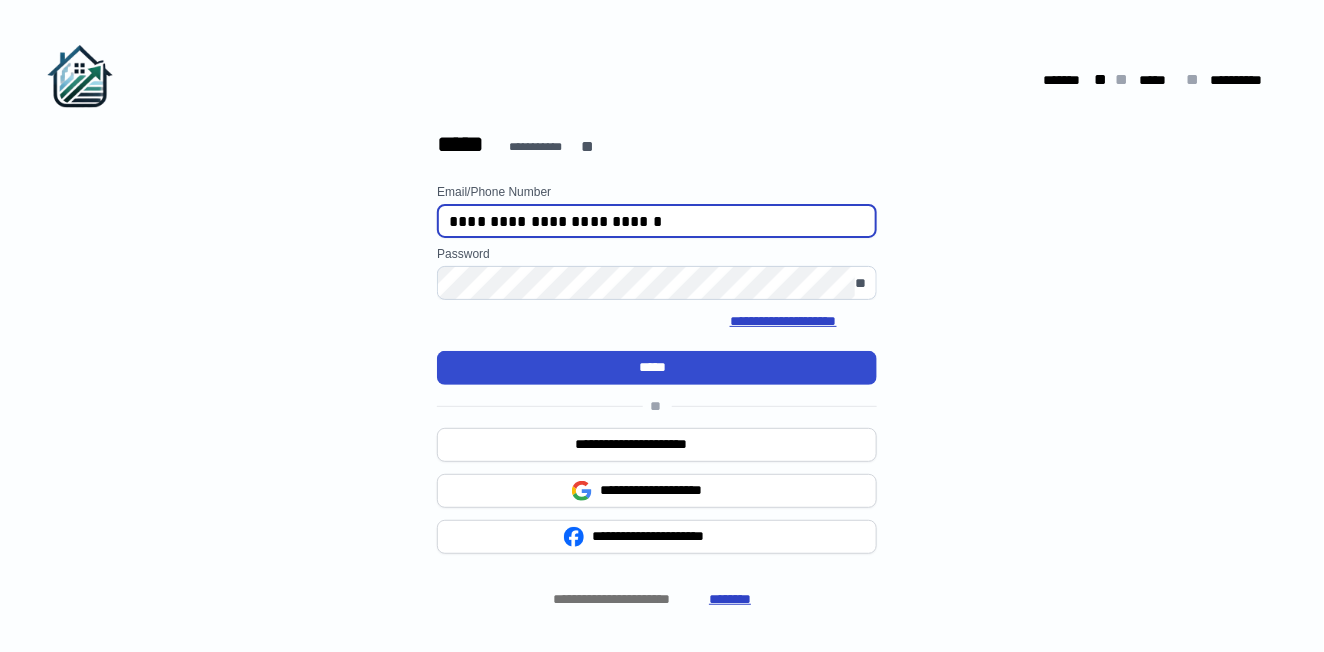 click on "*****" at bounding box center (657, 368) 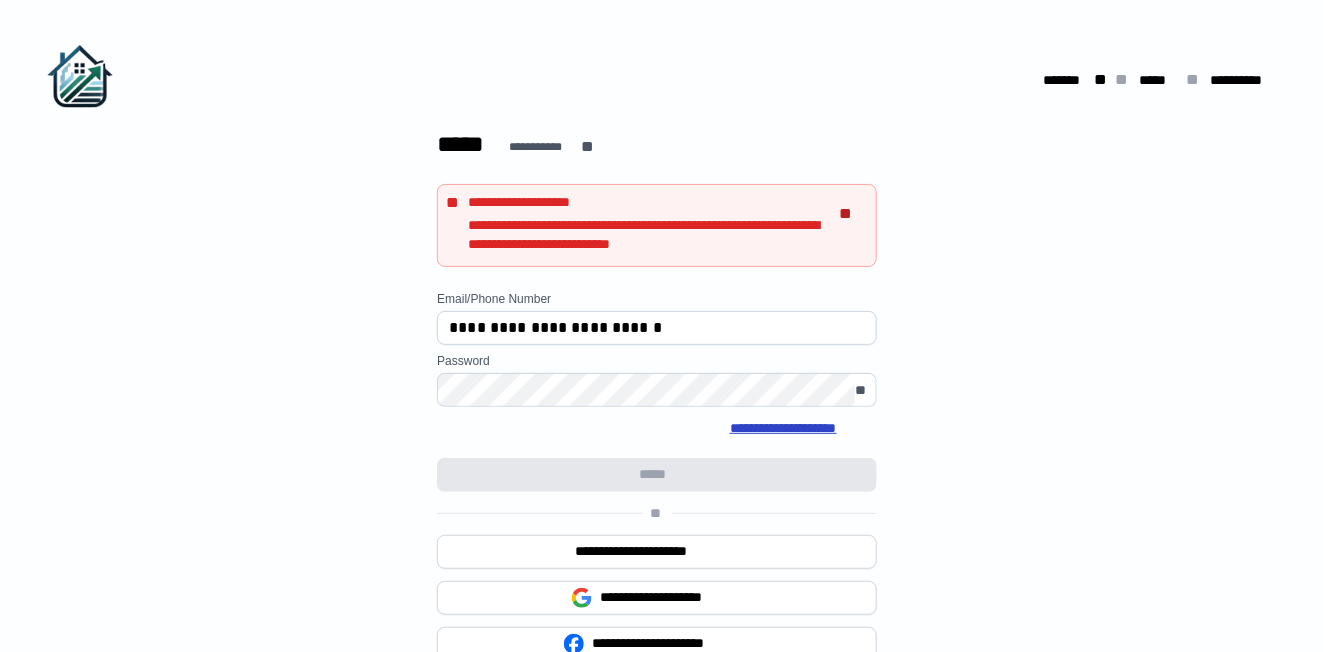 click on "**********" at bounding box center [657, 422] 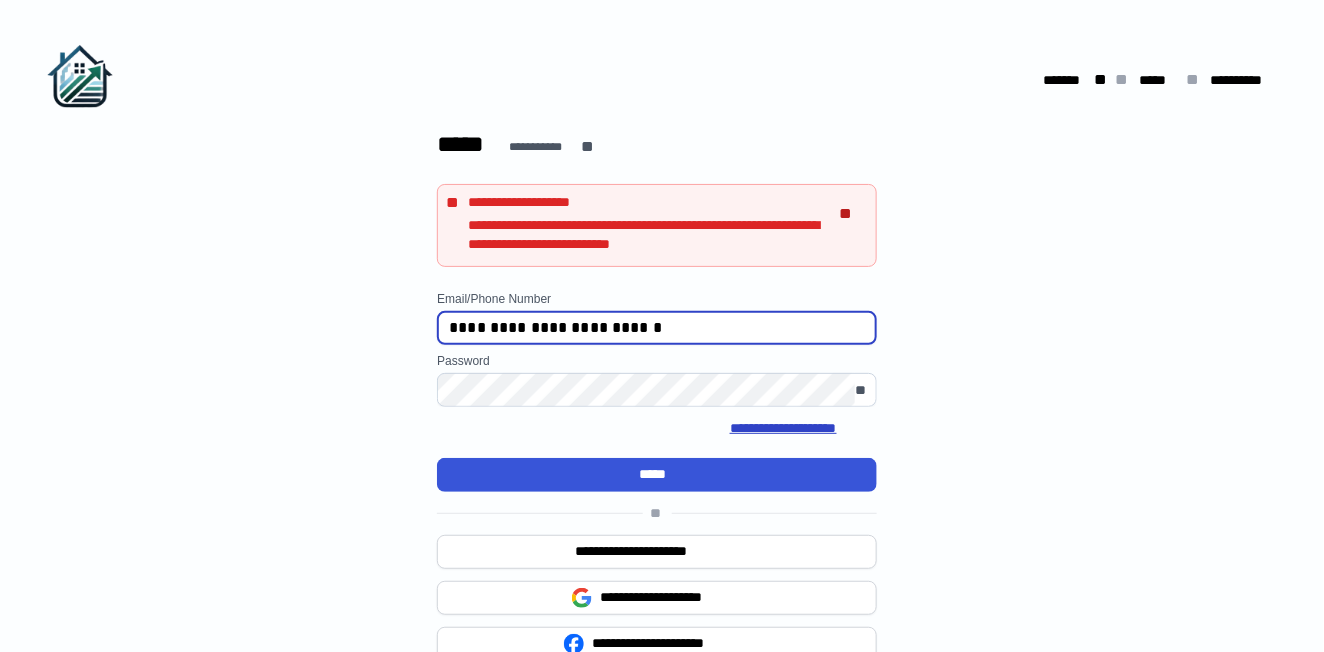 click on "**********" at bounding box center (657, 328) 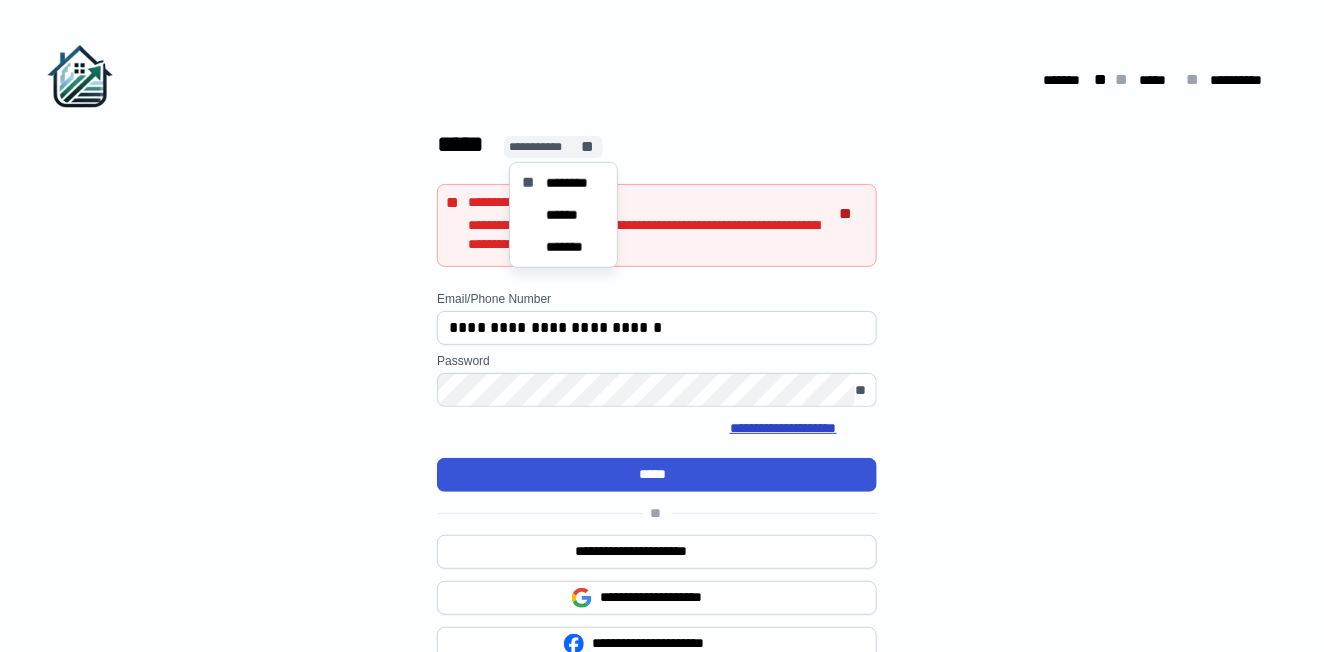 click on "**********" at bounding box center [544, 147] 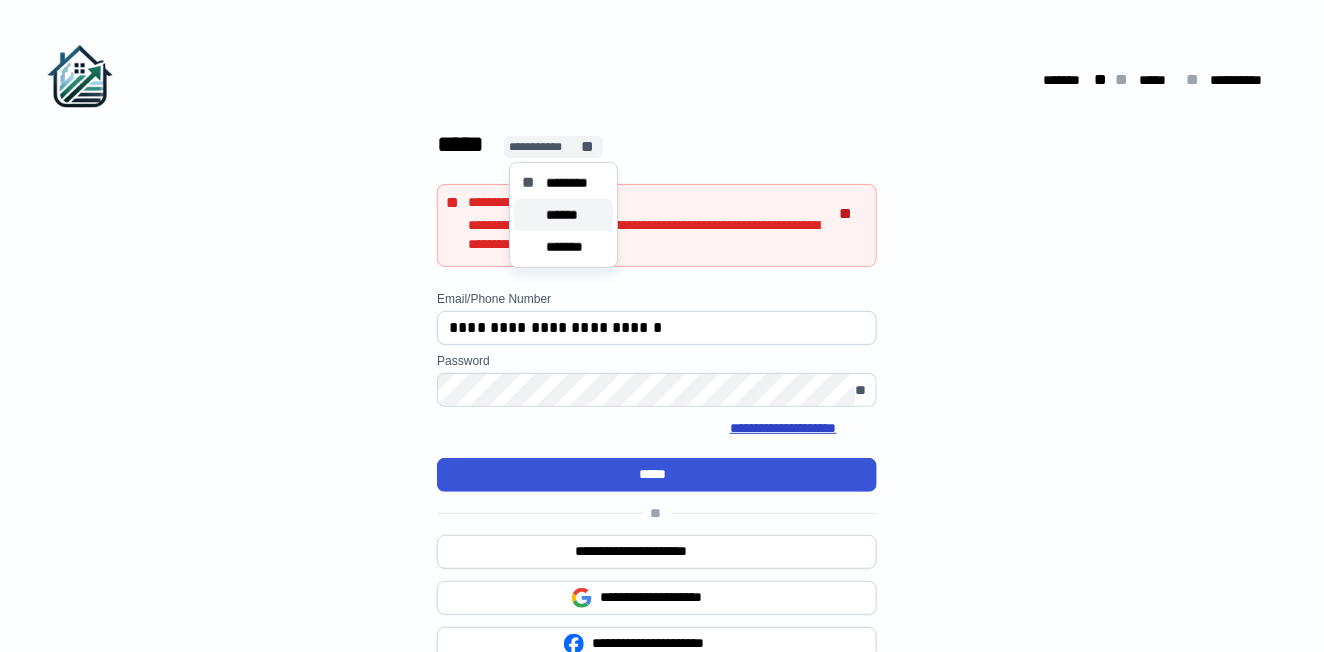 click on "******" at bounding box center (563, 215) 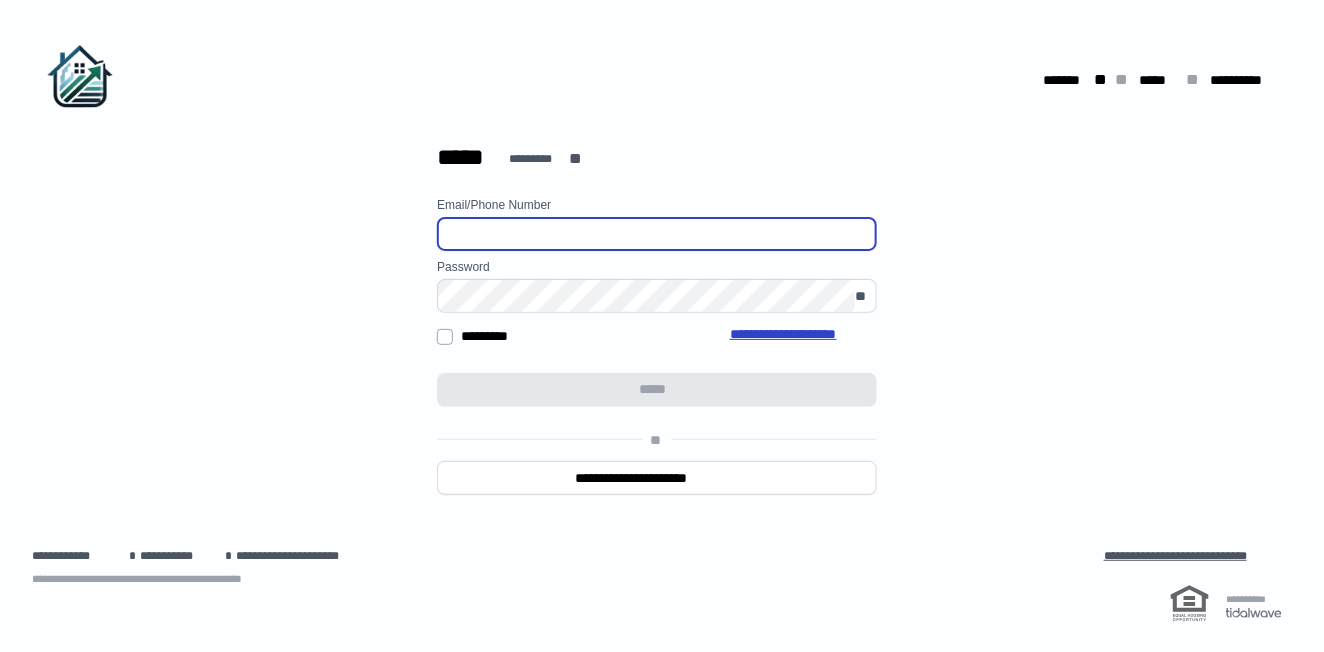 click at bounding box center [657, 234] 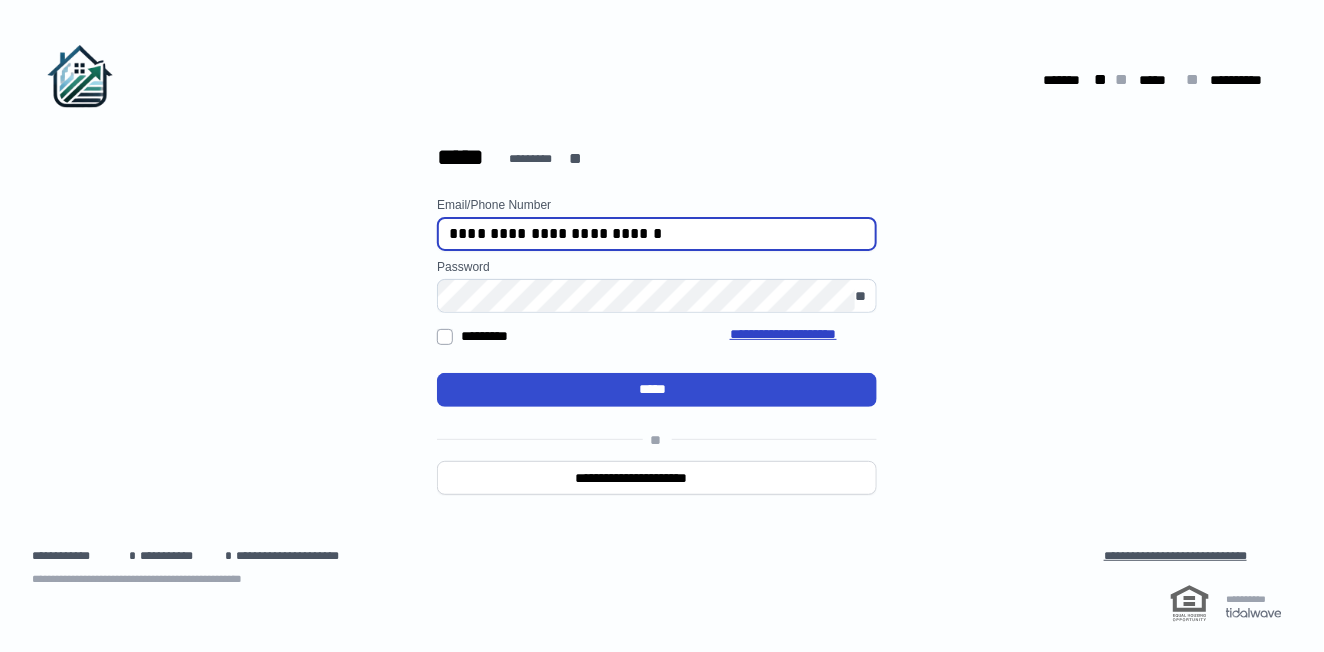 click on "*****" at bounding box center [657, 390] 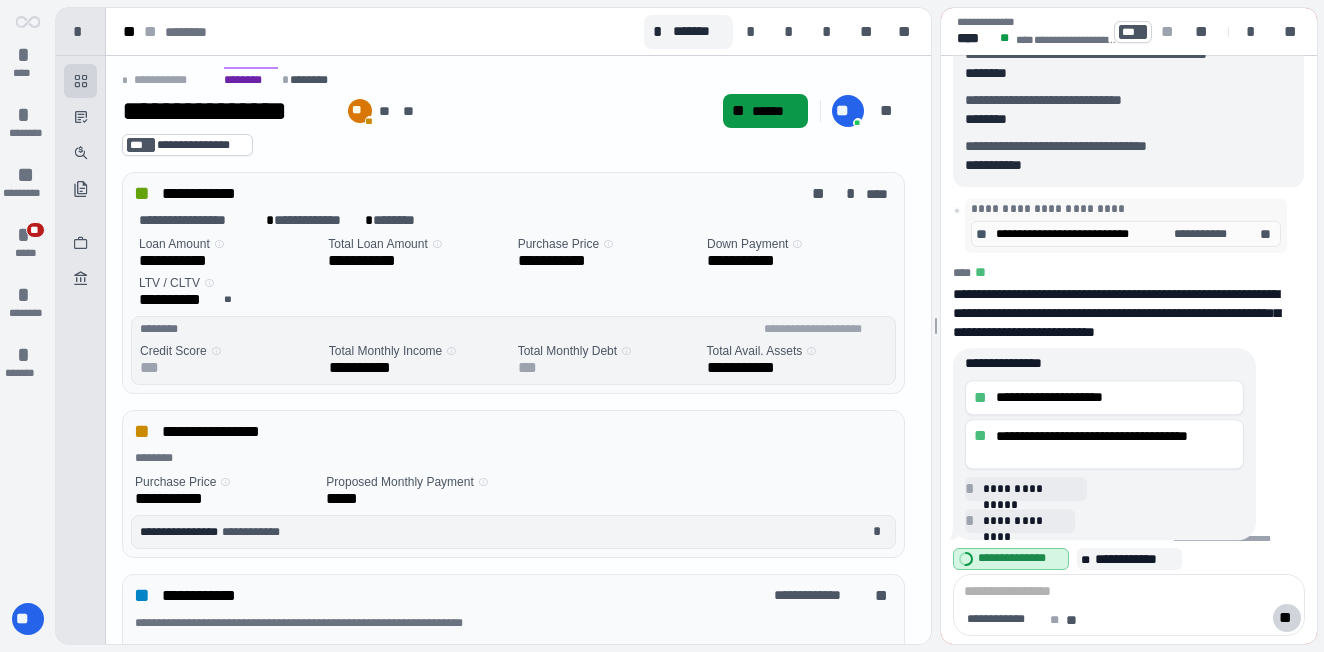 scroll, scrollTop: 0, scrollLeft: 0, axis: both 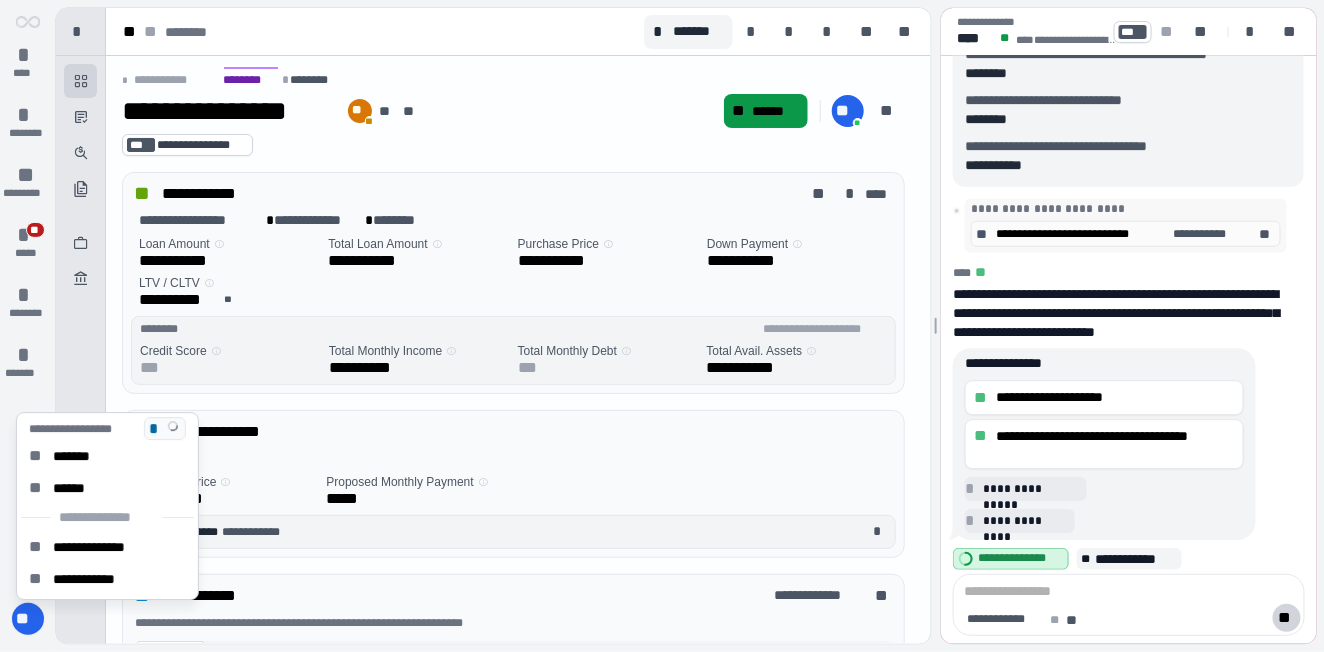 click on "**" at bounding box center [28, 619] 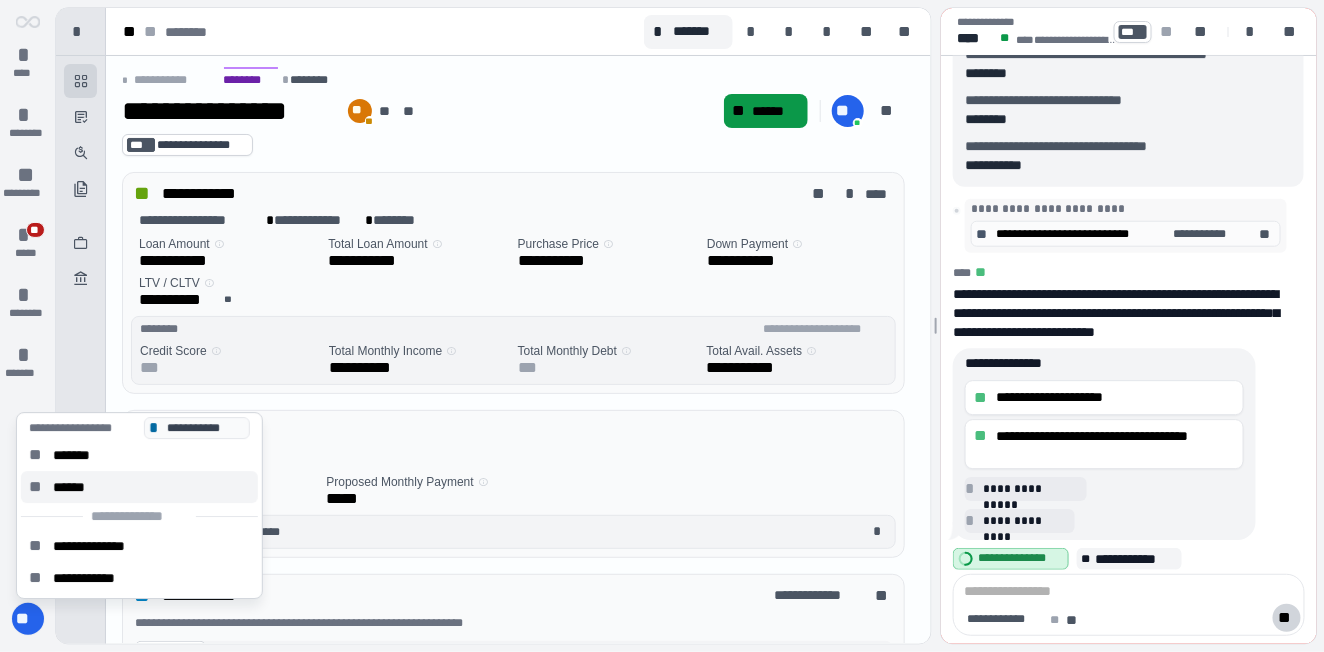 click on "******" at bounding box center (75, 487) 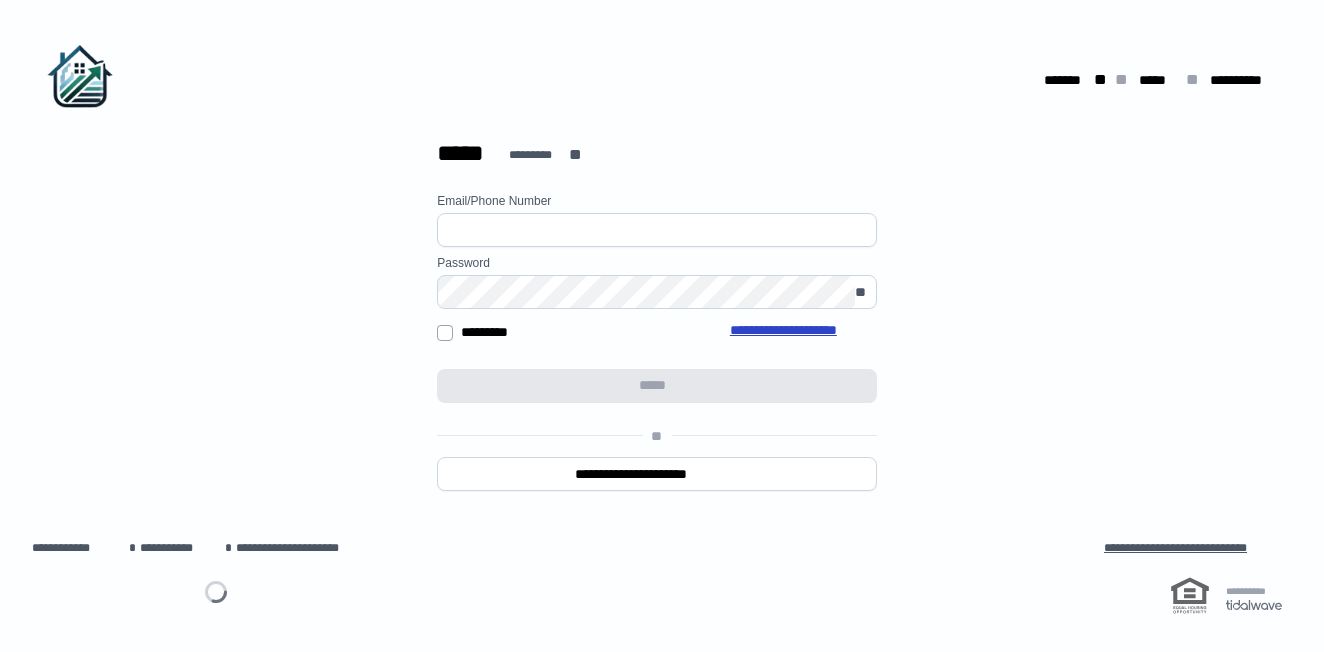 scroll, scrollTop: 0, scrollLeft: 0, axis: both 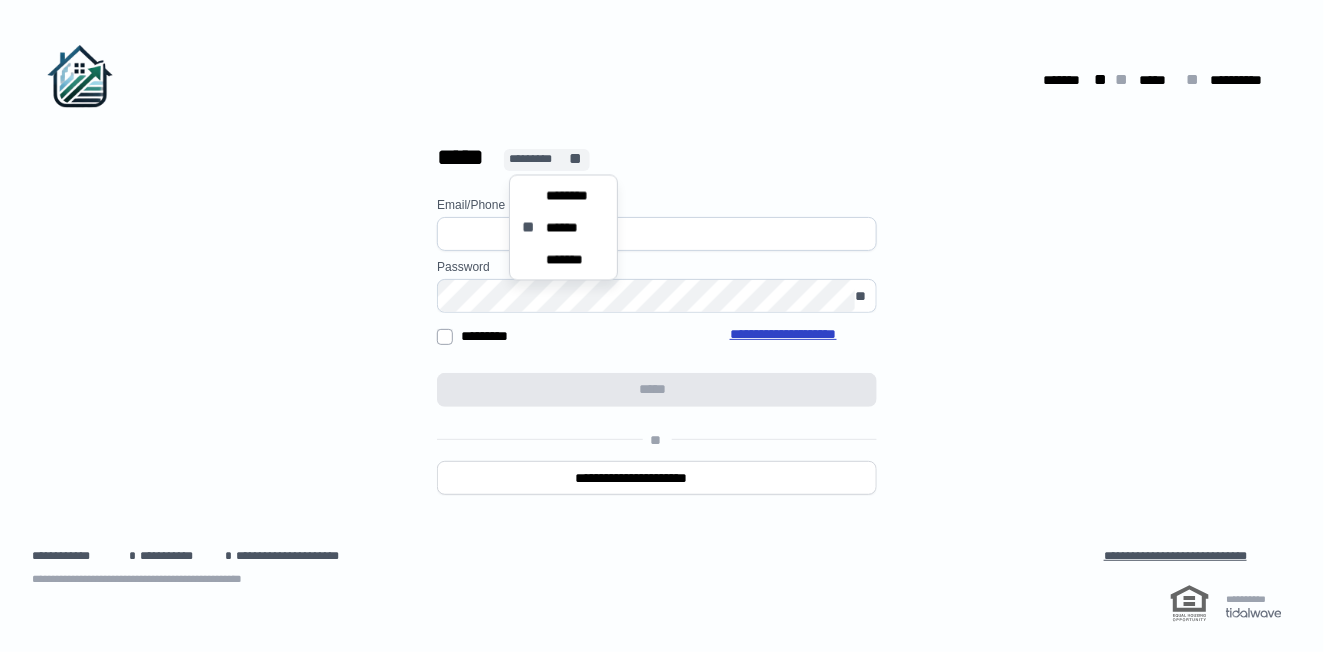 click on "*********" at bounding box center (538, 159) 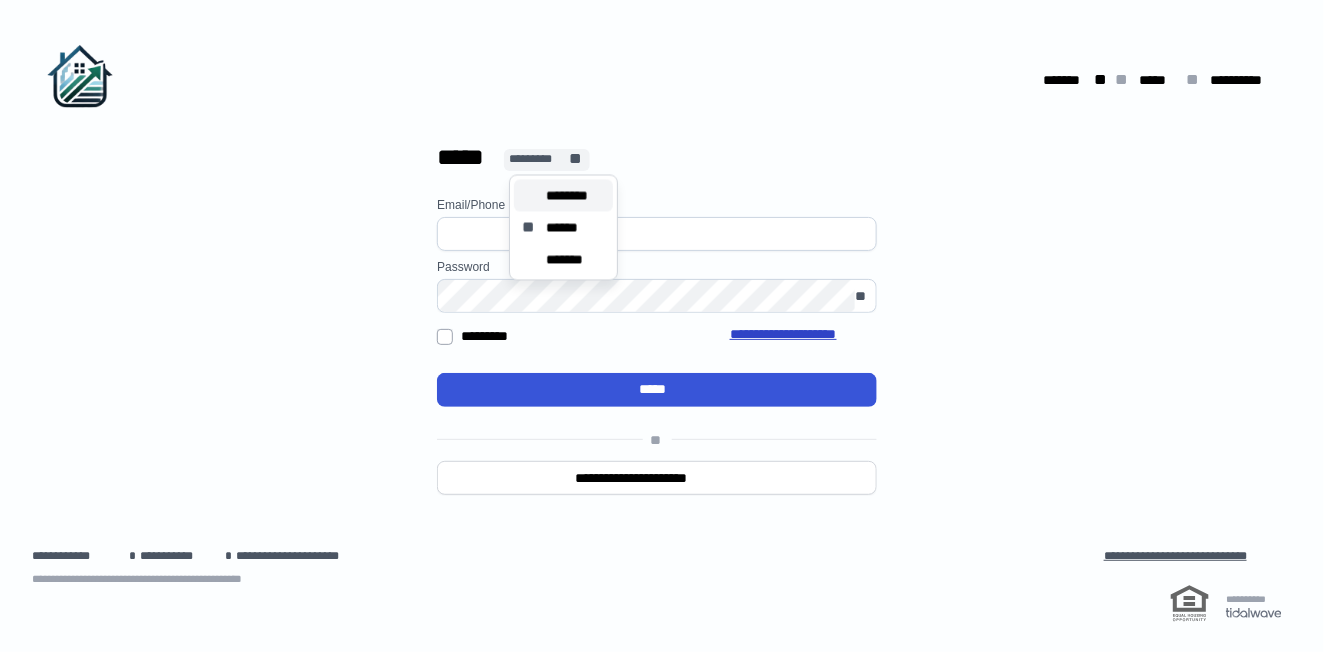 click on "********" at bounding box center (575, 196) 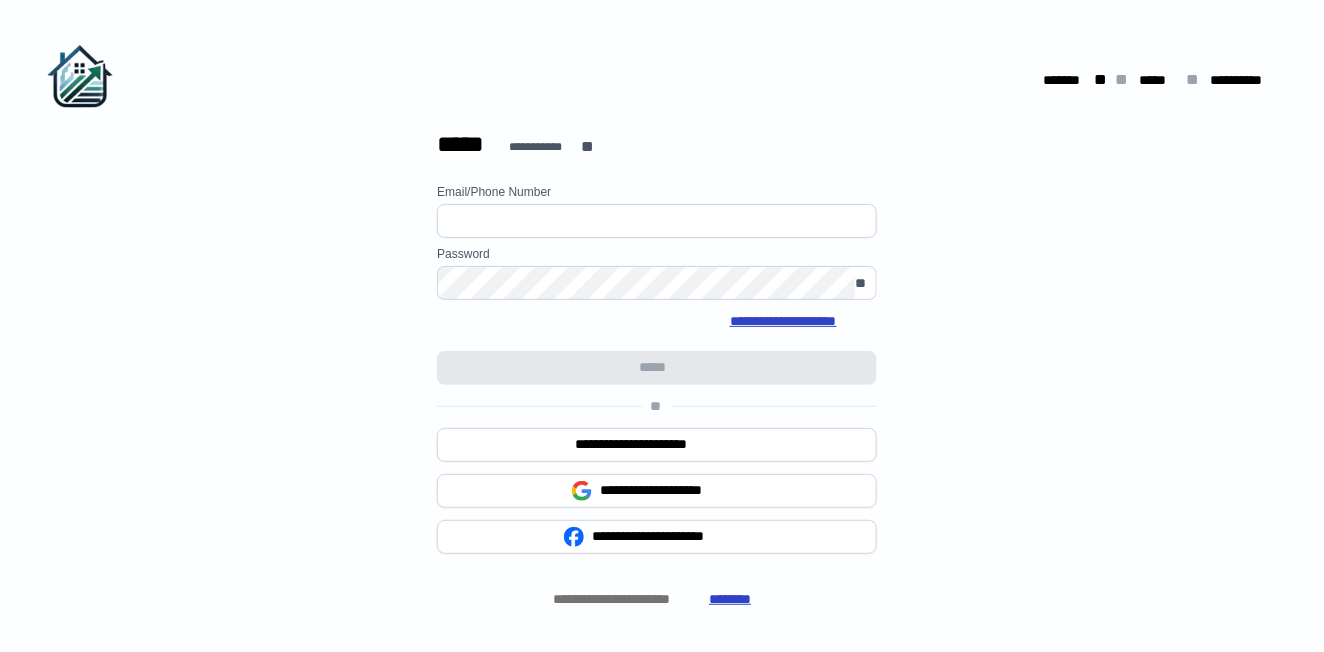 click at bounding box center [657, 221] 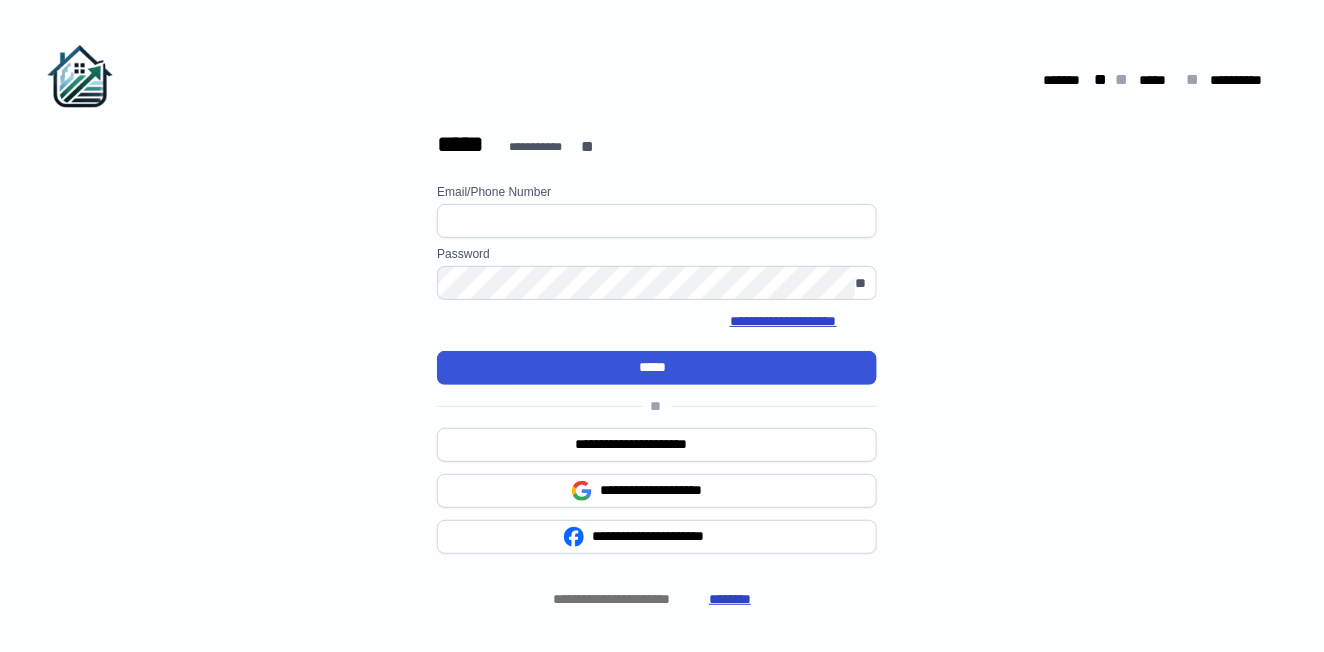 click on "**********" at bounding box center [657, 424] 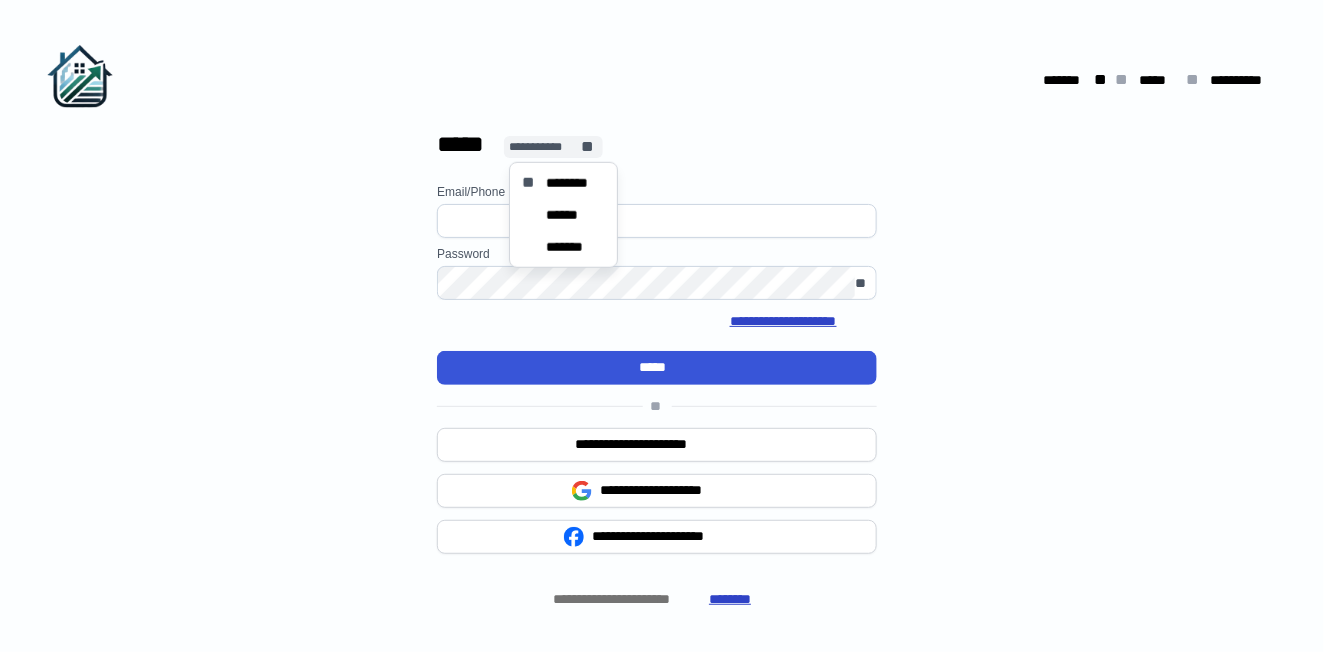 click on "**********" at bounding box center [544, 147] 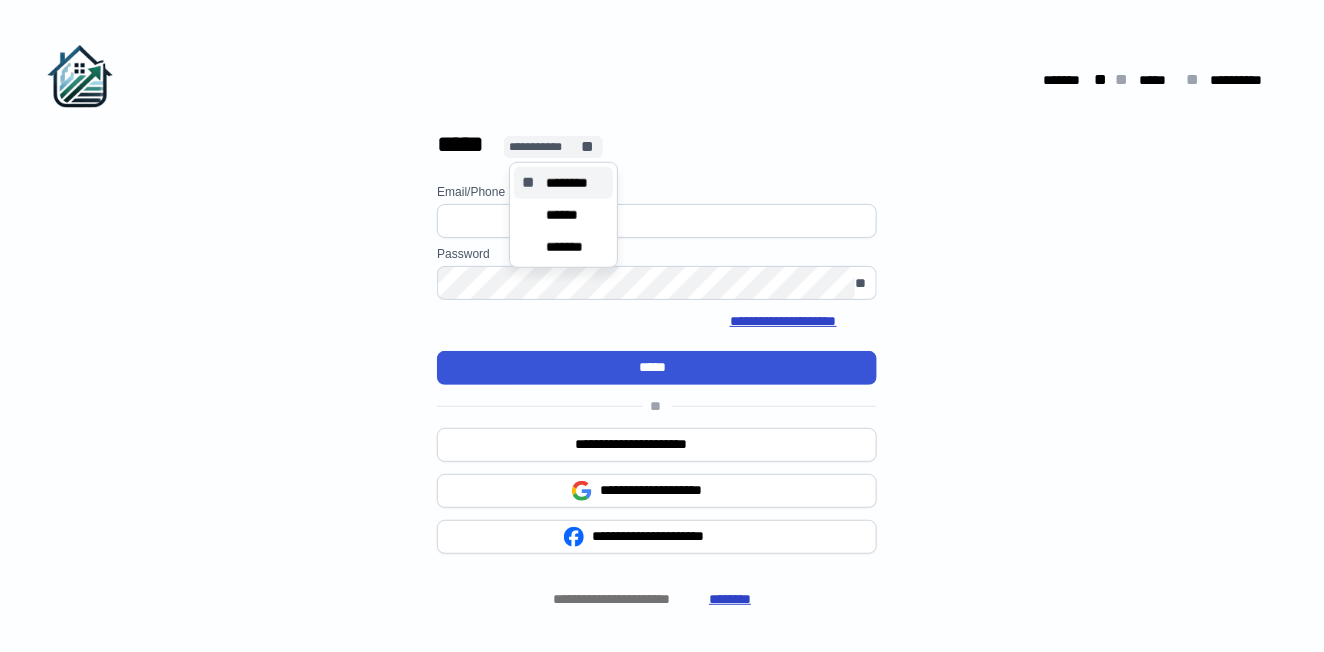 click on "********" at bounding box center [575, 183] 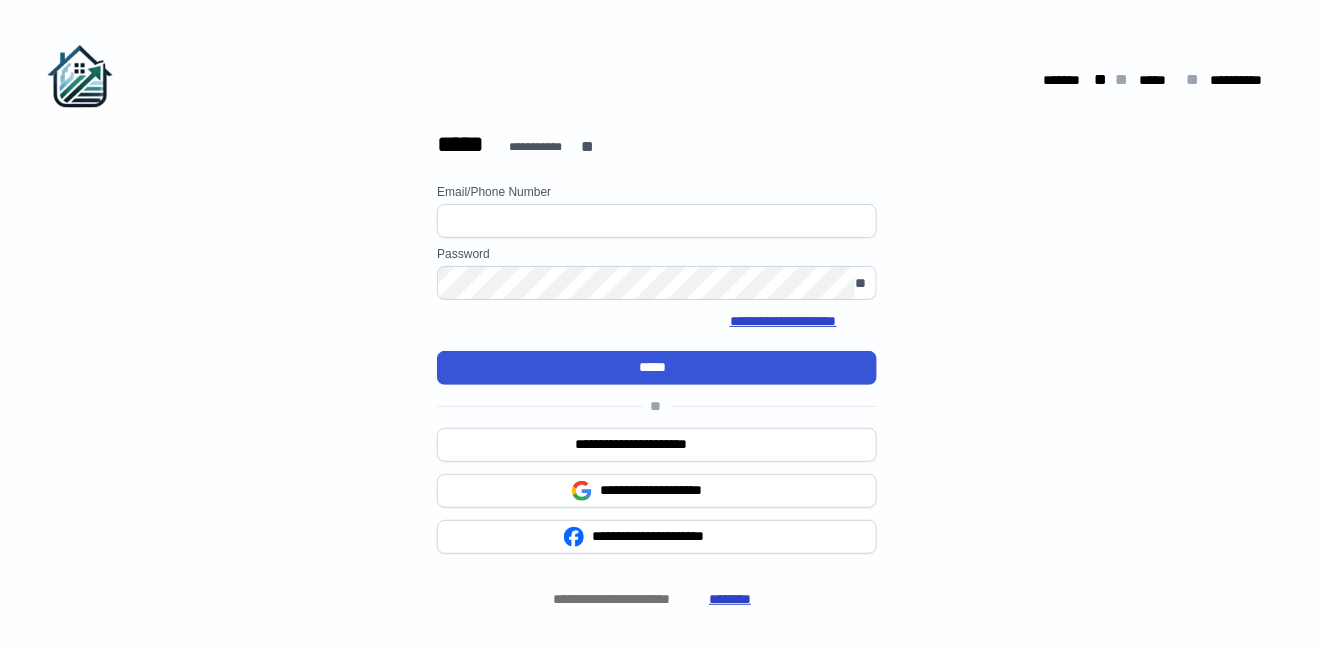 click at bounding box center [657, 221] 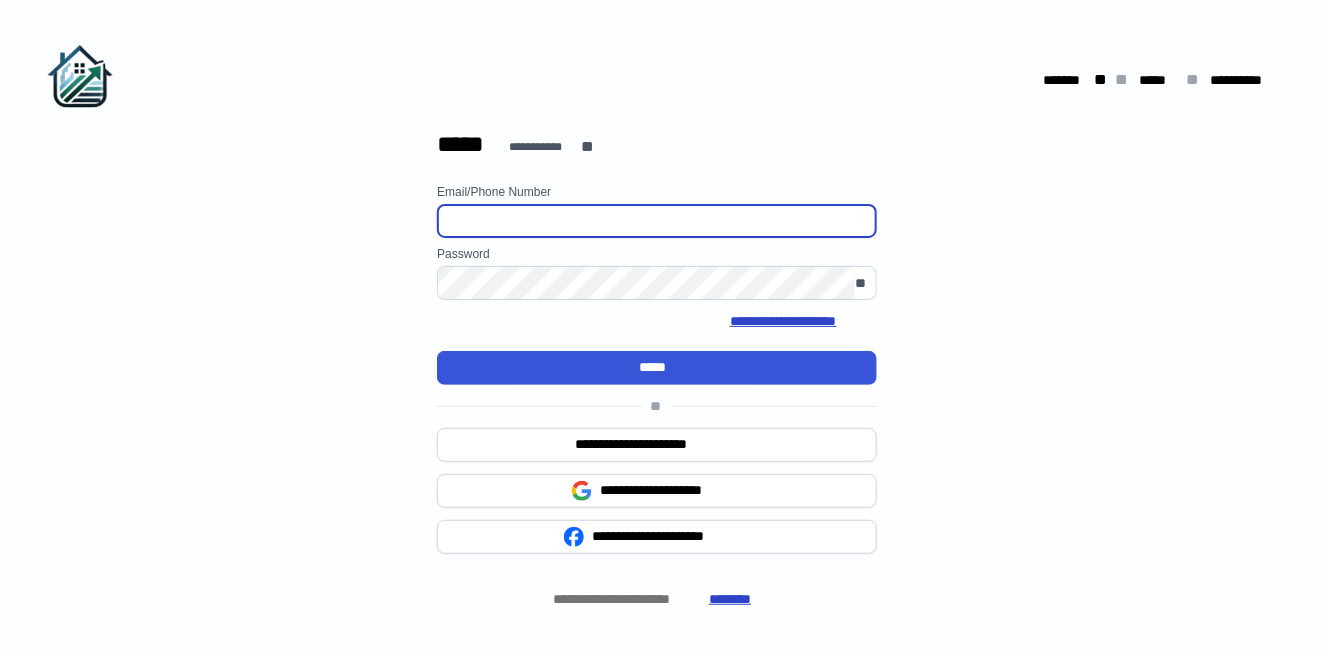 paste on "**********" 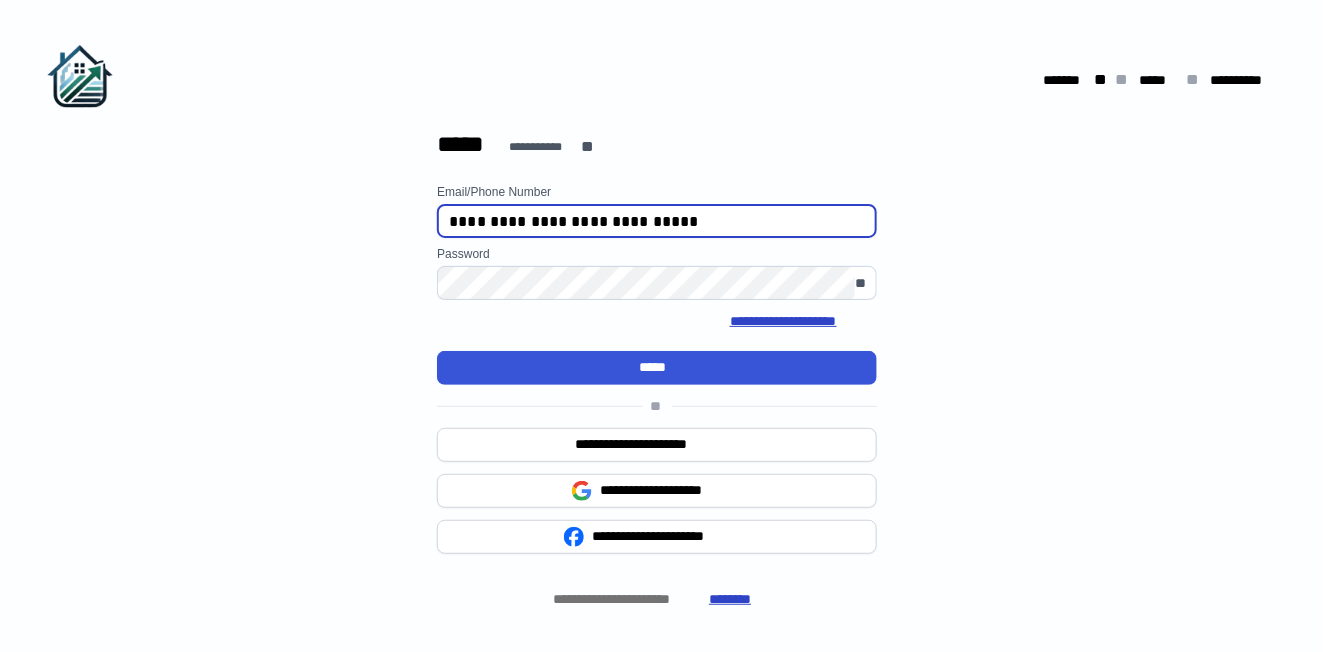 type on "**********" 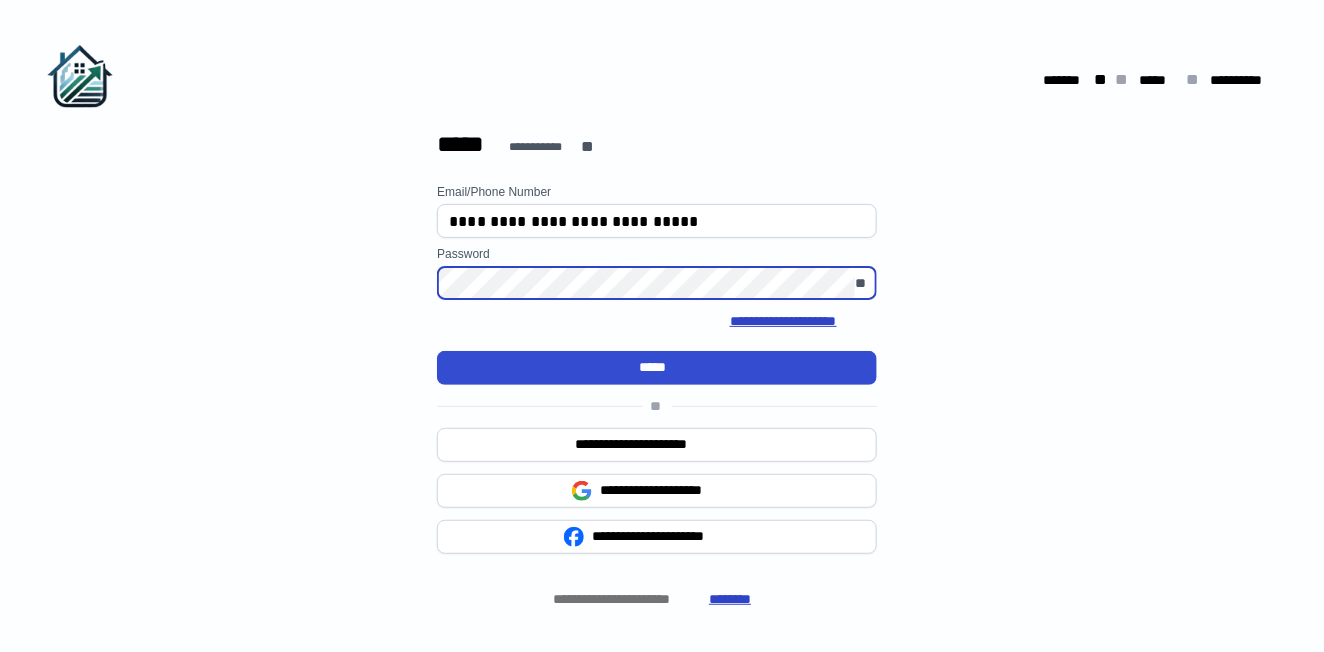 click on "*****" at bounding box center [657, 368] 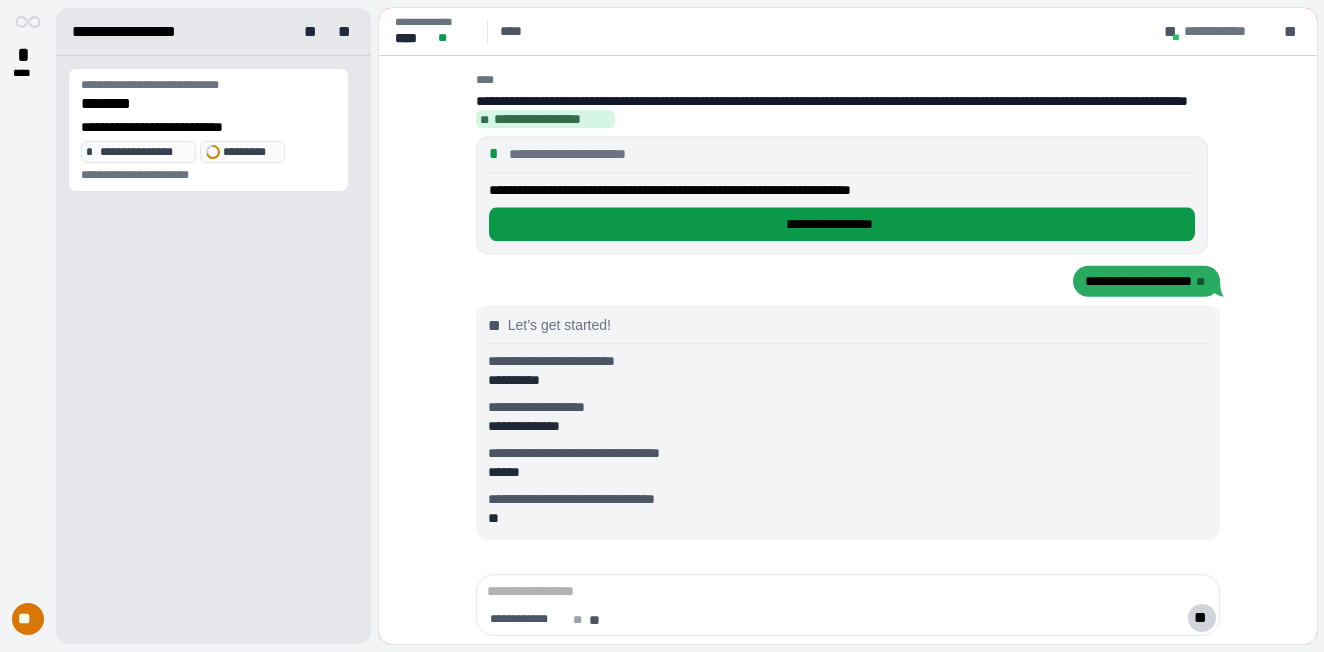 scroll, scrollTop: 0, scrollLeft: 0, axis: both 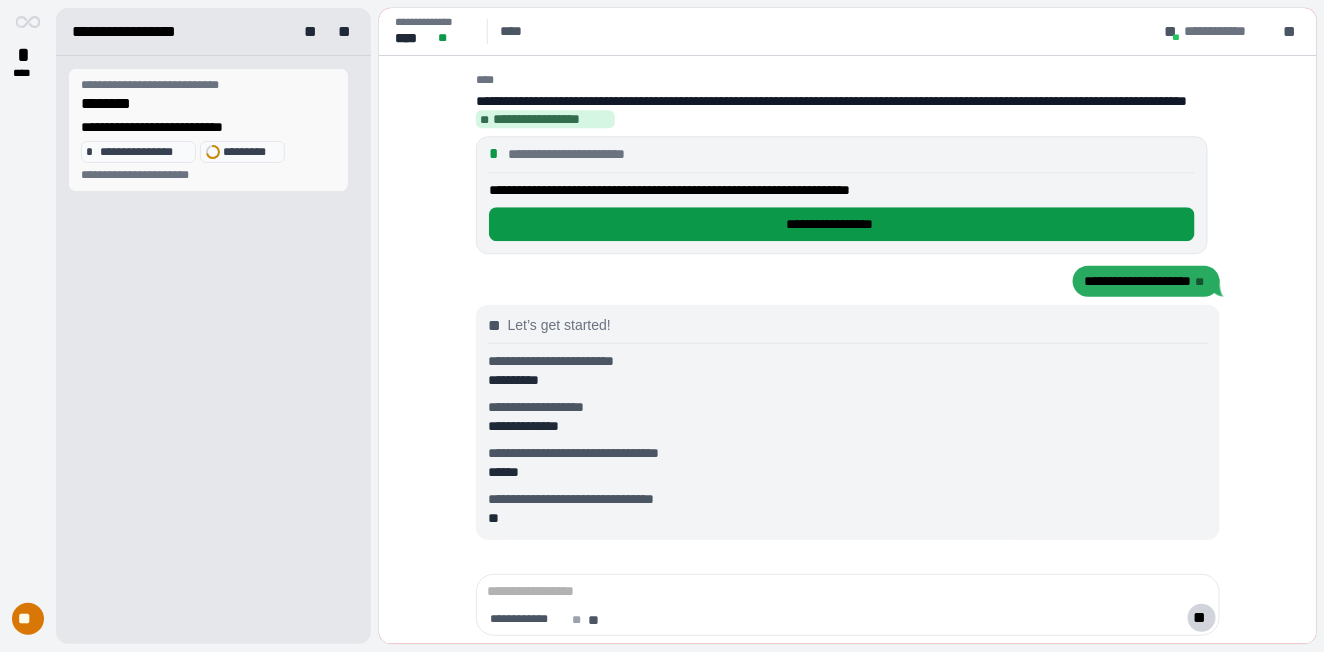click on "********" at bounding box center (213, 103) 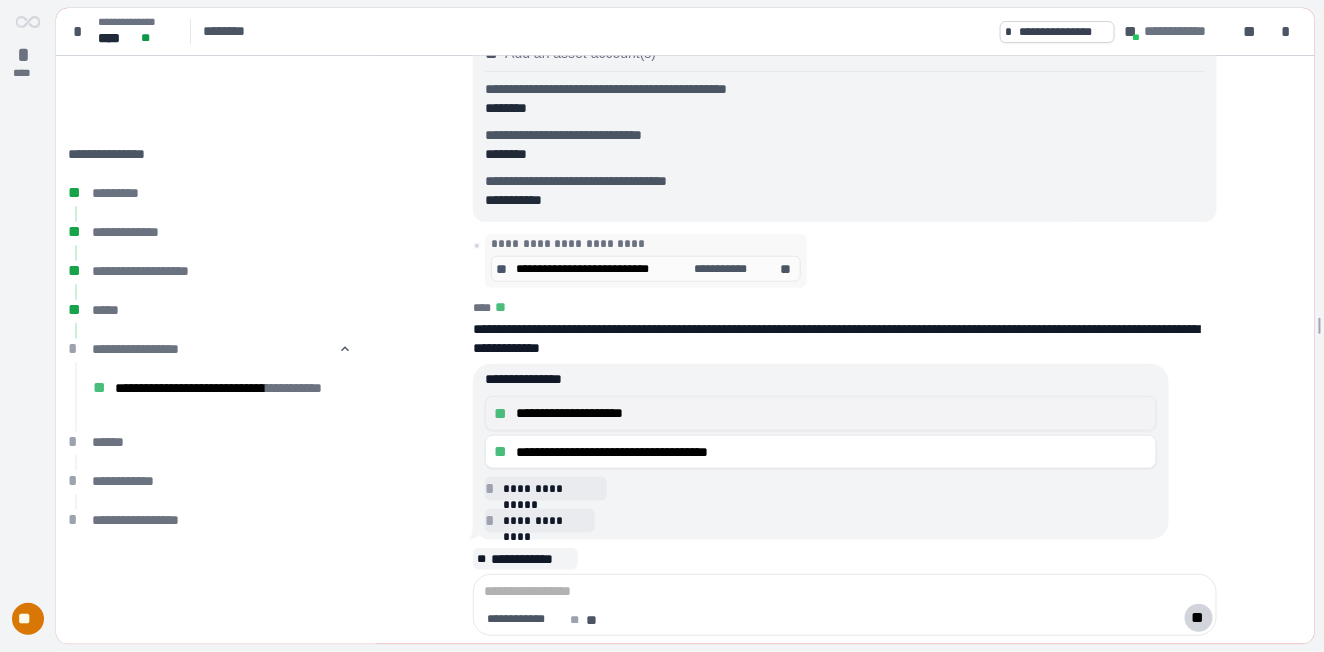click on "**********" at bounding box center [832, 413] 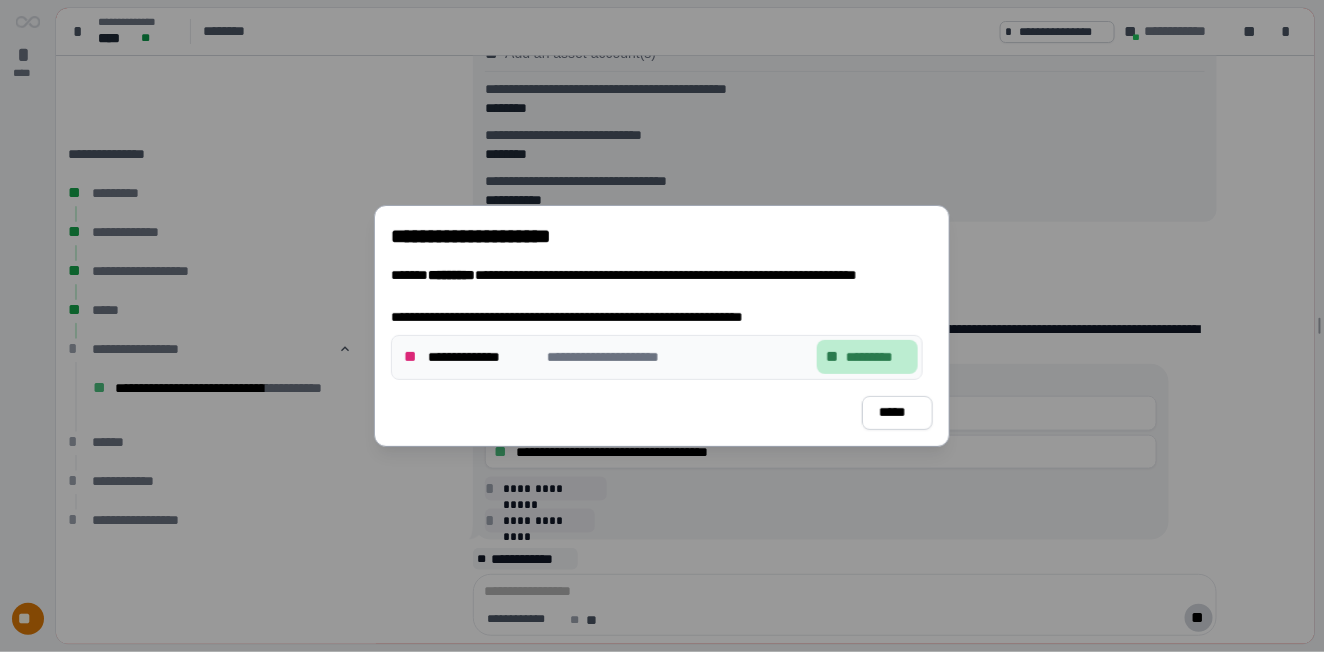 click on "*********" at bounding box center (877, 357) 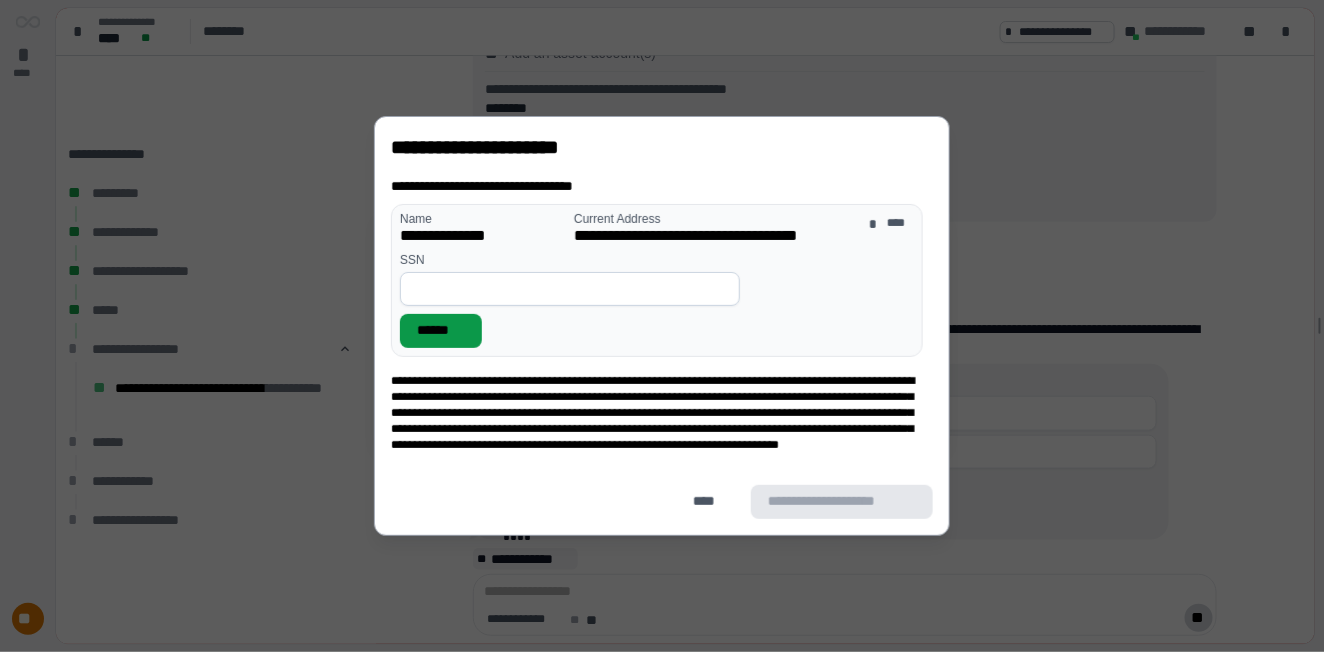 click at bounding box center (570, 289) 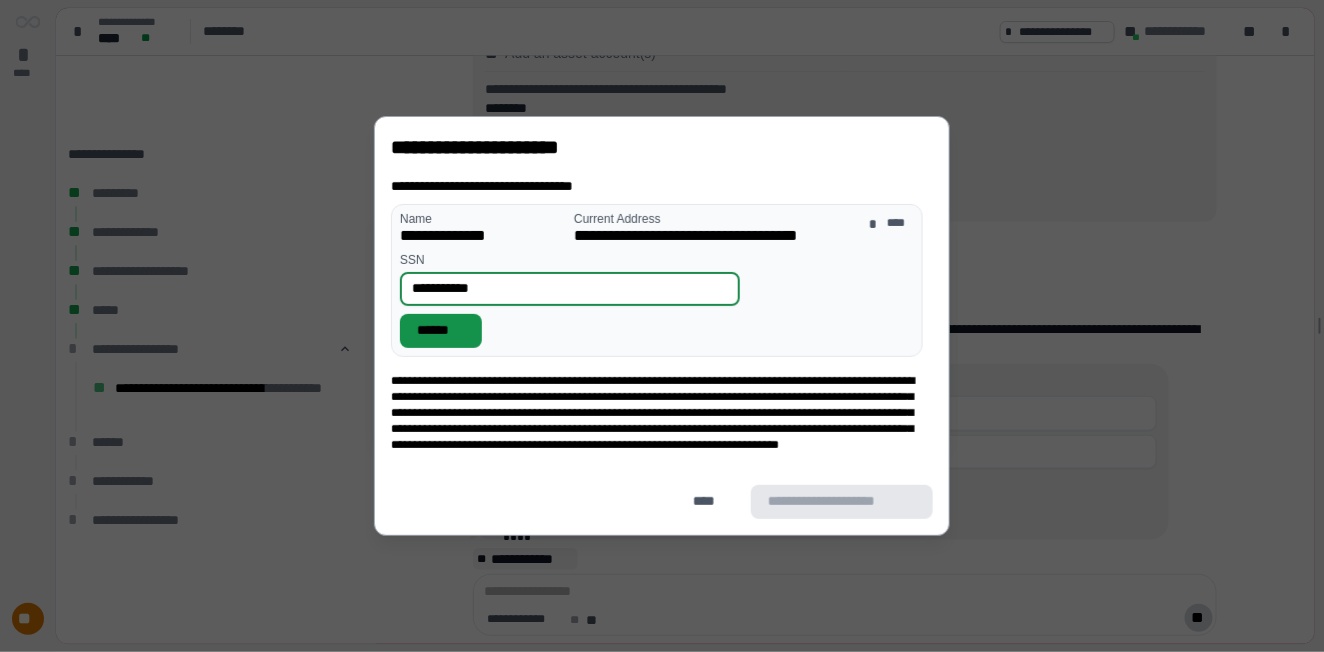 type on "**********" 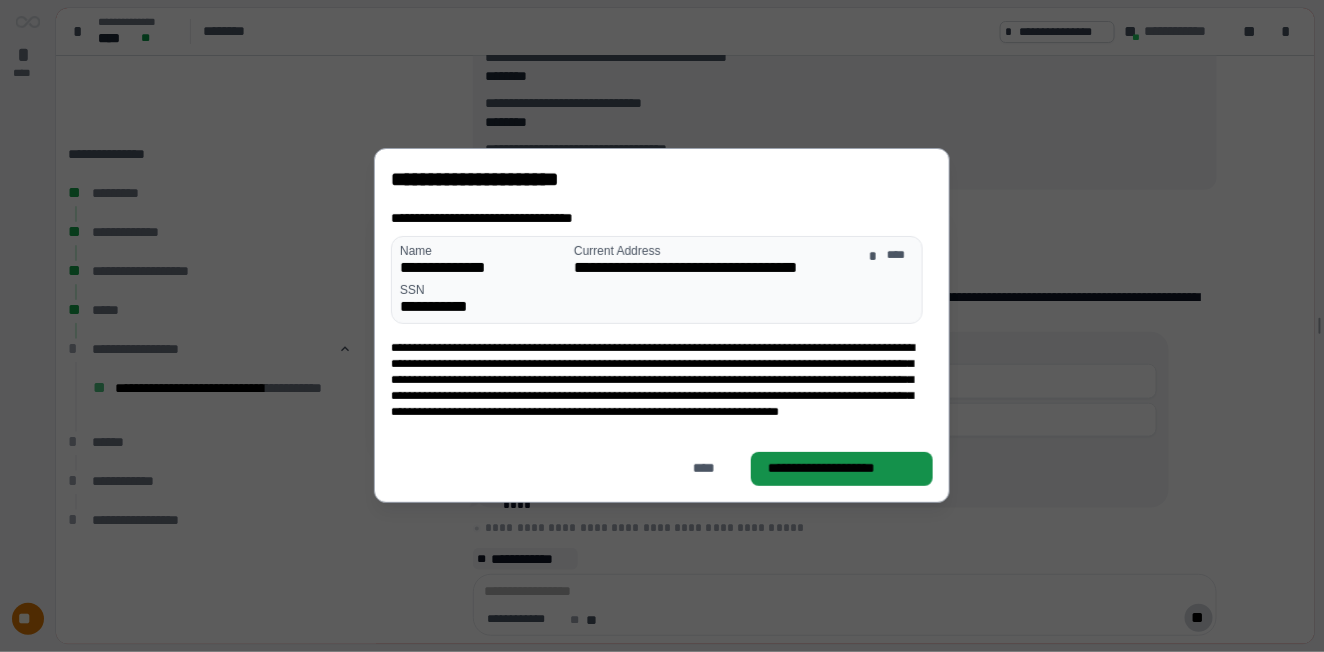 click on "**********" at bounding box center [842, 469] 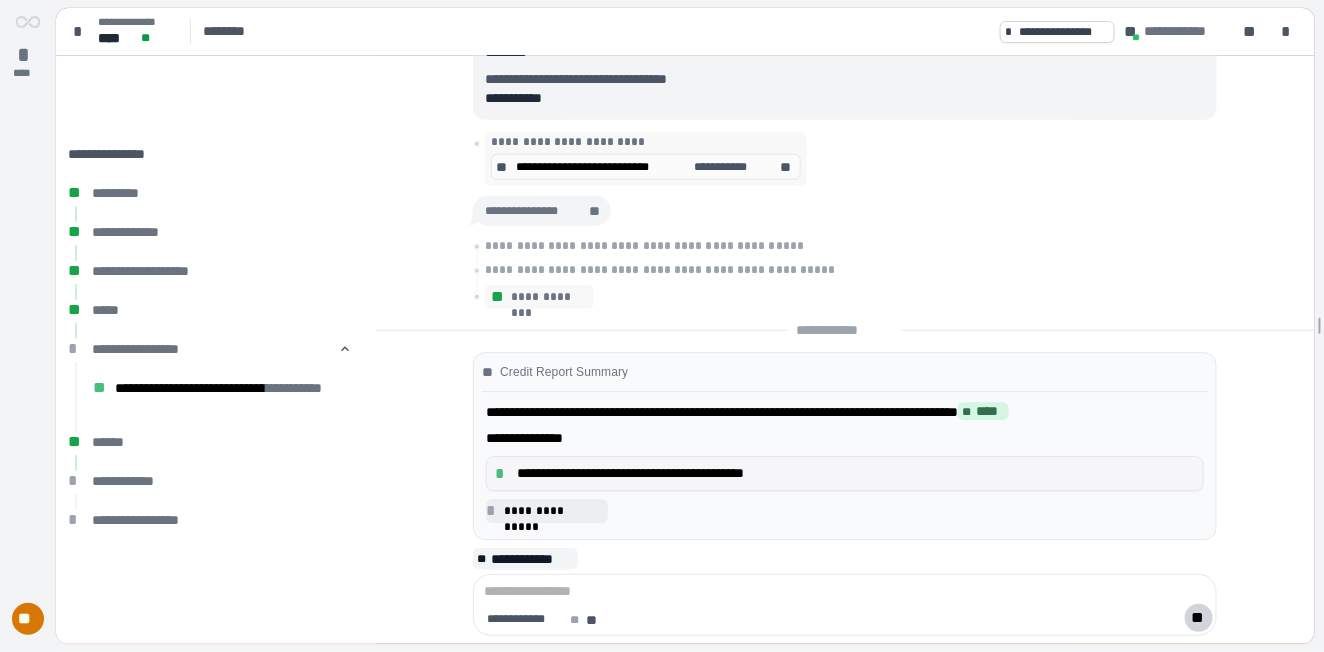 click on "**********" at bounding box center (856, 473) 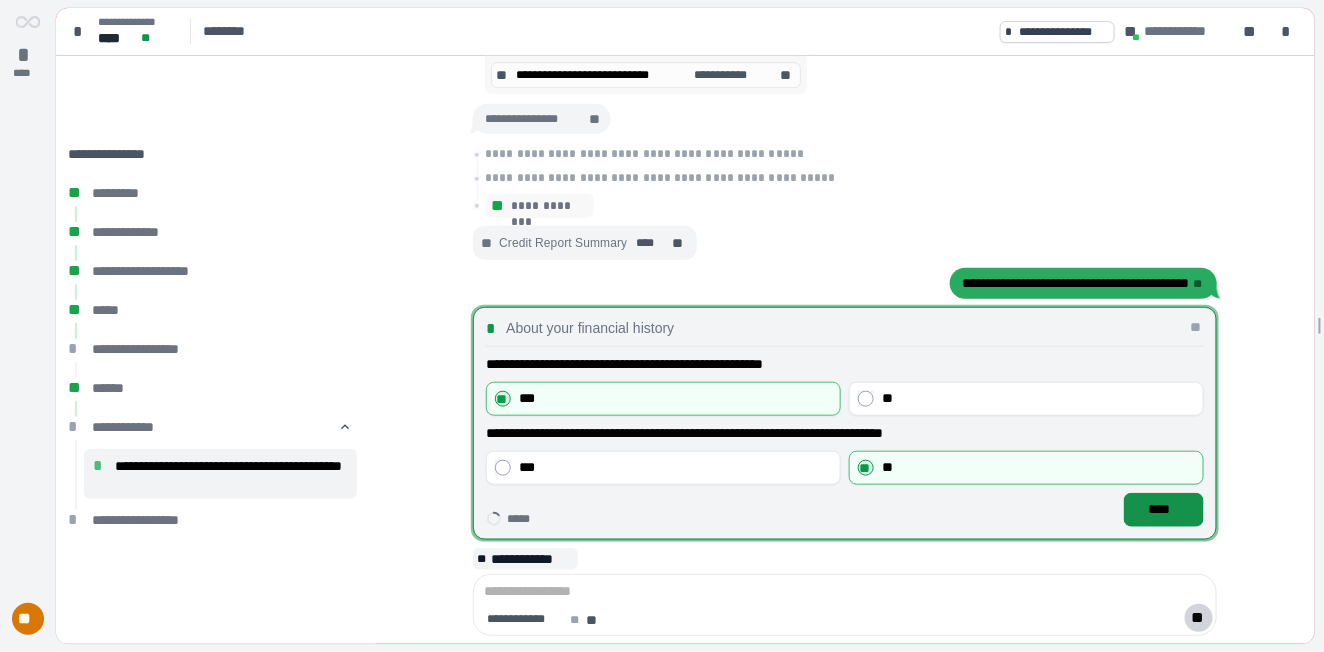 click on "****" at bounding box center [1164, 509] 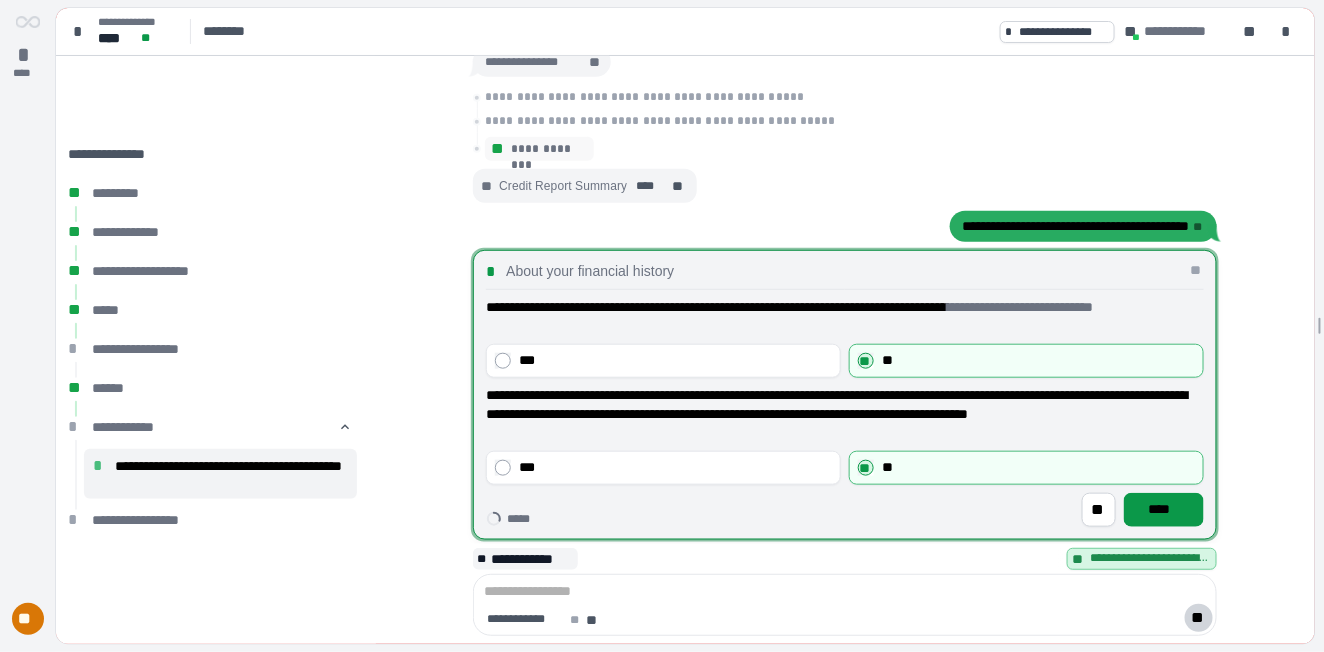 click on "****" at bounding box center [1164, 509] 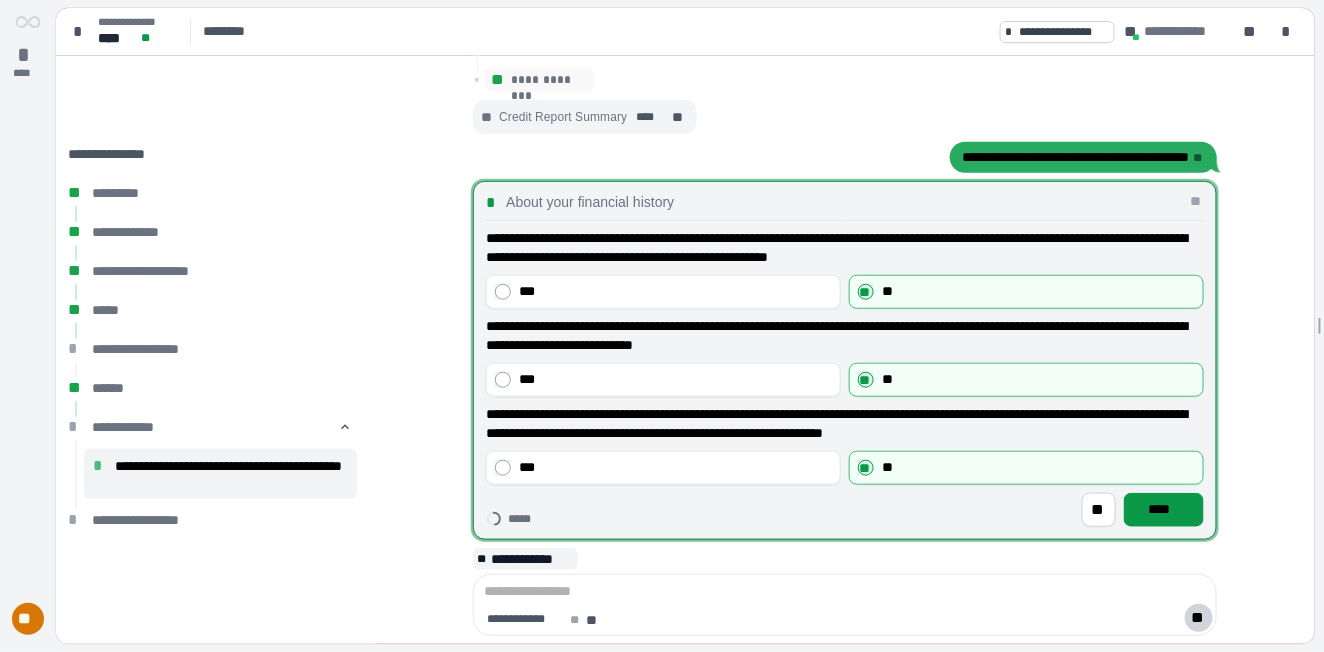 click on "****" at bounding box center [1164, 509] 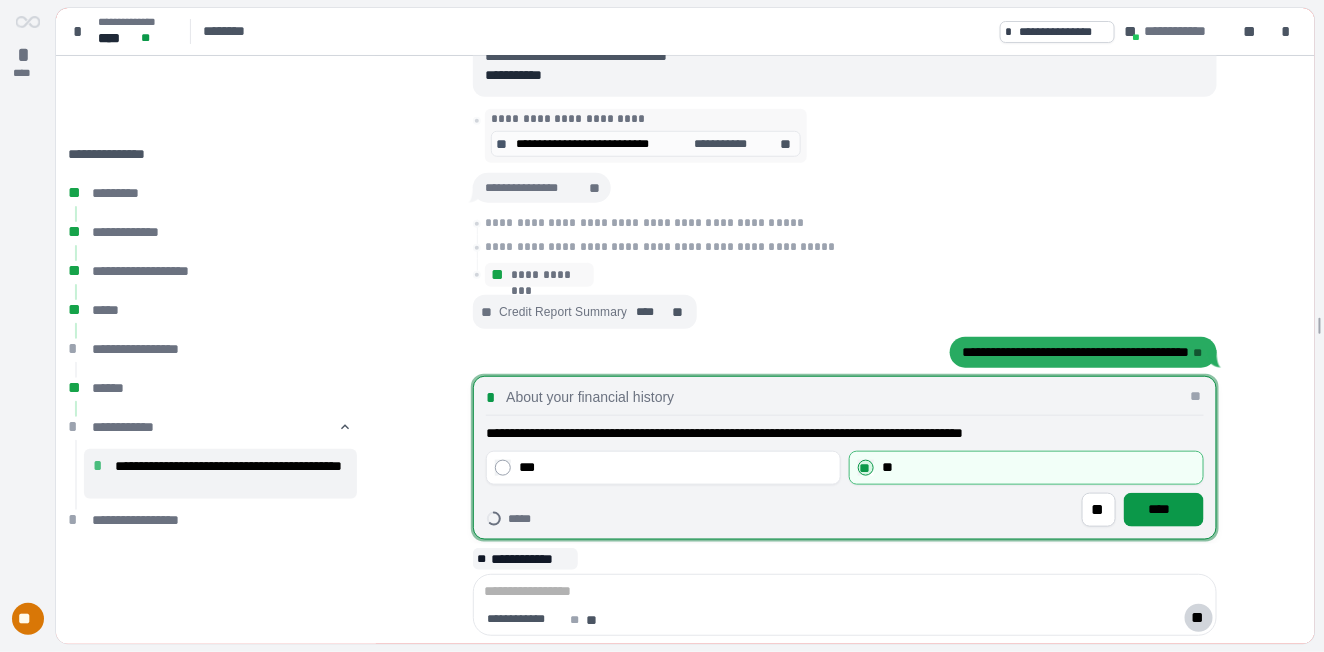 click on "****" at bounding box center [1164, 509] 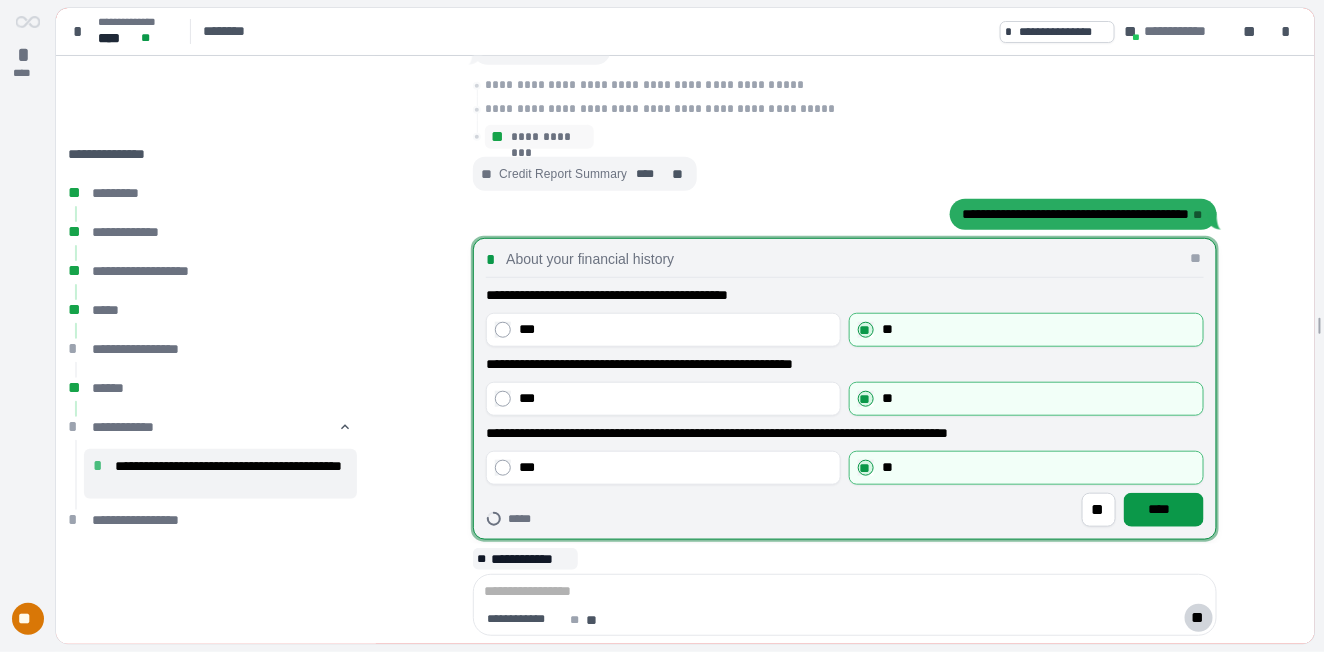 click on "****" at bounding box center [1164, 509] 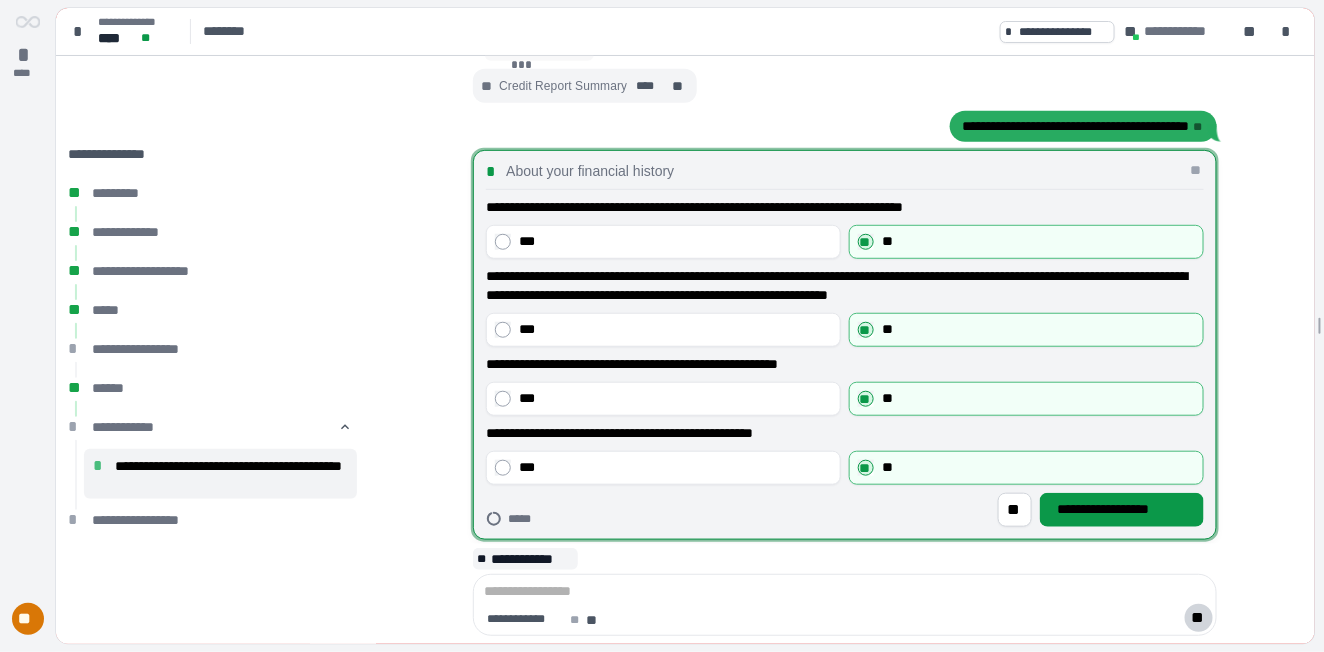 click on "**********" at bounding box center [1122, 509] 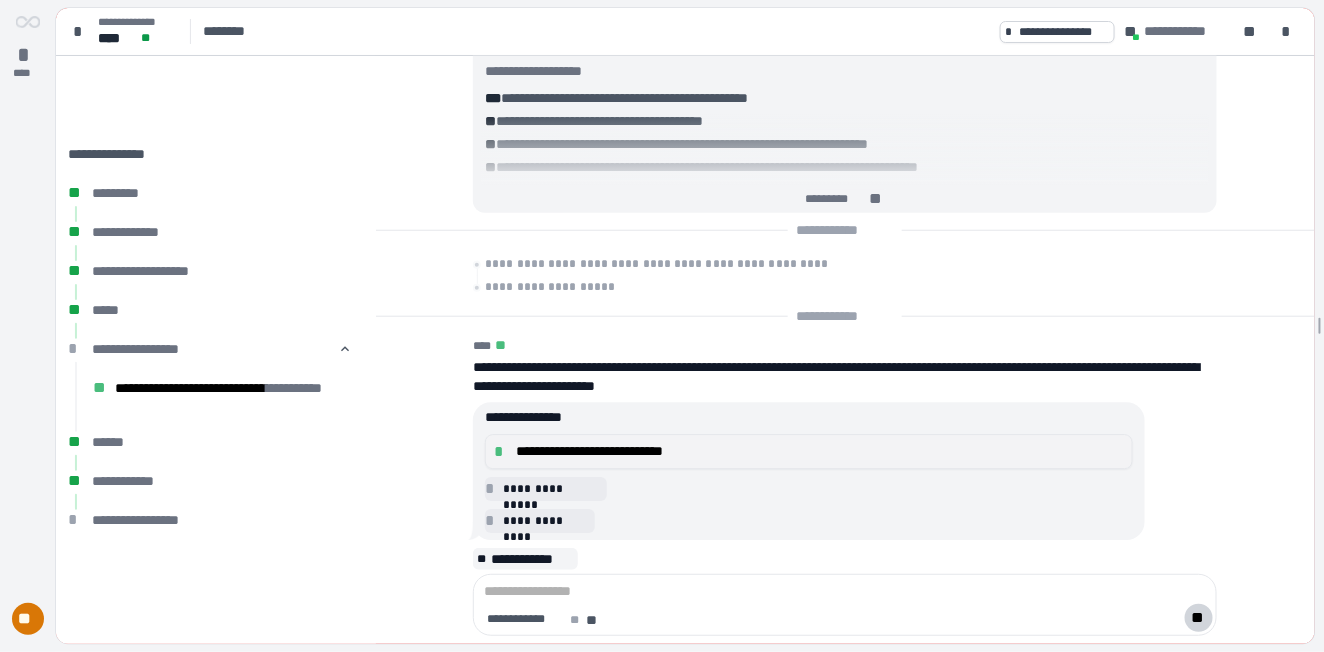 click on "**********" at bounding box center (820, 451) 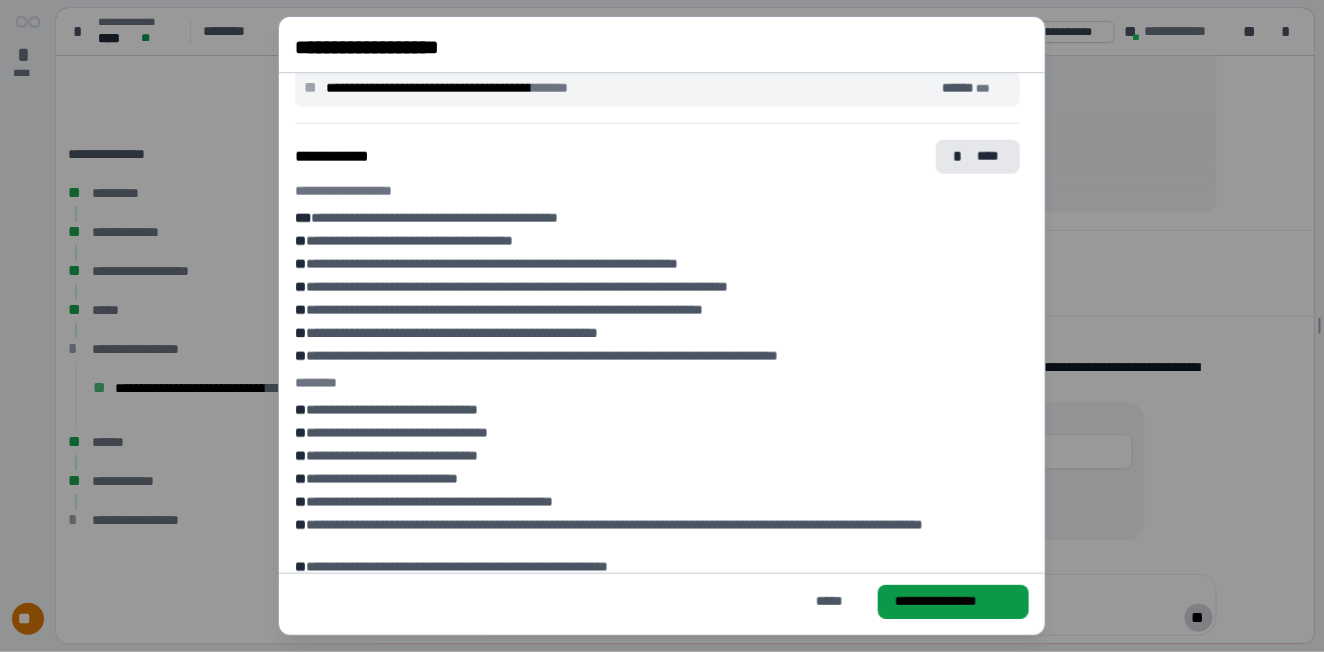 scroll, scrollTop: 780, scrollLeft: 0, axis: vertical 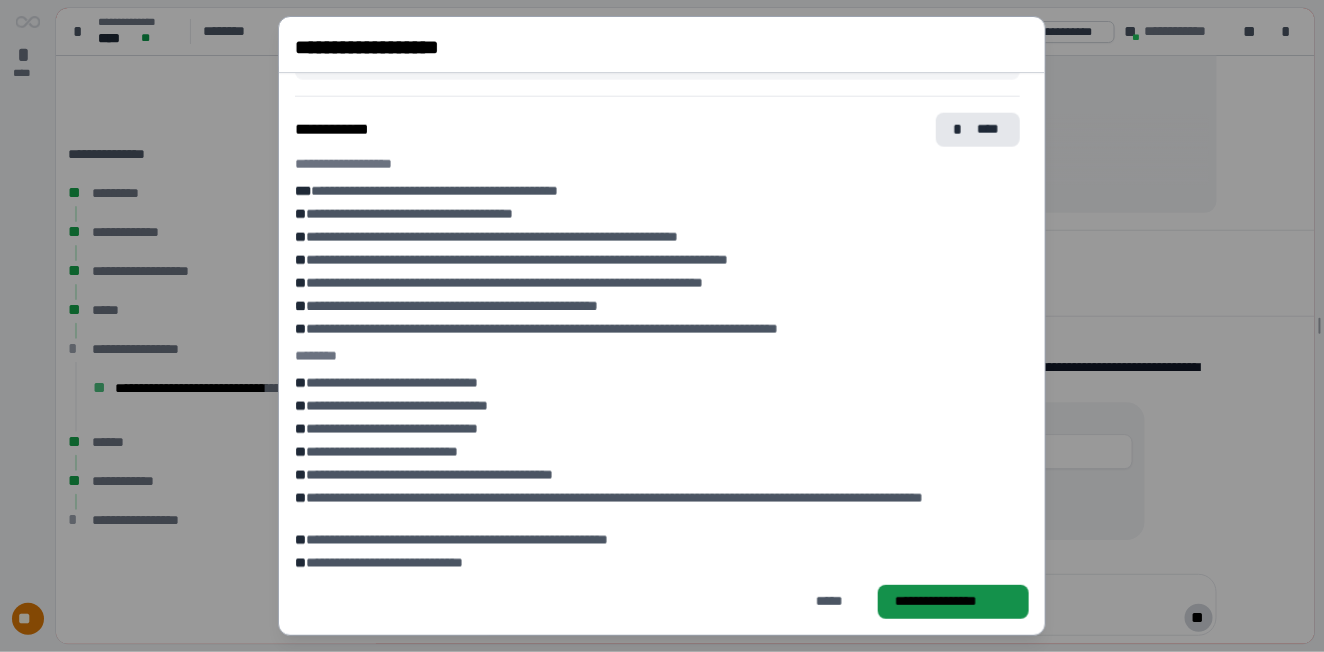 click on "**********" at bounding box center [953, 601] 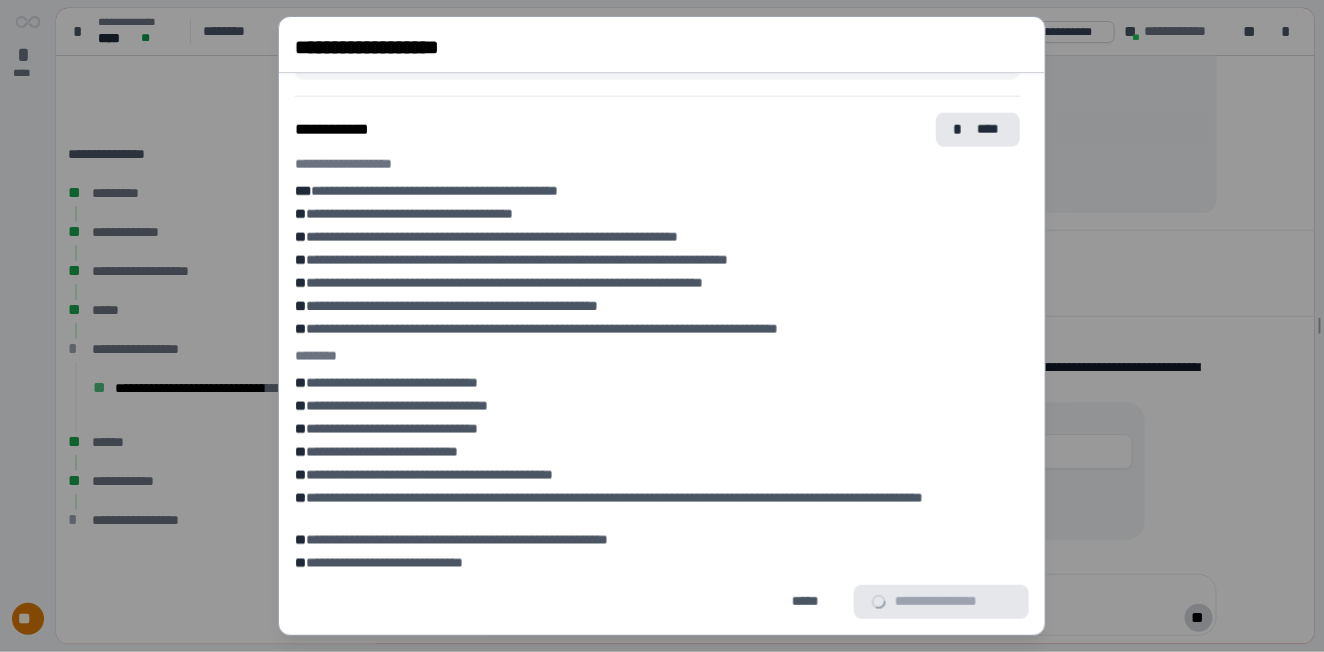 scroll, scrollTop: 0, scrollLeft: 0, axis: both 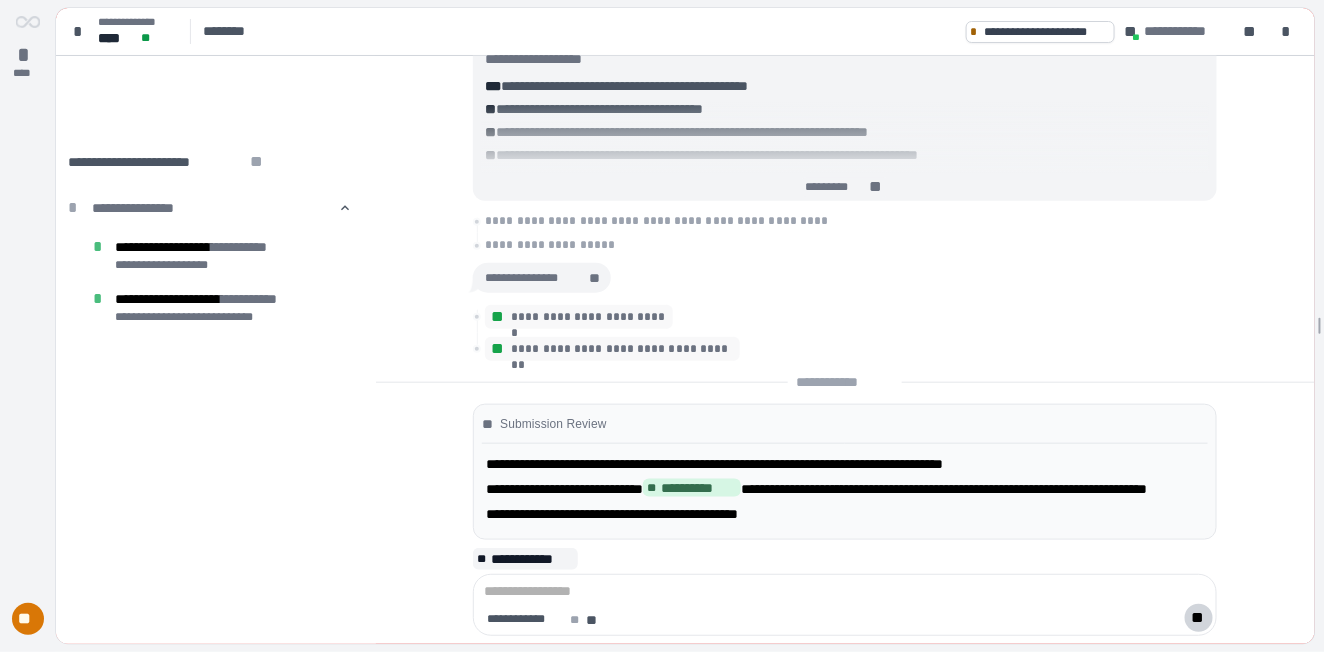 click on "**********" at bounding box center (612, 514) 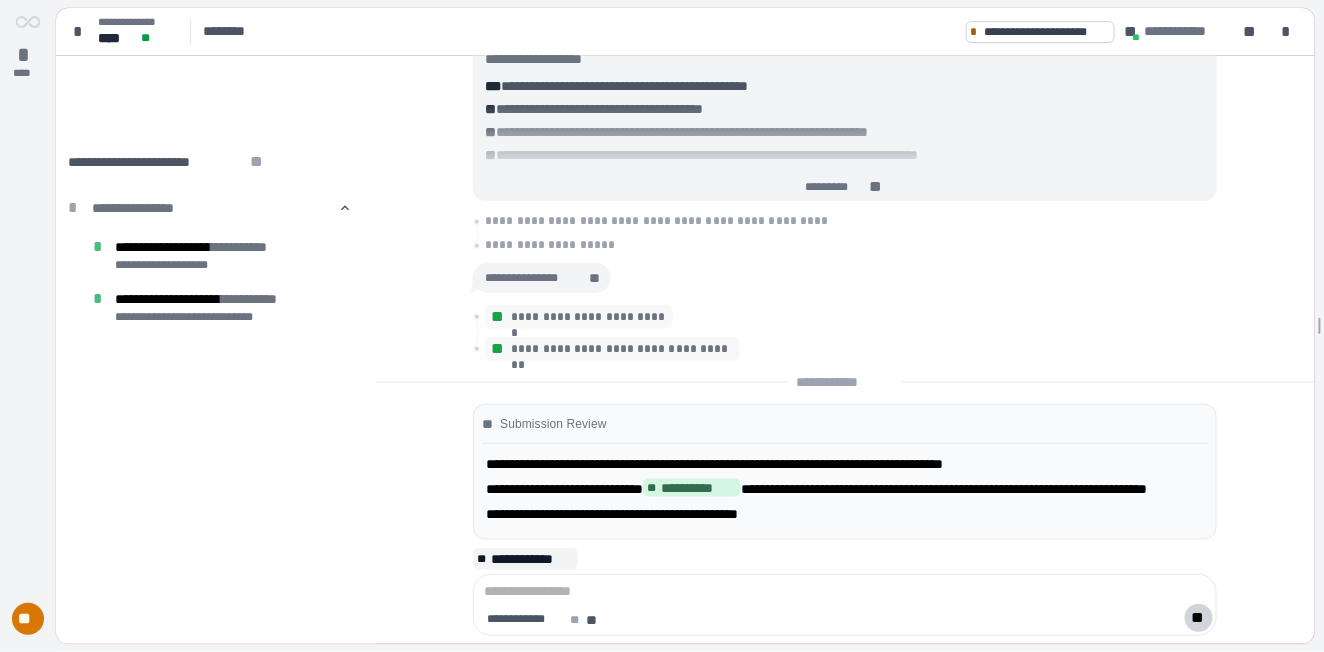click on "**" at bounding box center (27, 619) 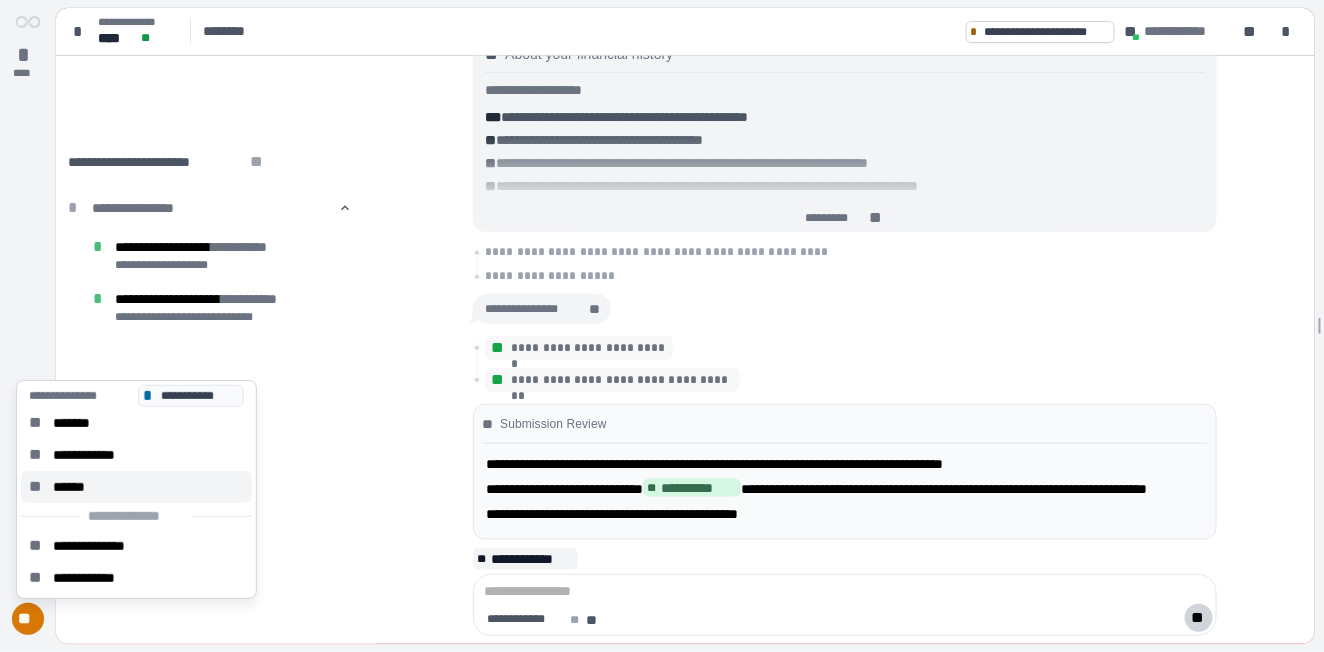 click on "******" at bounding box center (75, 487) 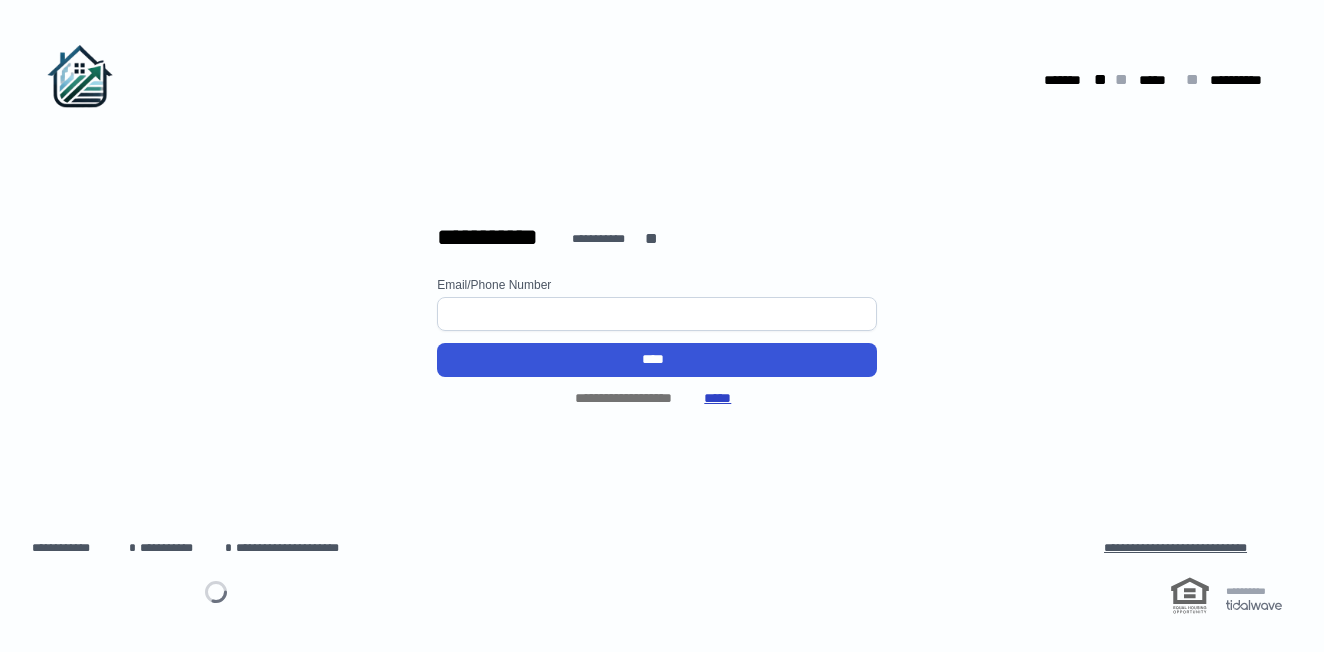 scroll, scrollTop: 0, scrollLeft: 0, axis: both 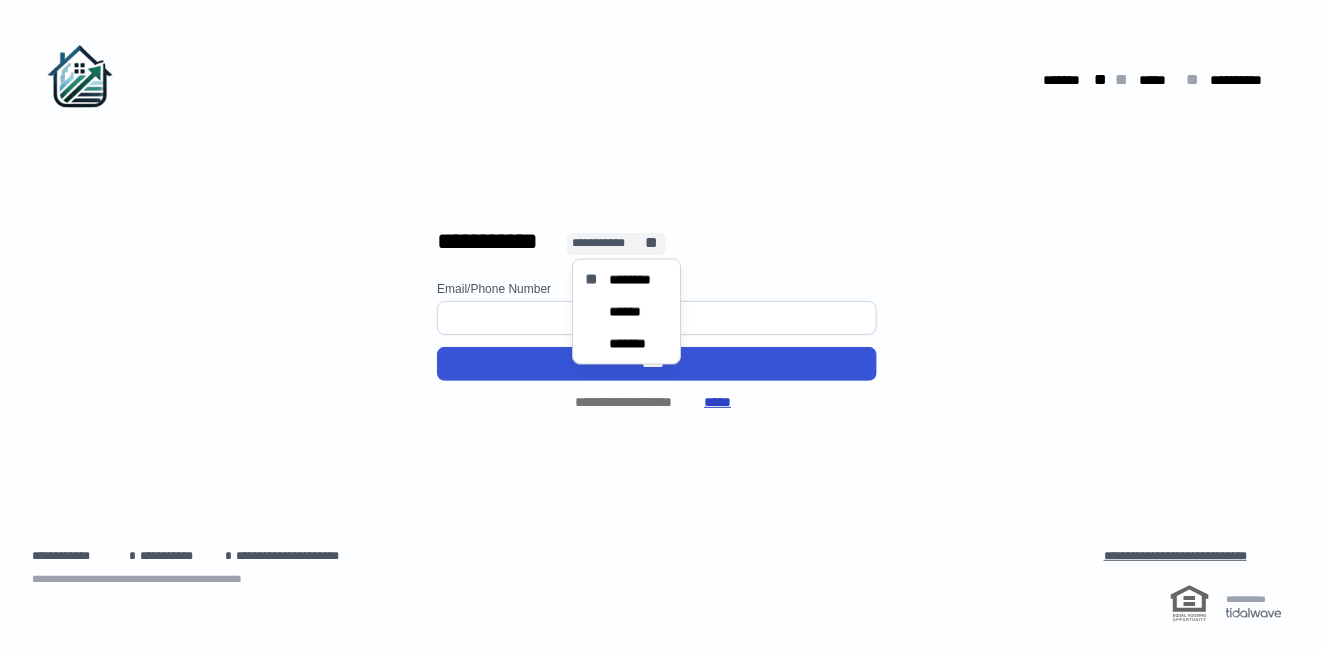 click on "**********" at bounding box center (607, 243) 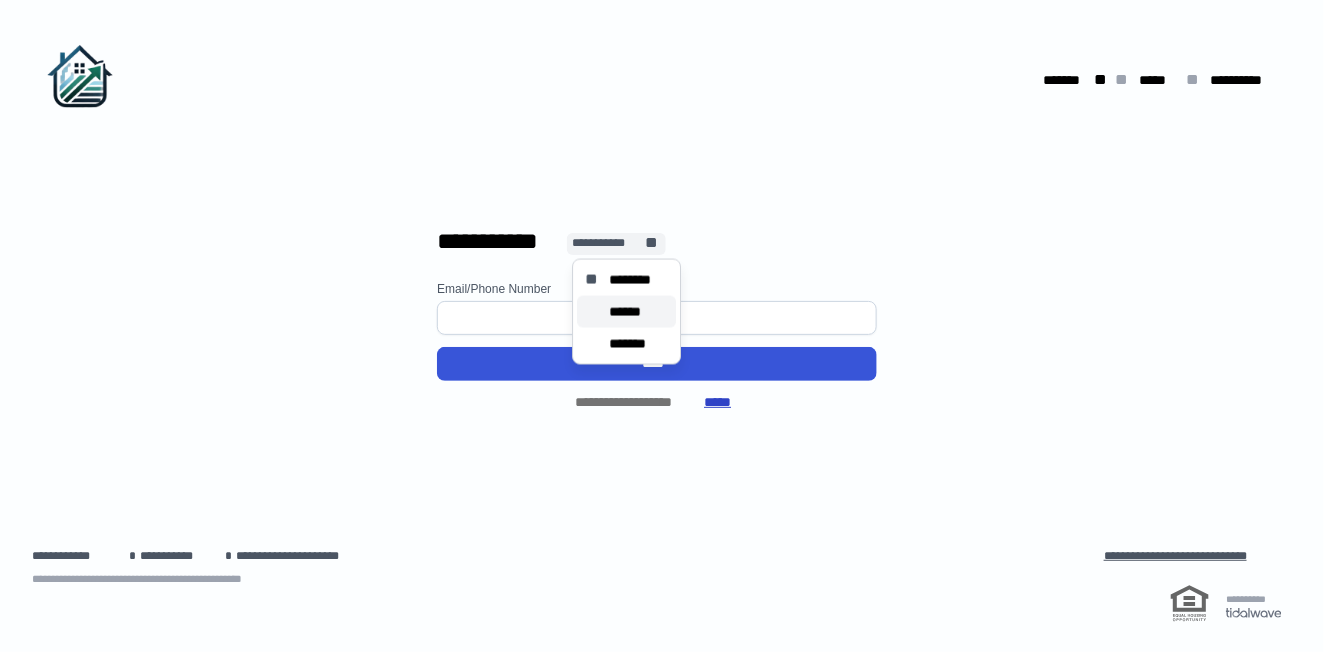 click on "******" at bounding box center [631, 312] 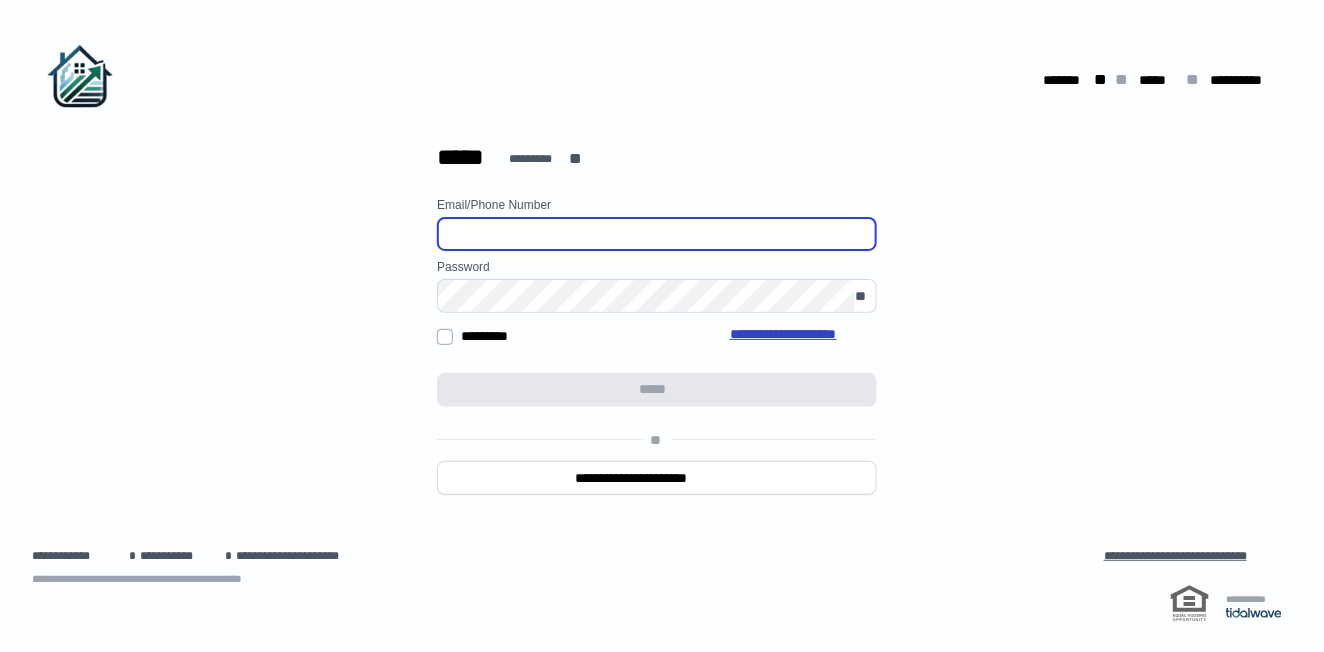 click at bounding box center [657, 234] 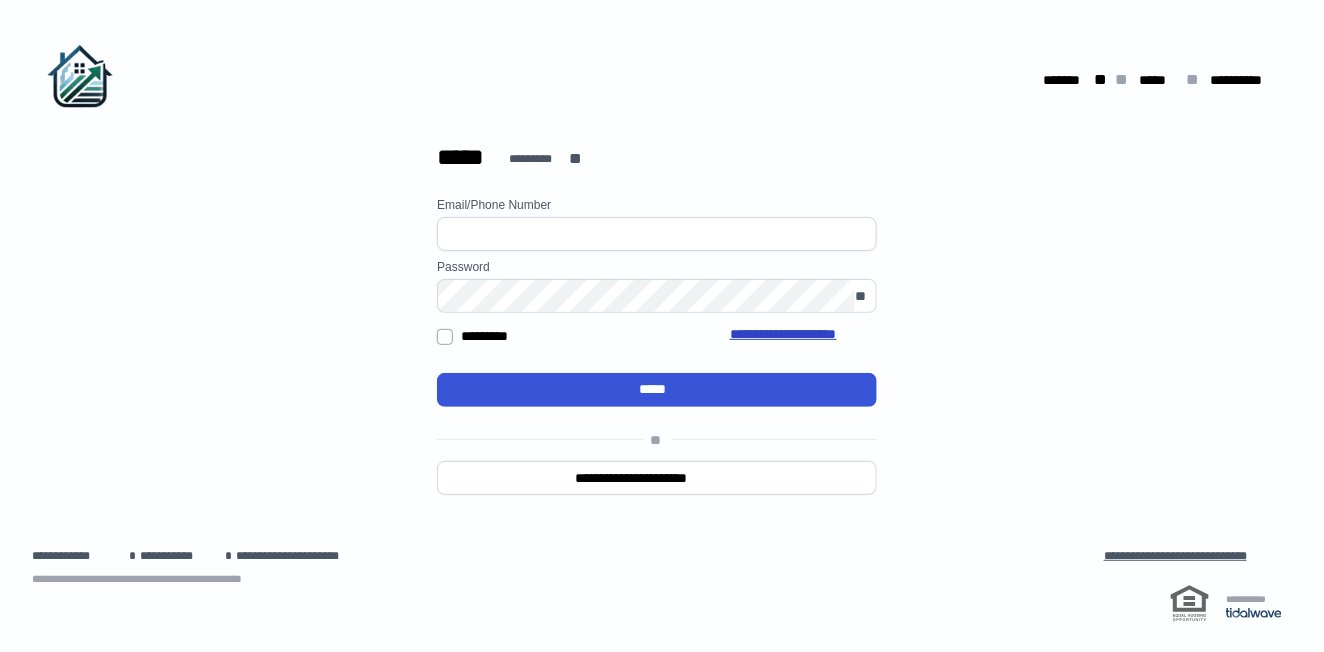 type on "**********" 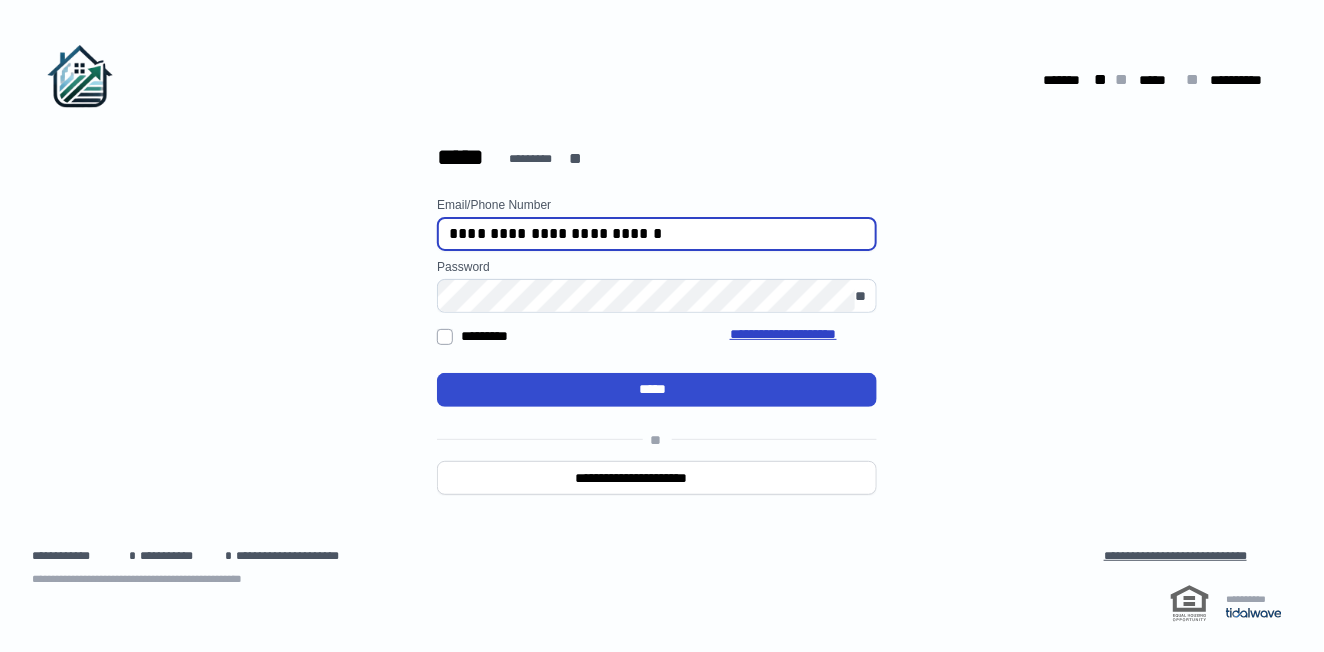 click on "*****" at bounding box center [657, 390] 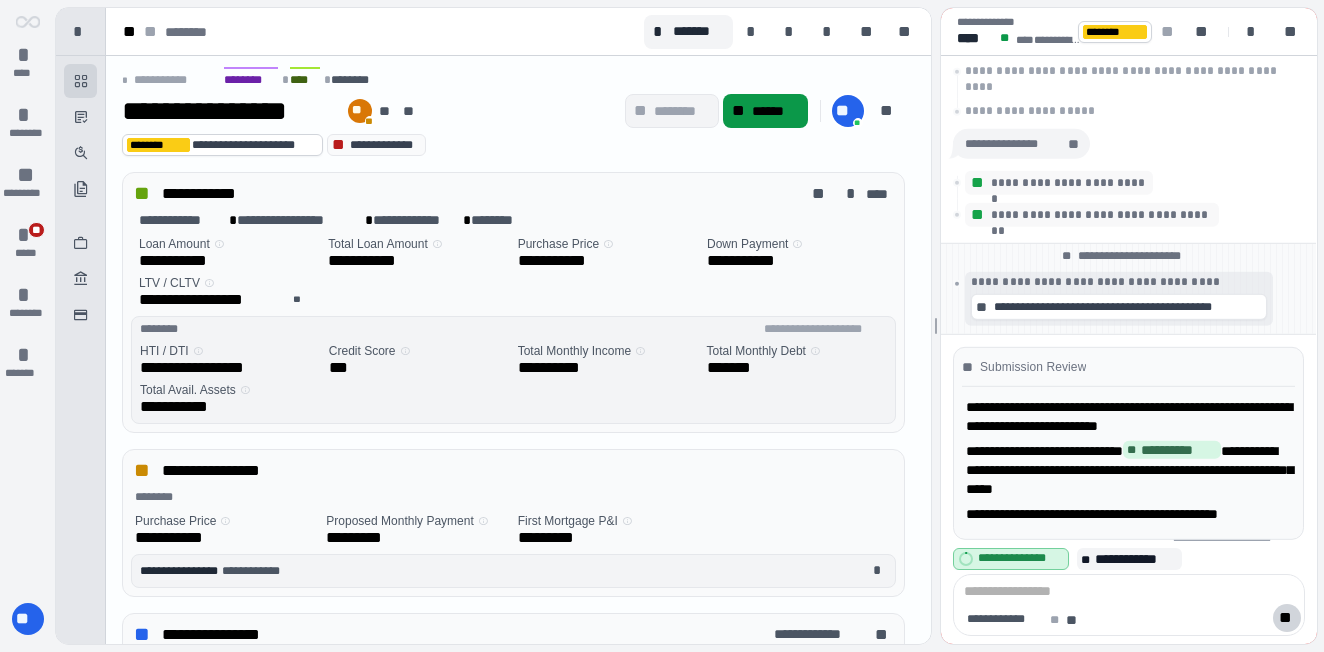 scroll, scrollTop: 0, scrollLeft: 0, axis: both 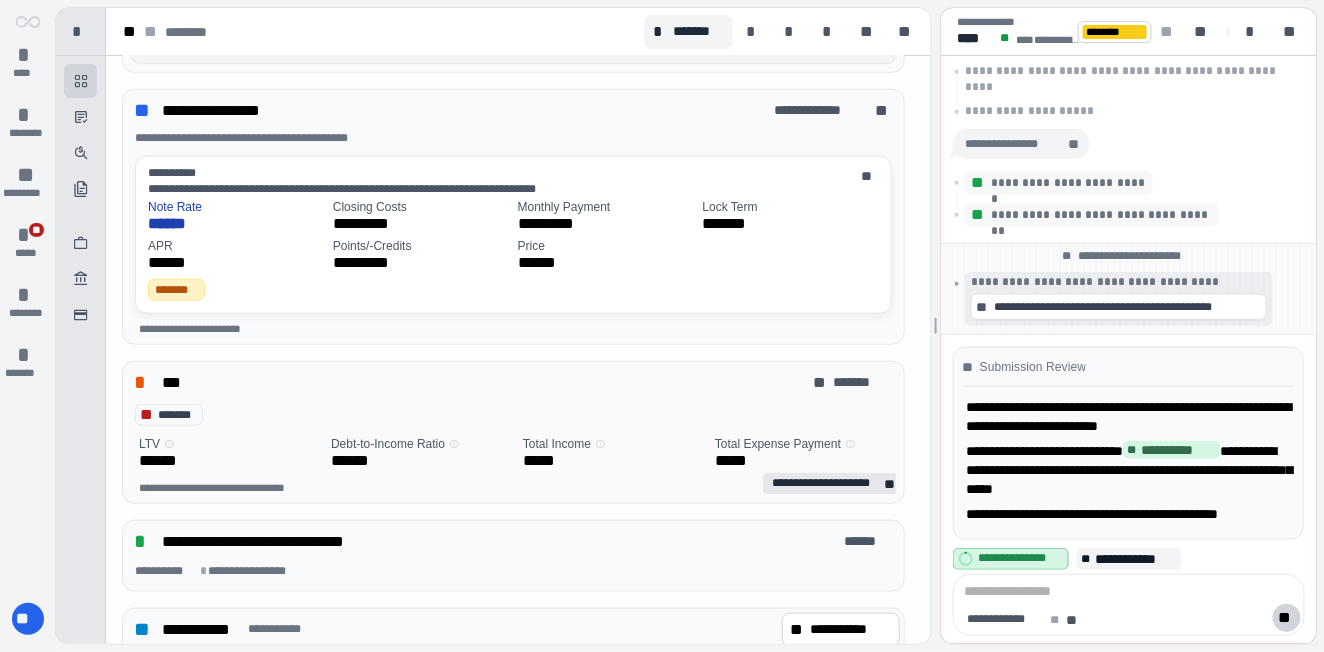 click on "*******" at bounding box center (177, 415) 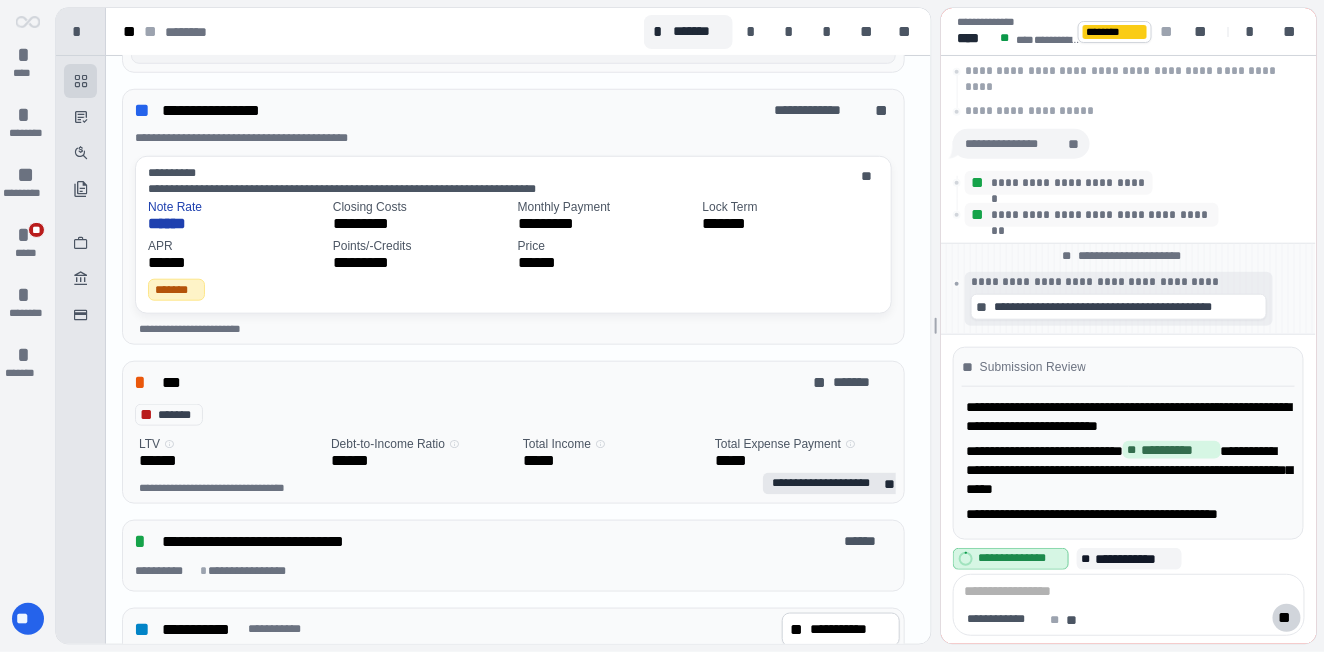 click on "**********" at bounding box center (826, 483) 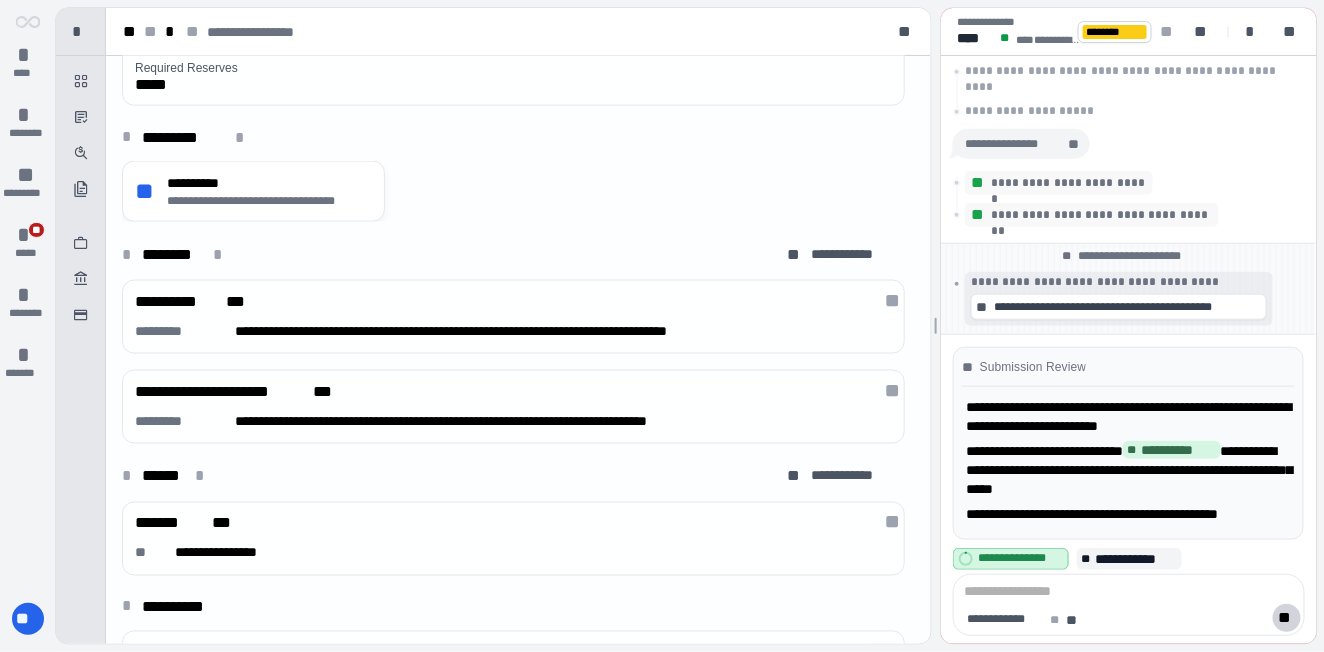 scroll, scrollTop: 811, scrollLeft: 0, axis: vertical 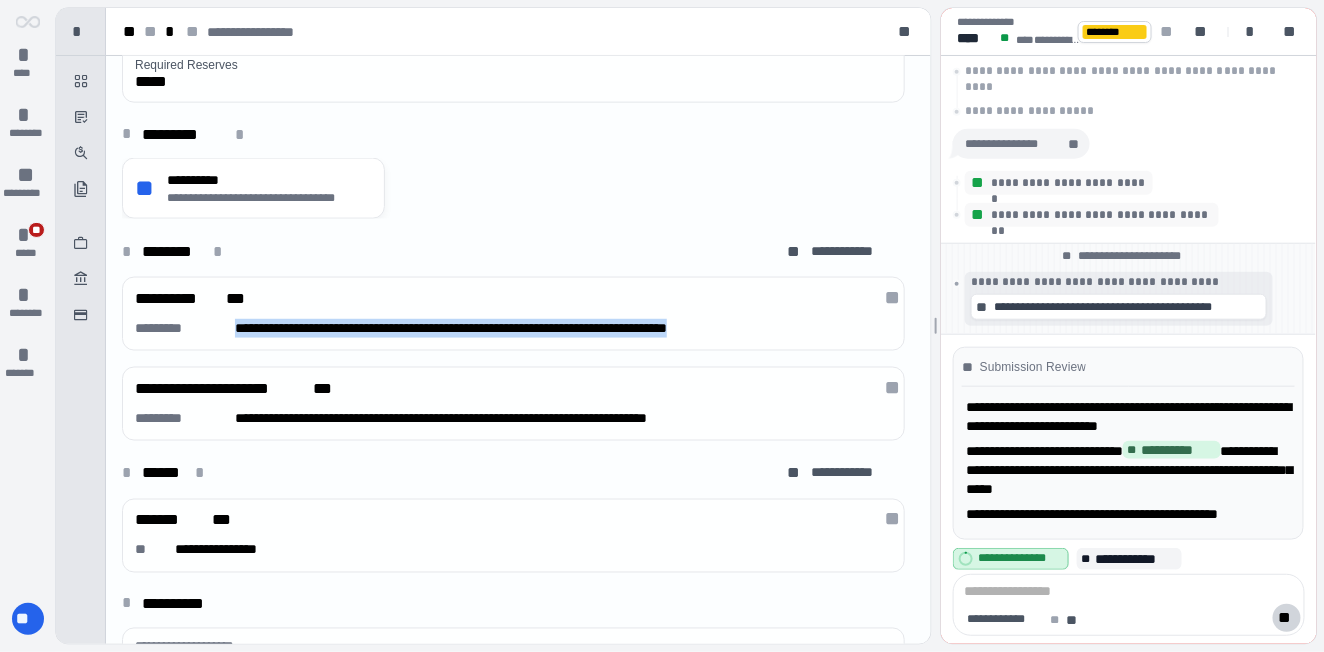 drag, startPoint x: 859, startPoint y: 366, endPoint x: 235, endPoint y: 372, distance: 624.0289 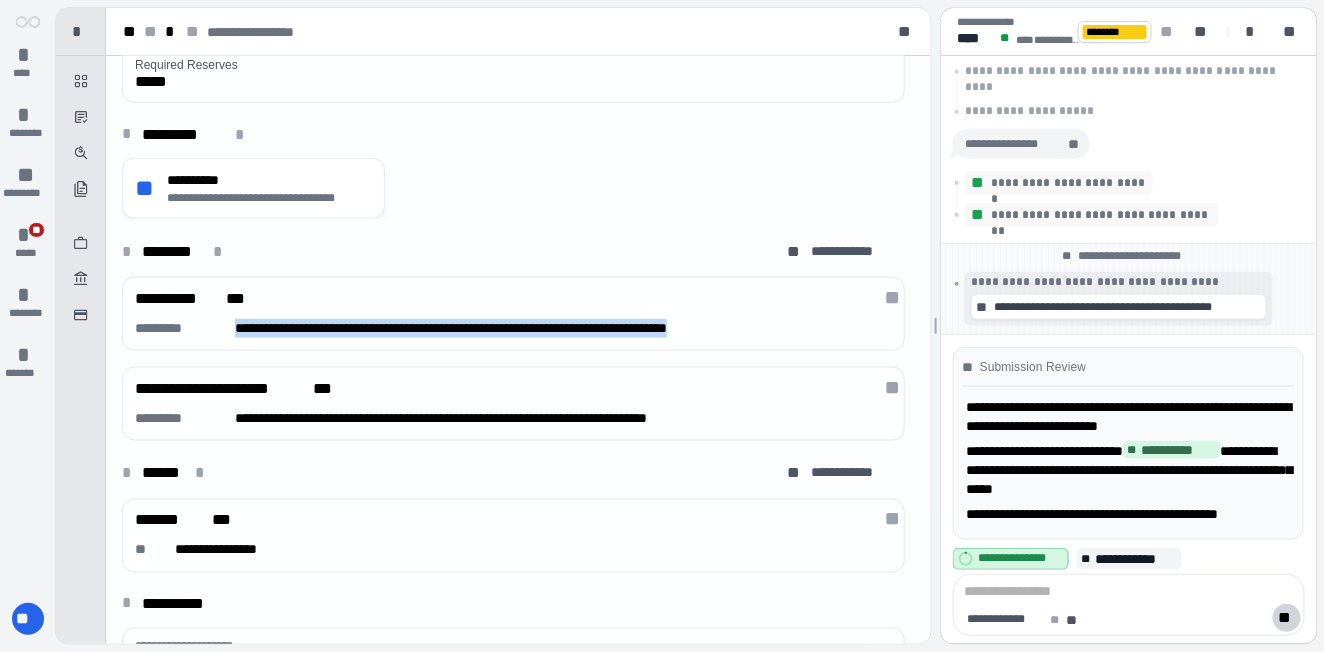 copy on "**********" 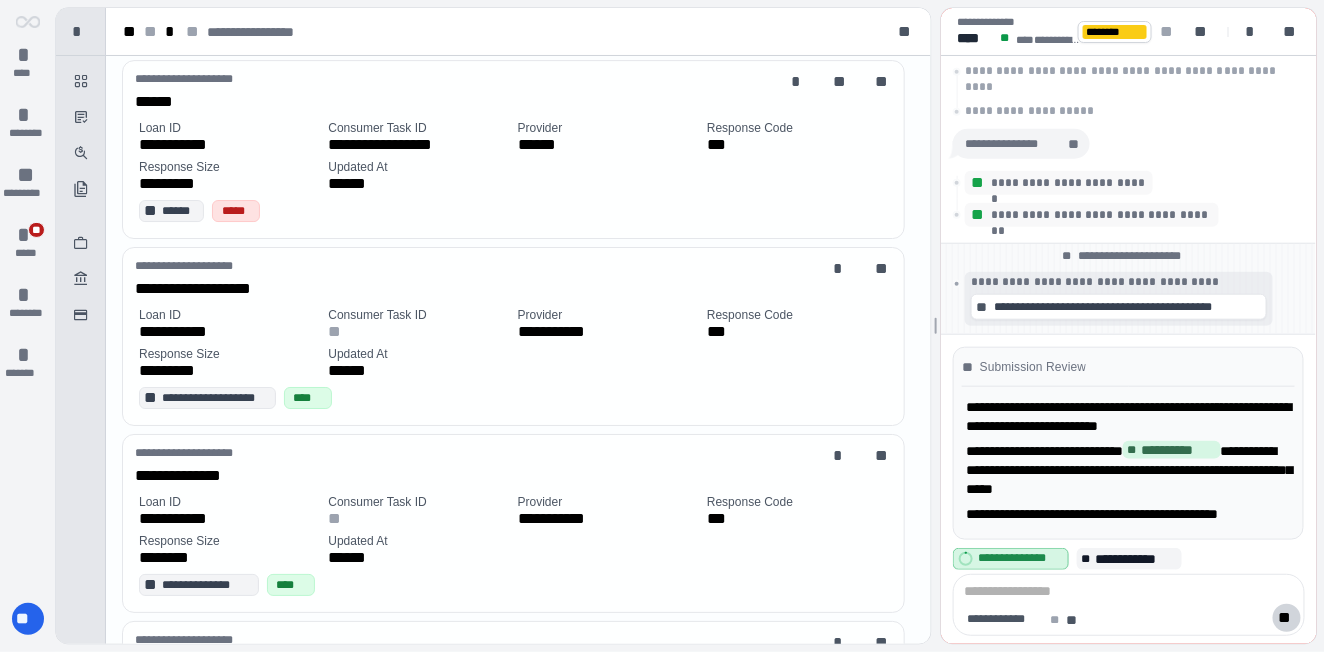 scroll, scrollTop: 2154, scrollLeft: 0, axis: vertical 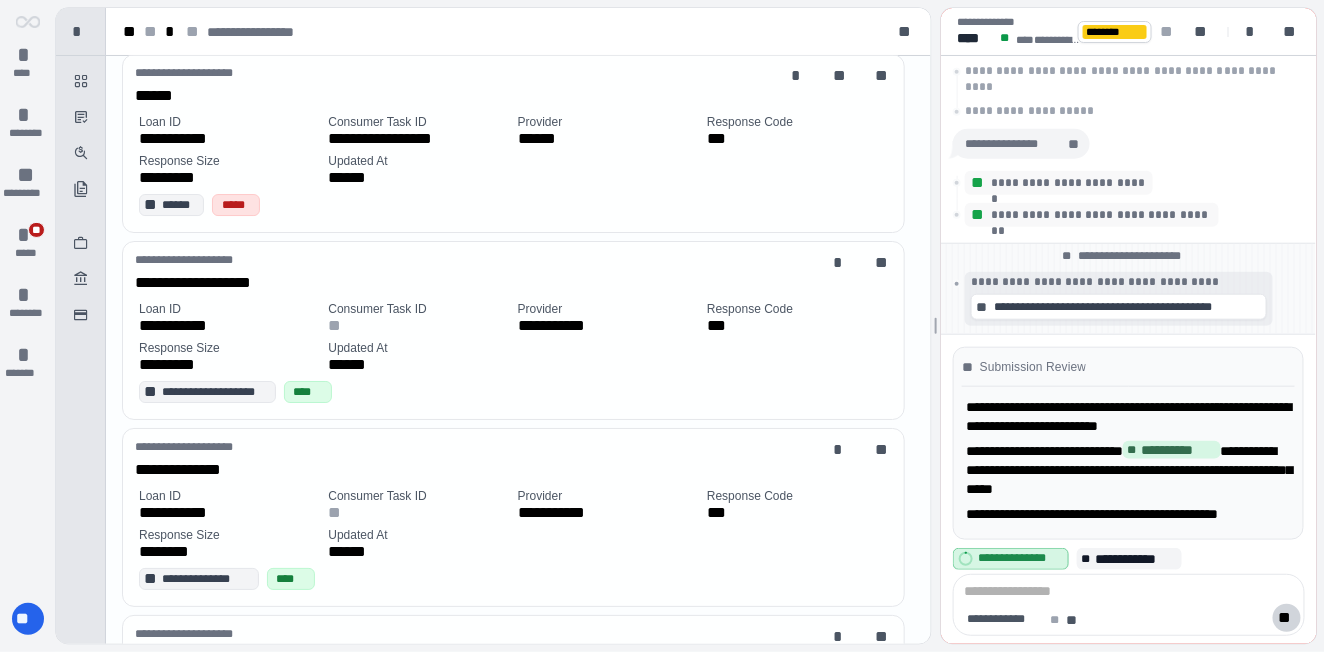 click on "*****" at bounding box center [236, 205] 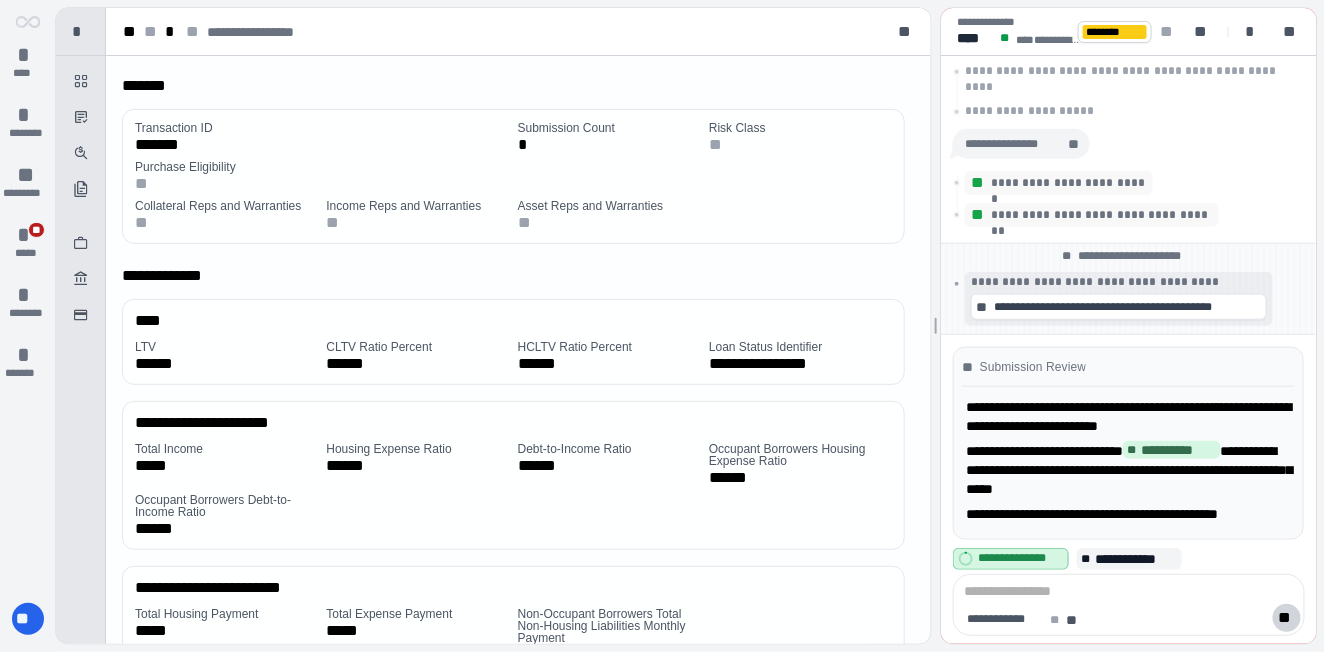 scroll, scrollTop: 0, scrollLeft: 0, axis: both 